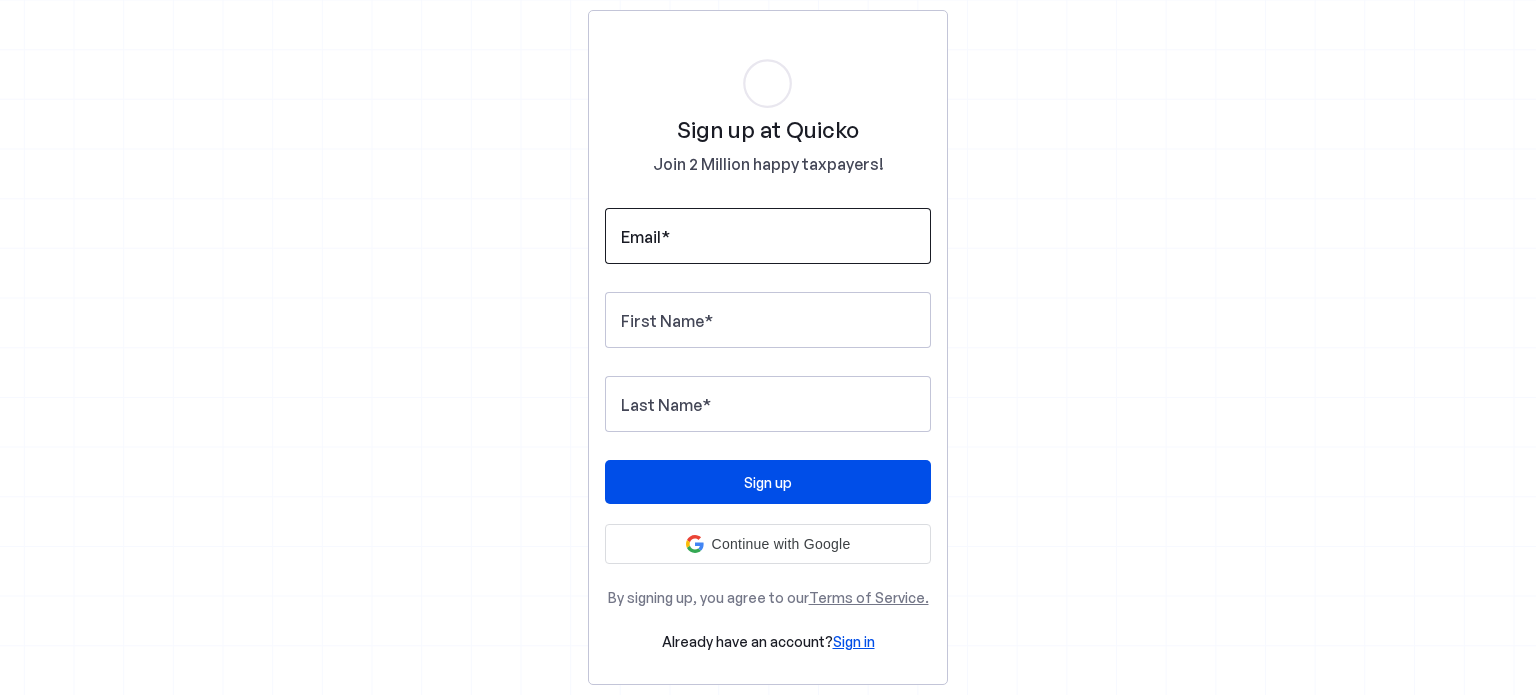 scroll, scrollTop: 0, scrollLeft: 0, axis: both 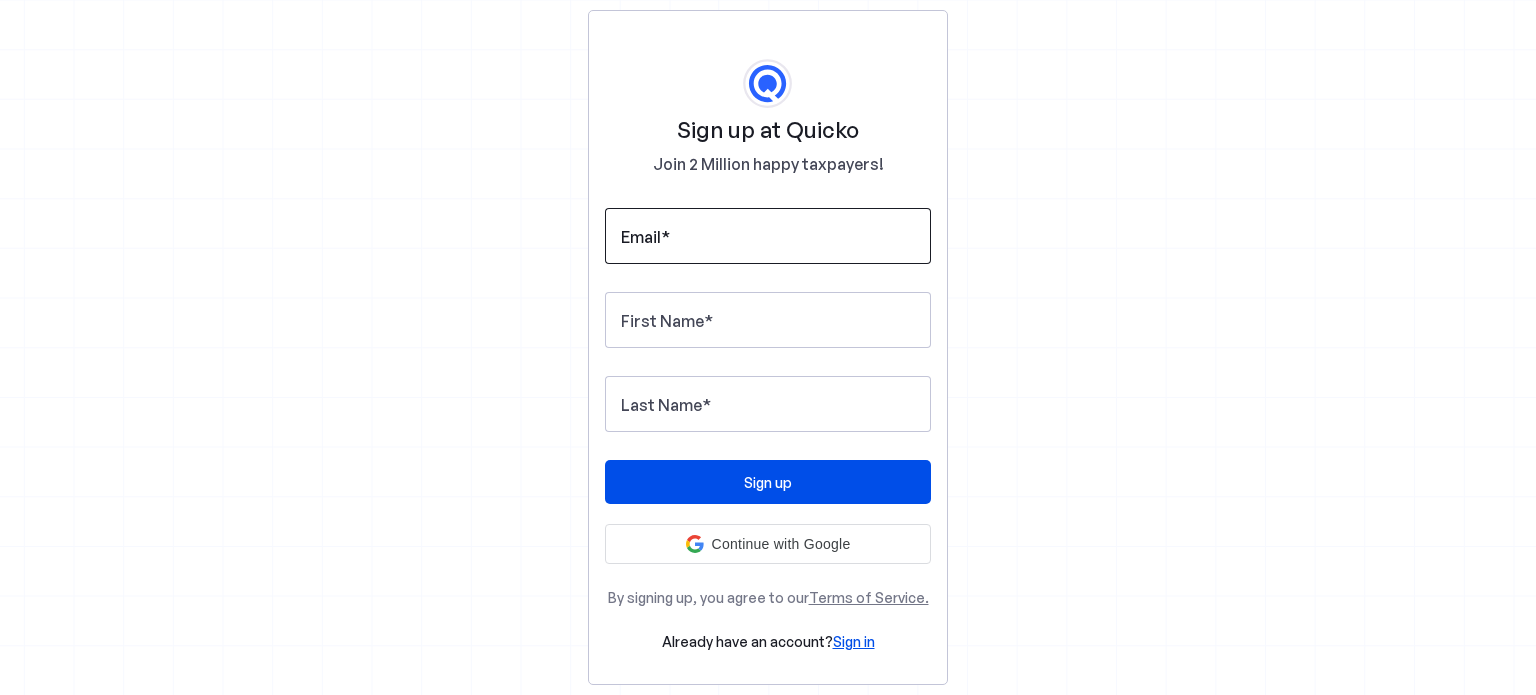 click on "Email" at bounding box center (768, 236) 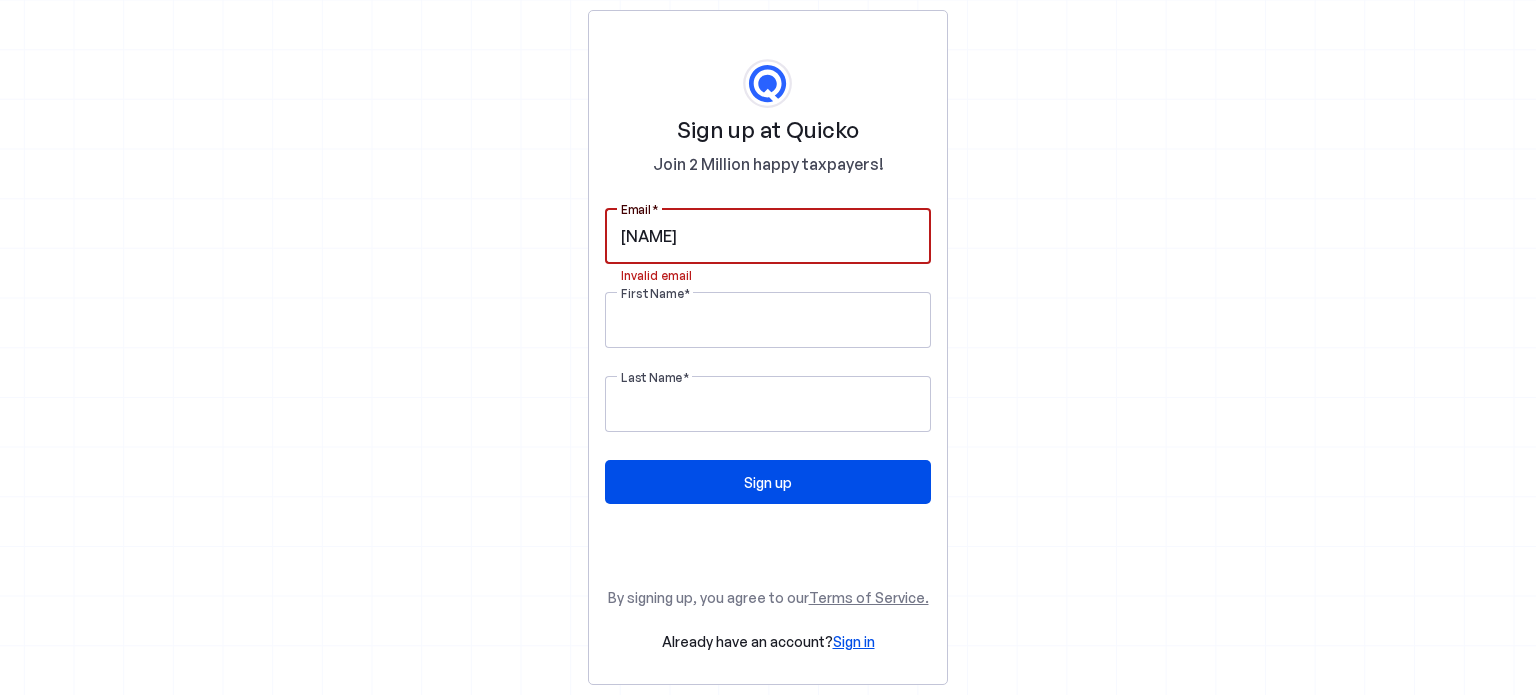 type on "joseph.peter@rediffmail.com" 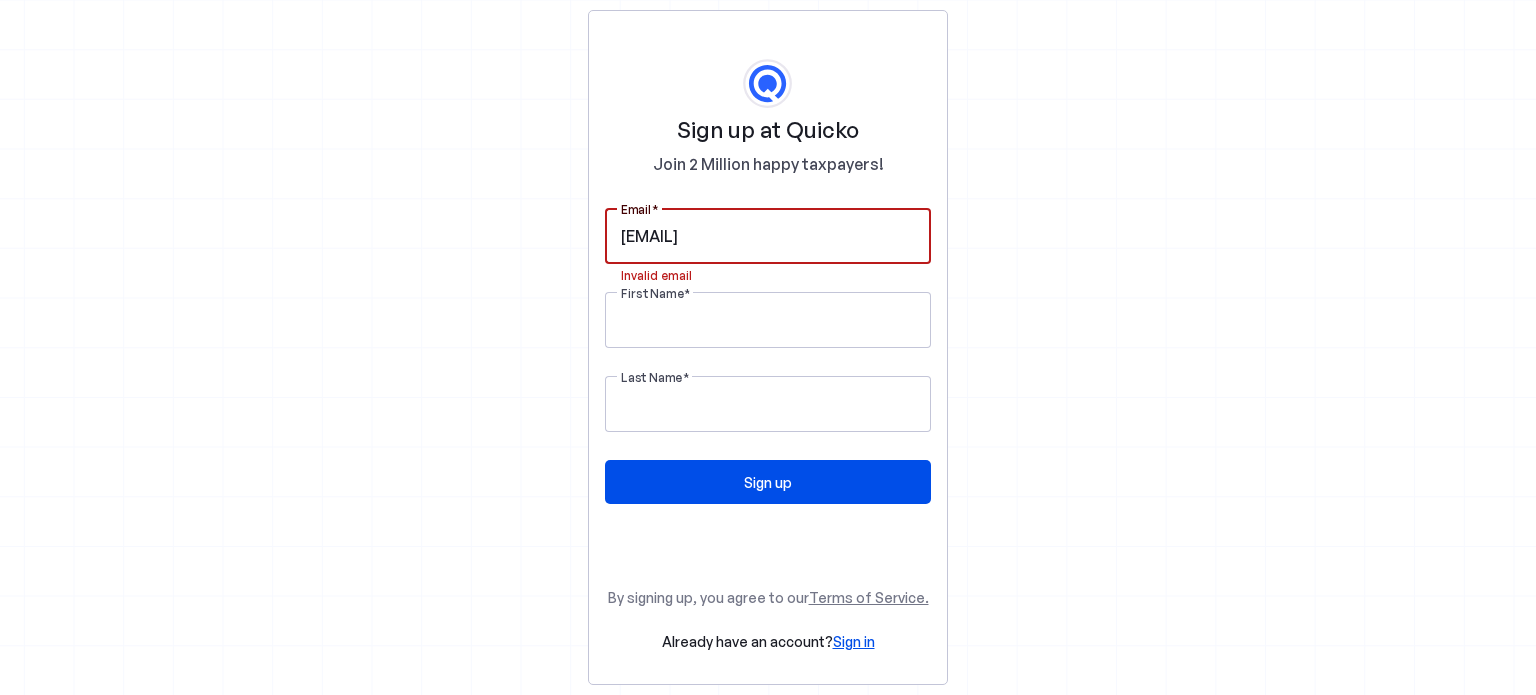 type on "Peter" 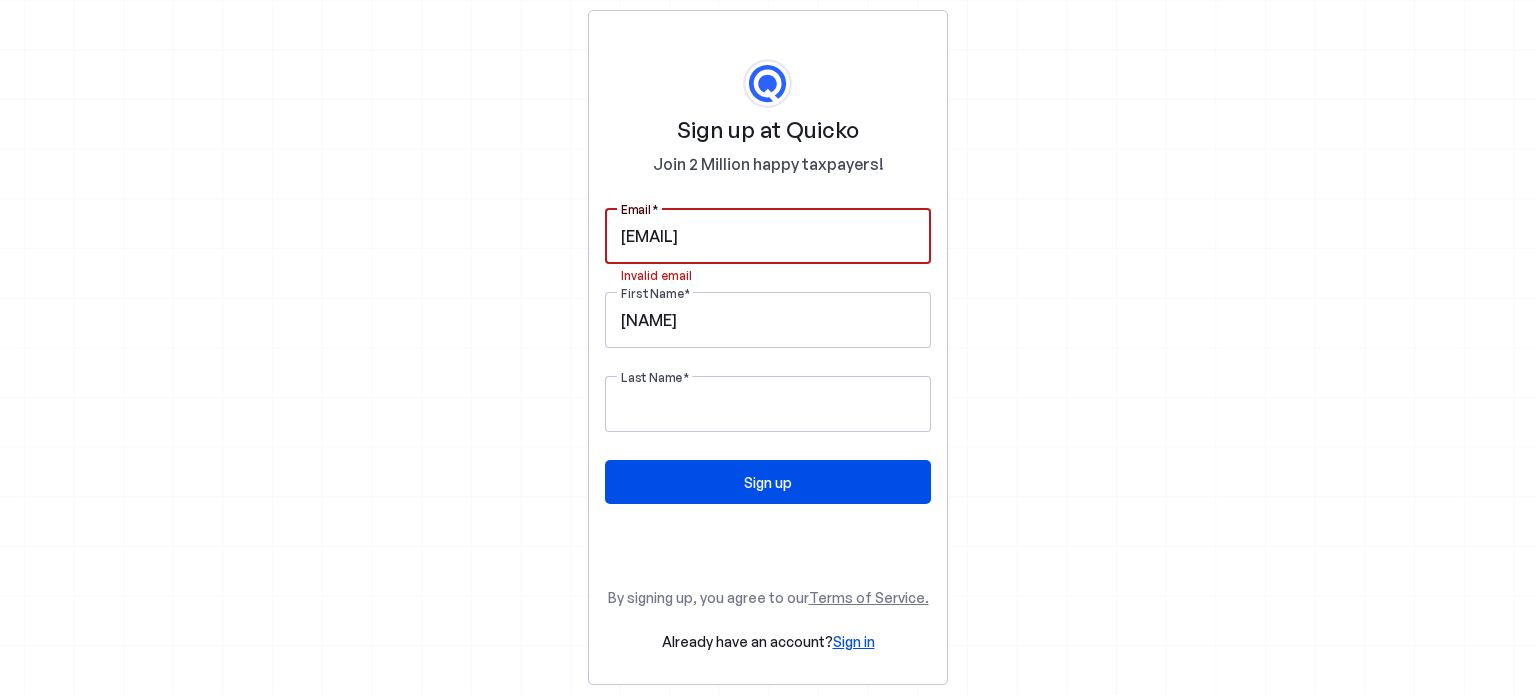 type on "Sahu" 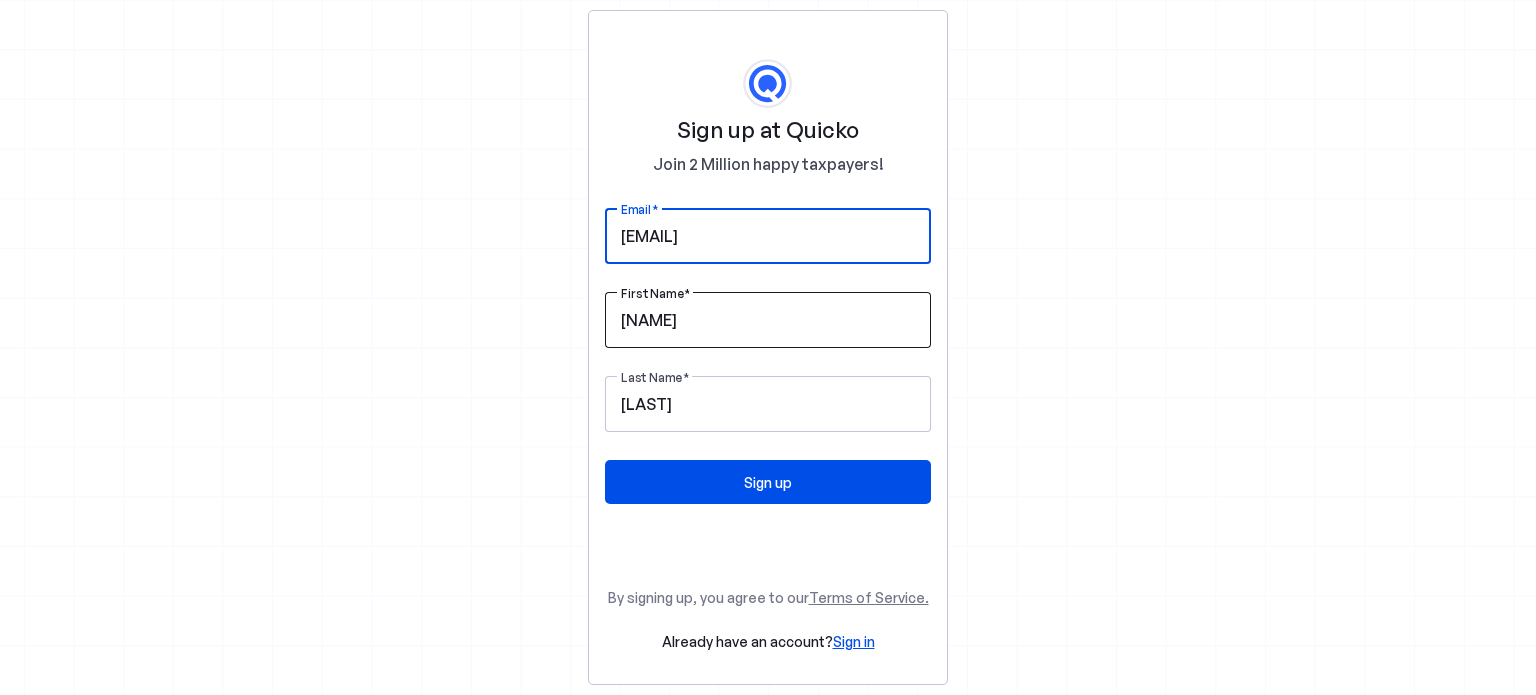 click on "Peter" at bounding box center [768, 320] 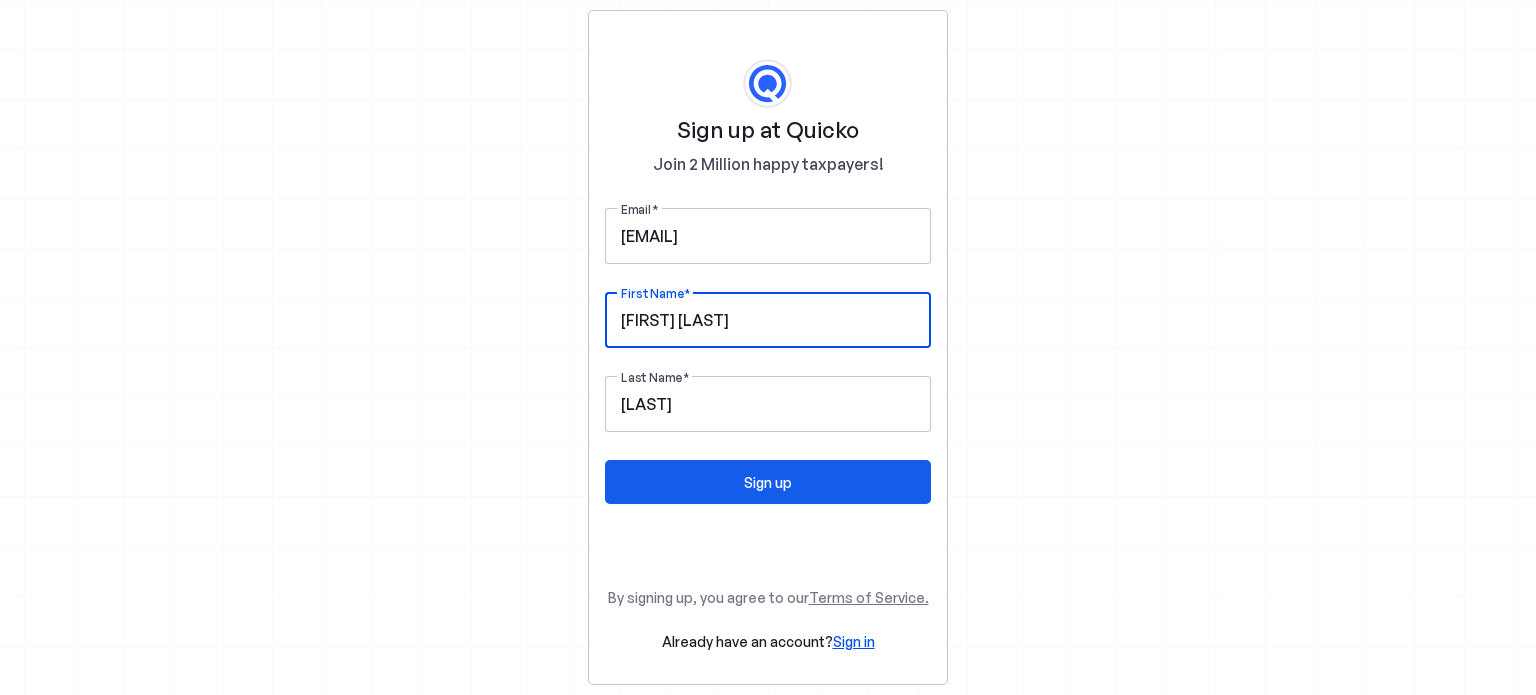 type on "Peter Joseph" 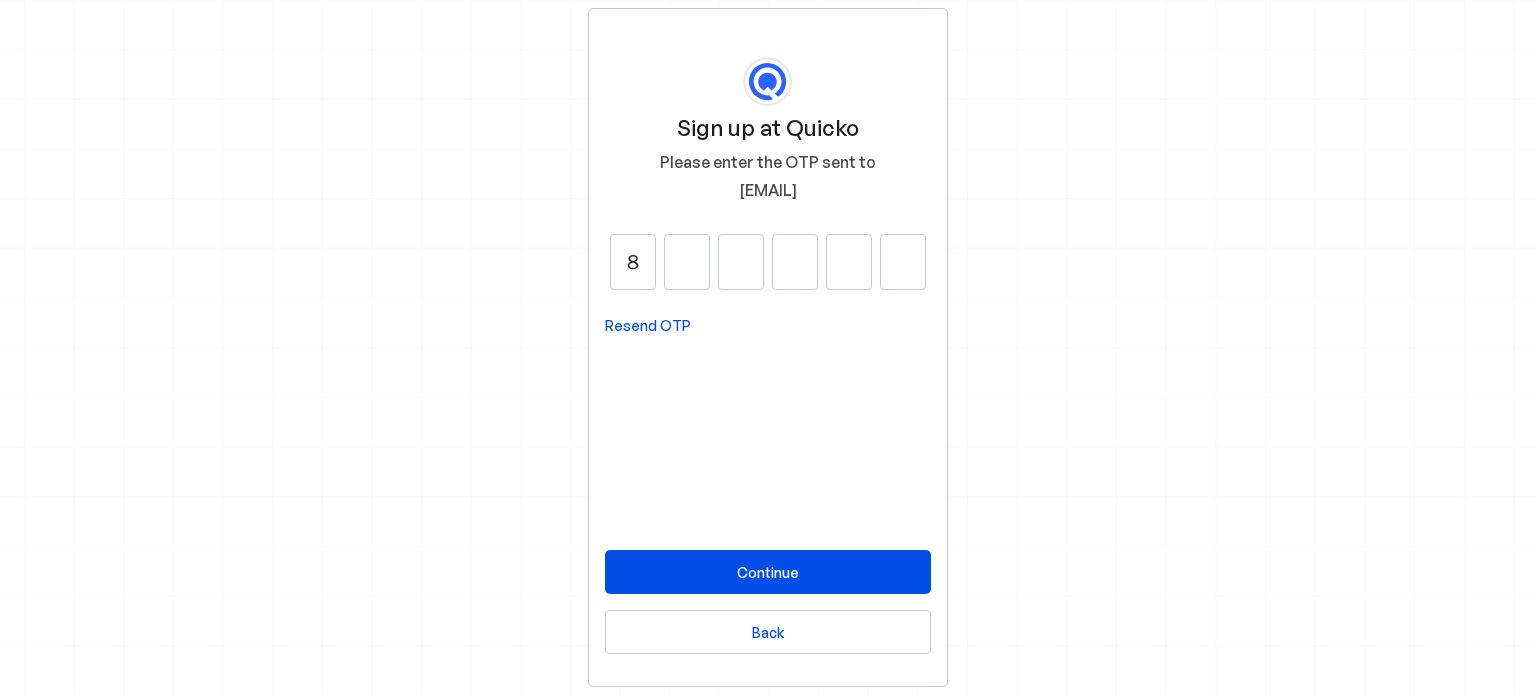 type on "8" 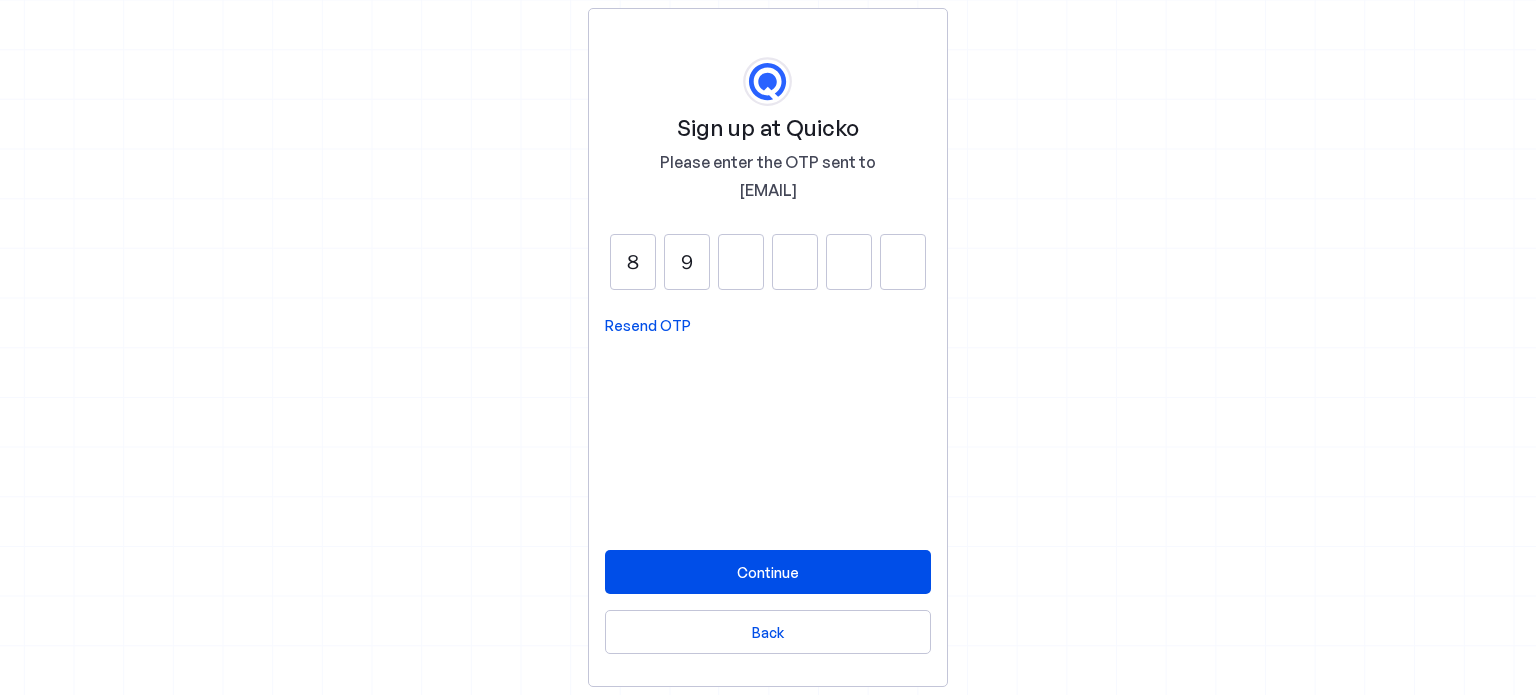 type on "9" 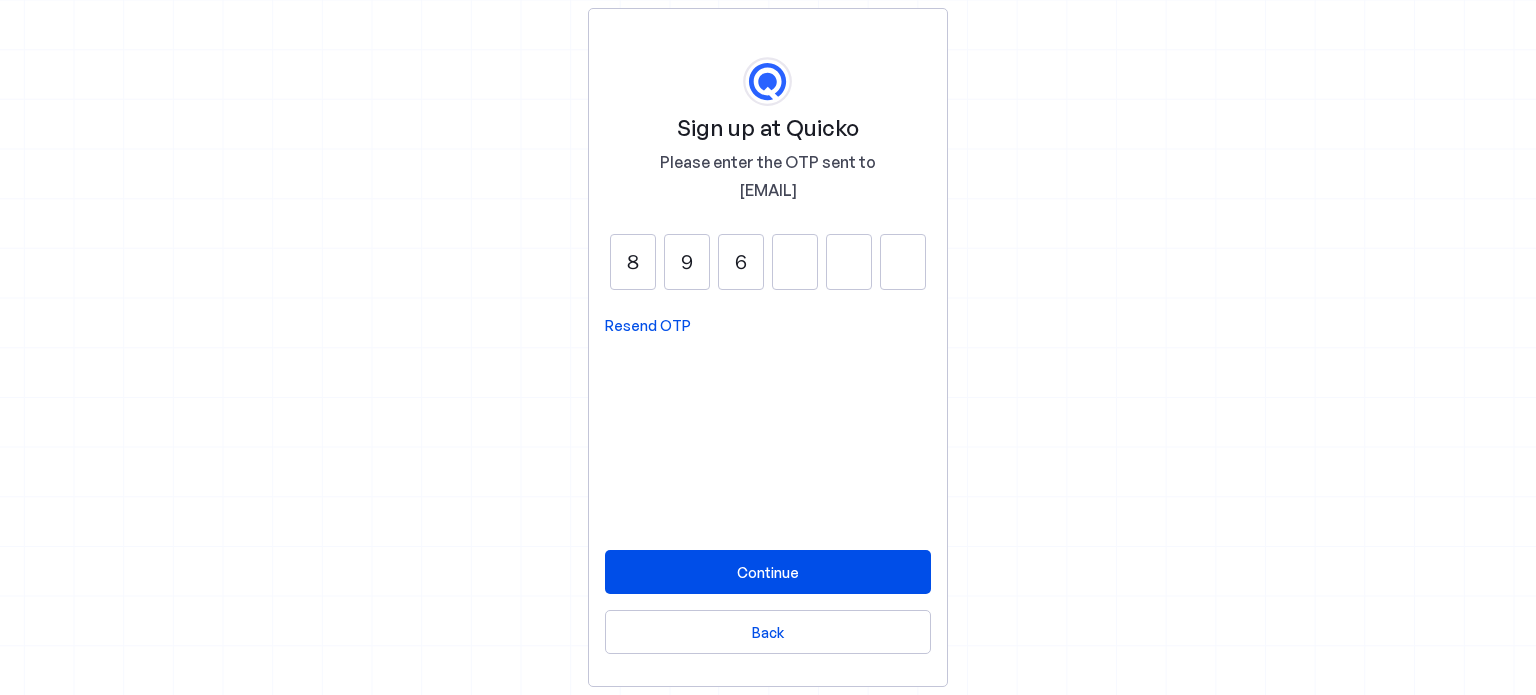 type on "6" 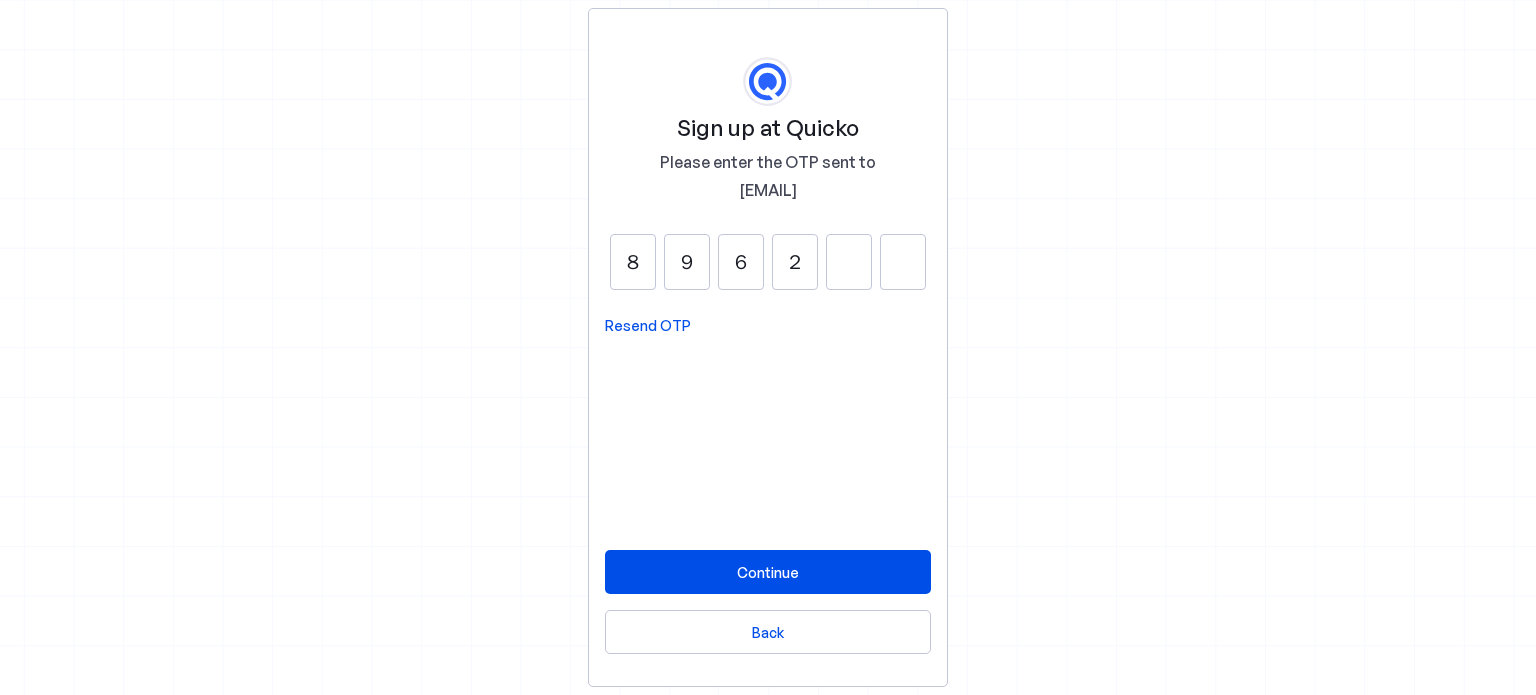 type on "2" 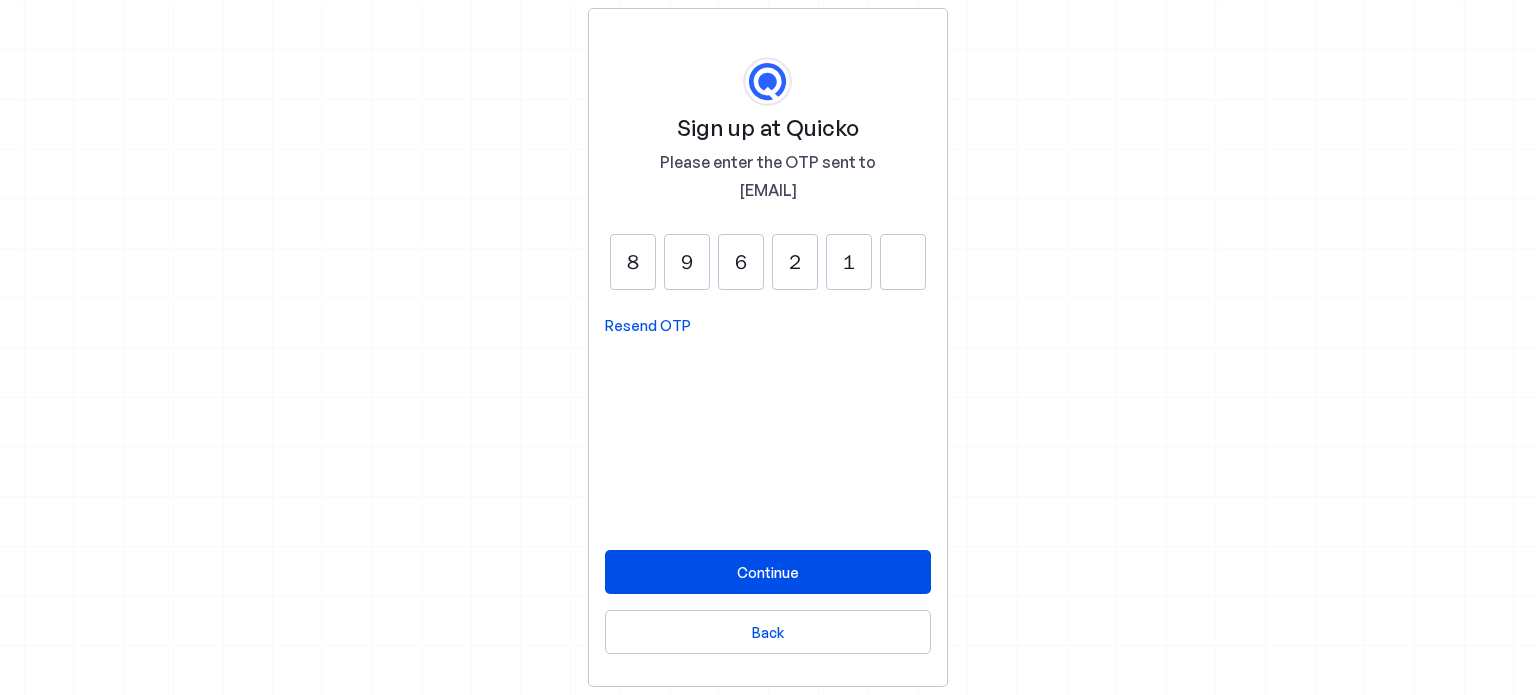 type on "1" 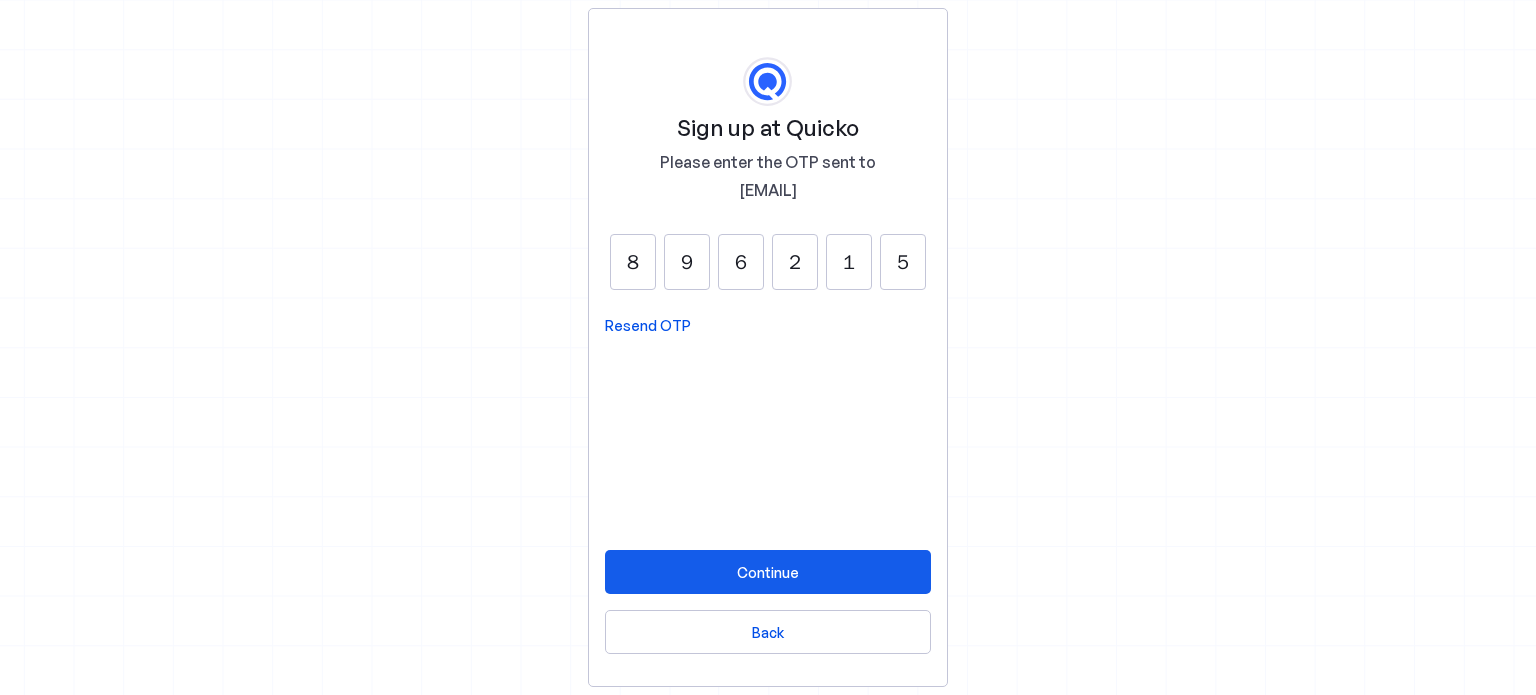 type on "5" 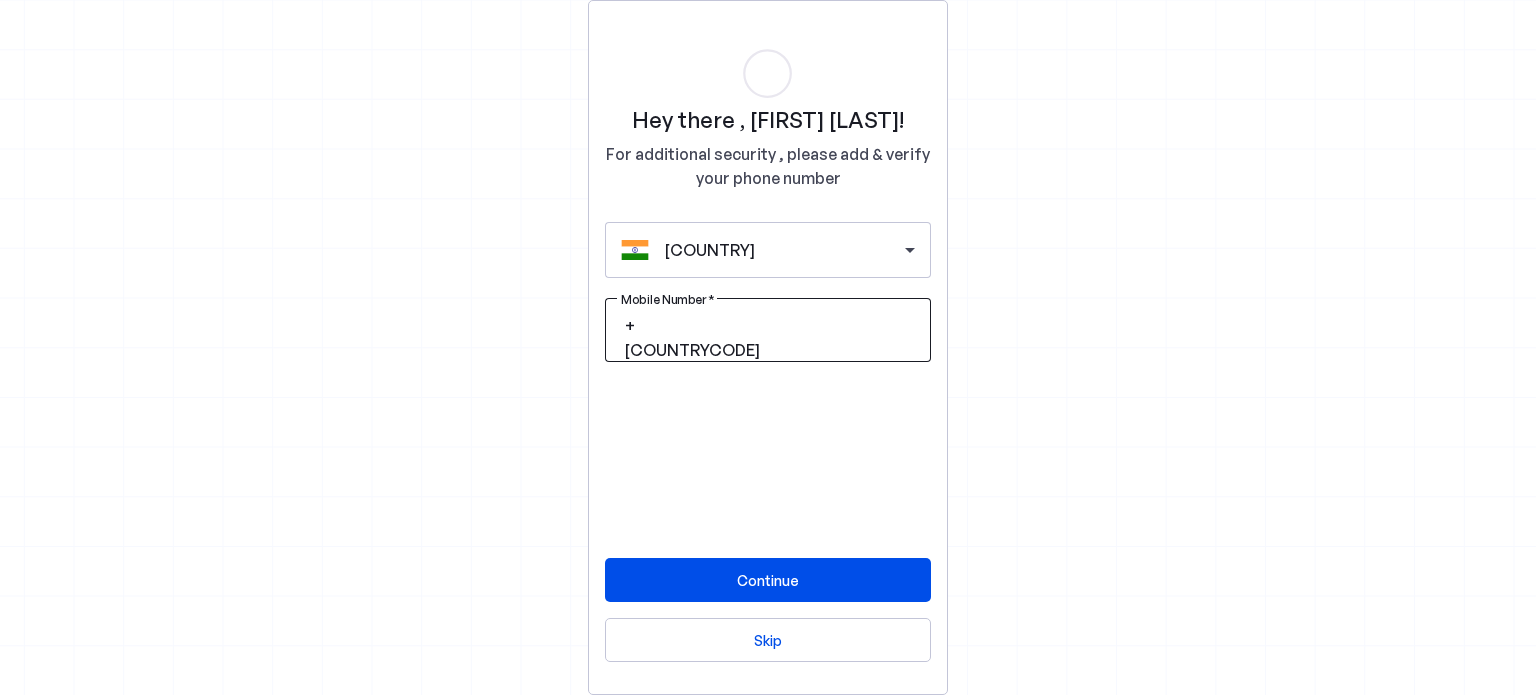click on "Mobile Number" at bounding box center [839, 326] 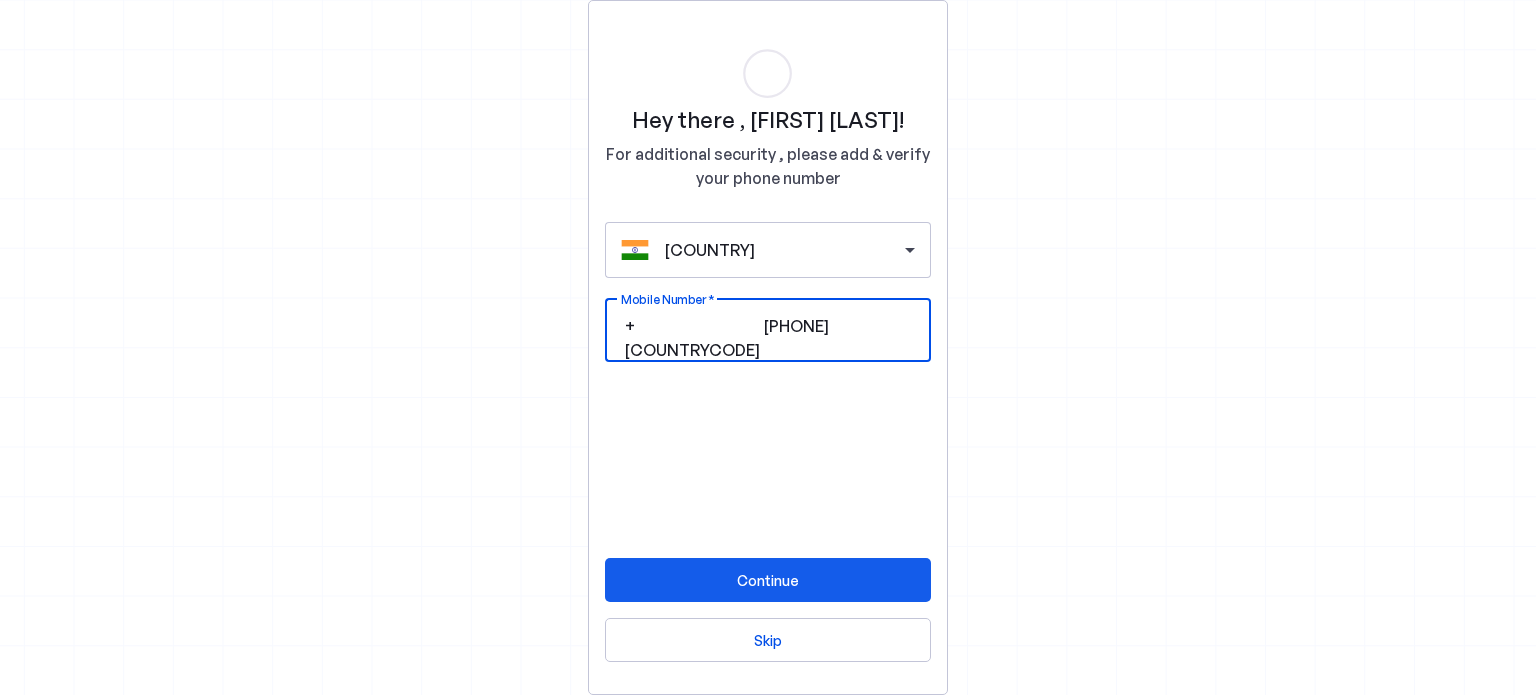 type on "9012076661" 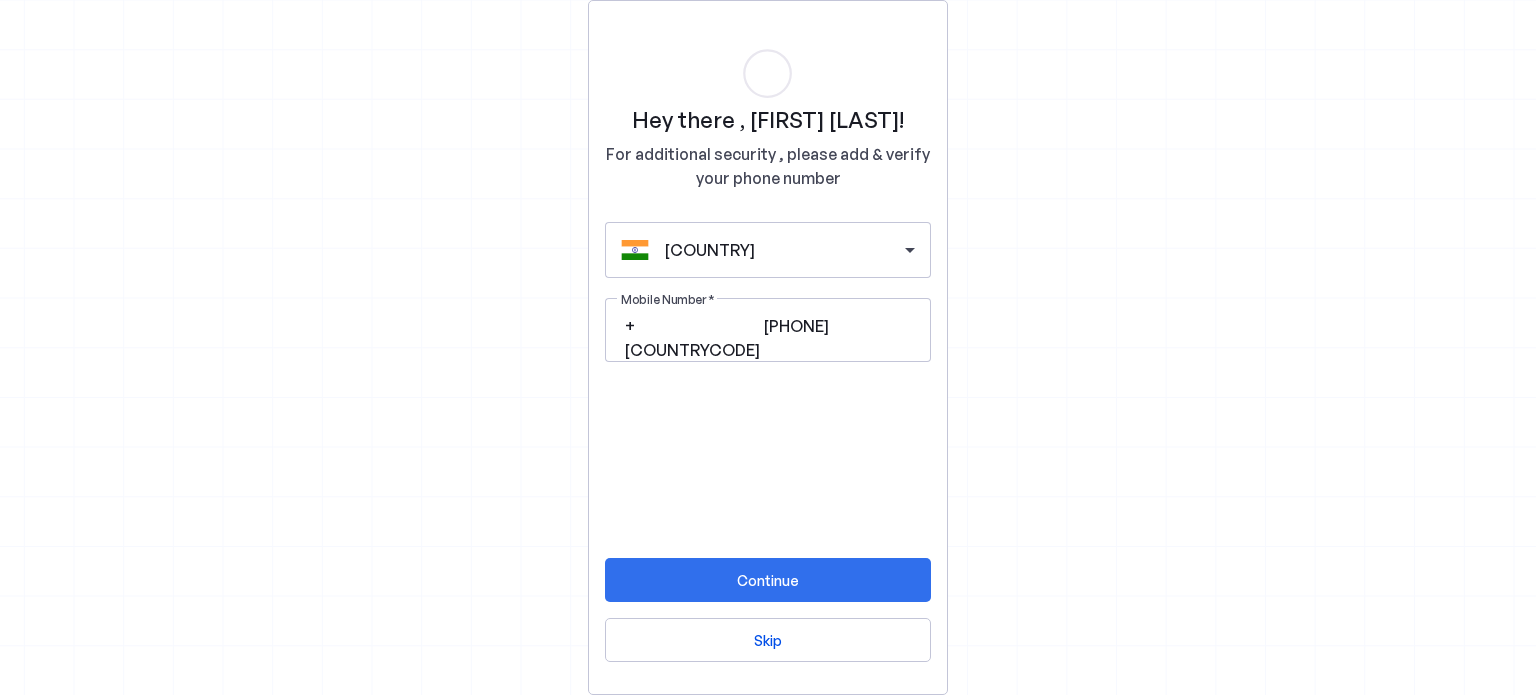 click on "Continue" at bounding box center (768, 580) 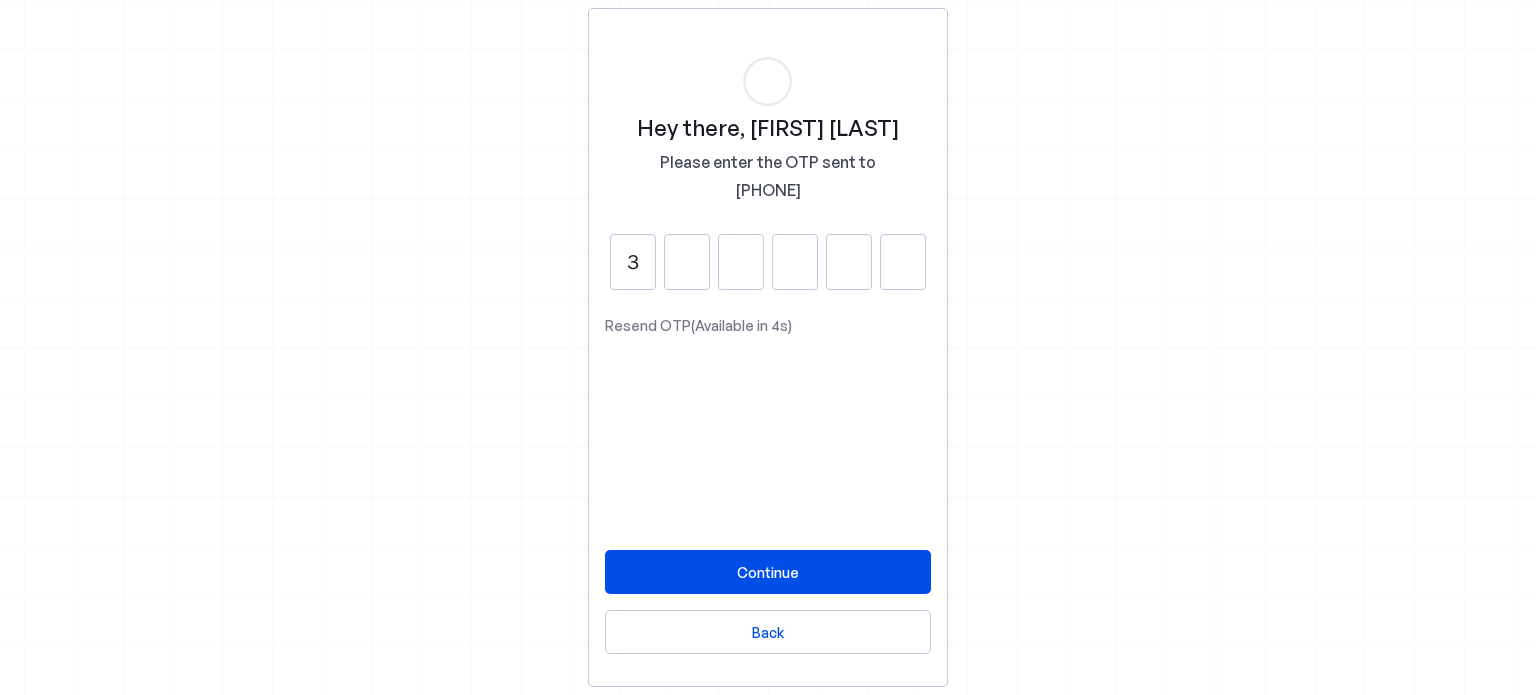 type on "3" 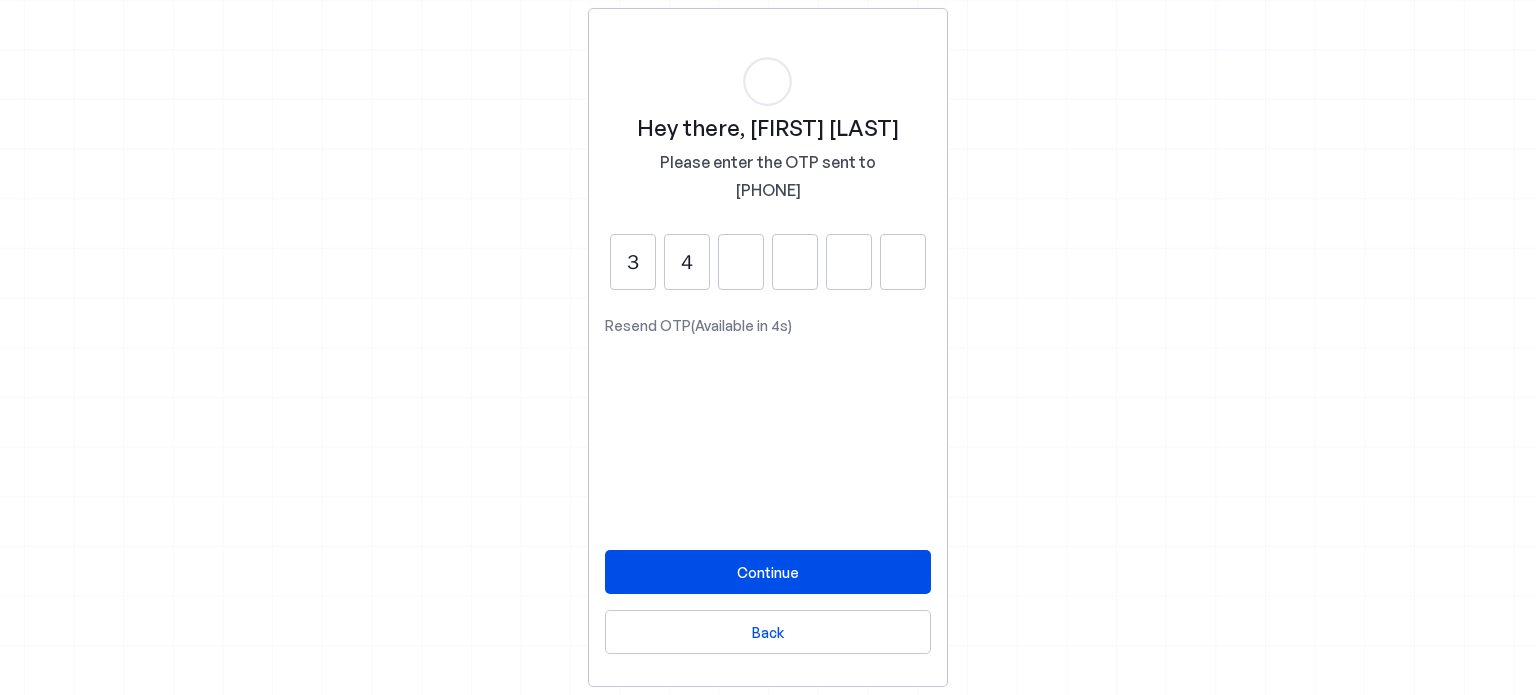 type on "4" 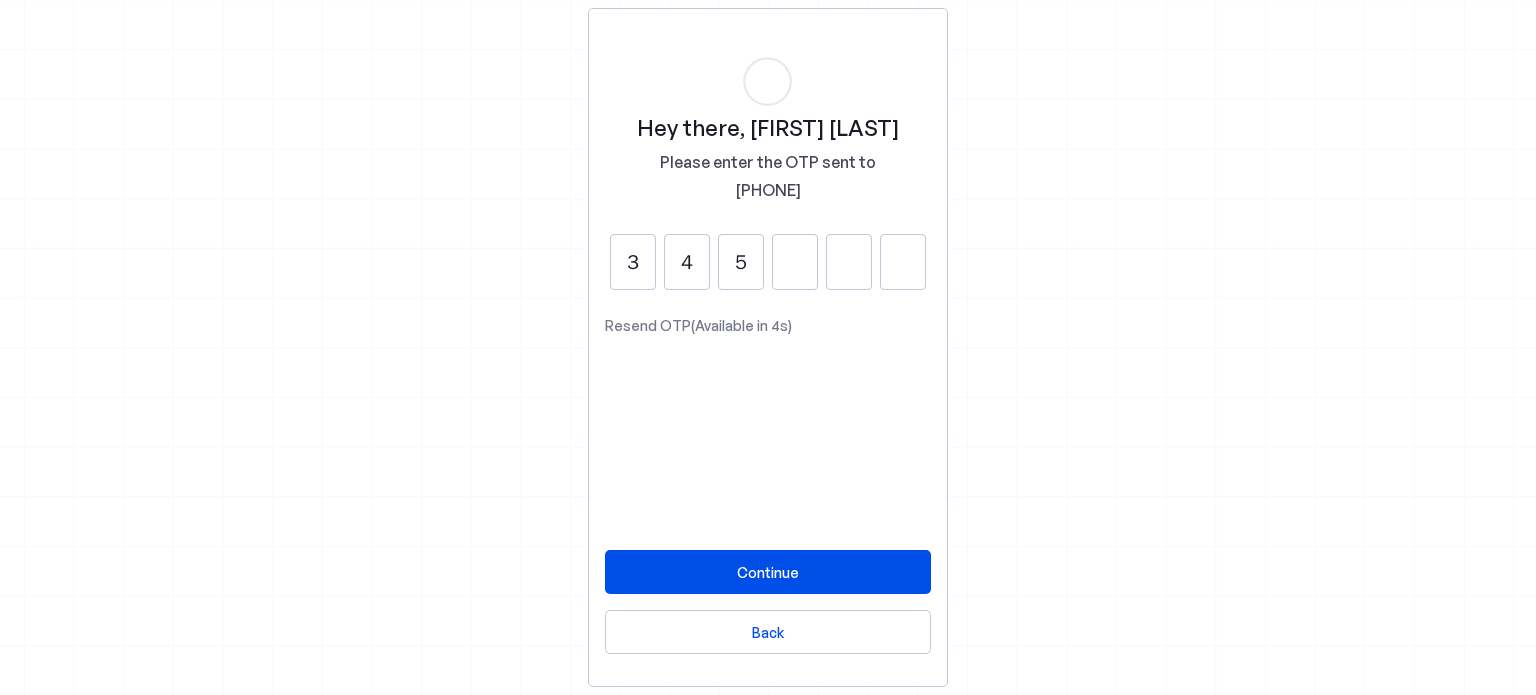type on "5" 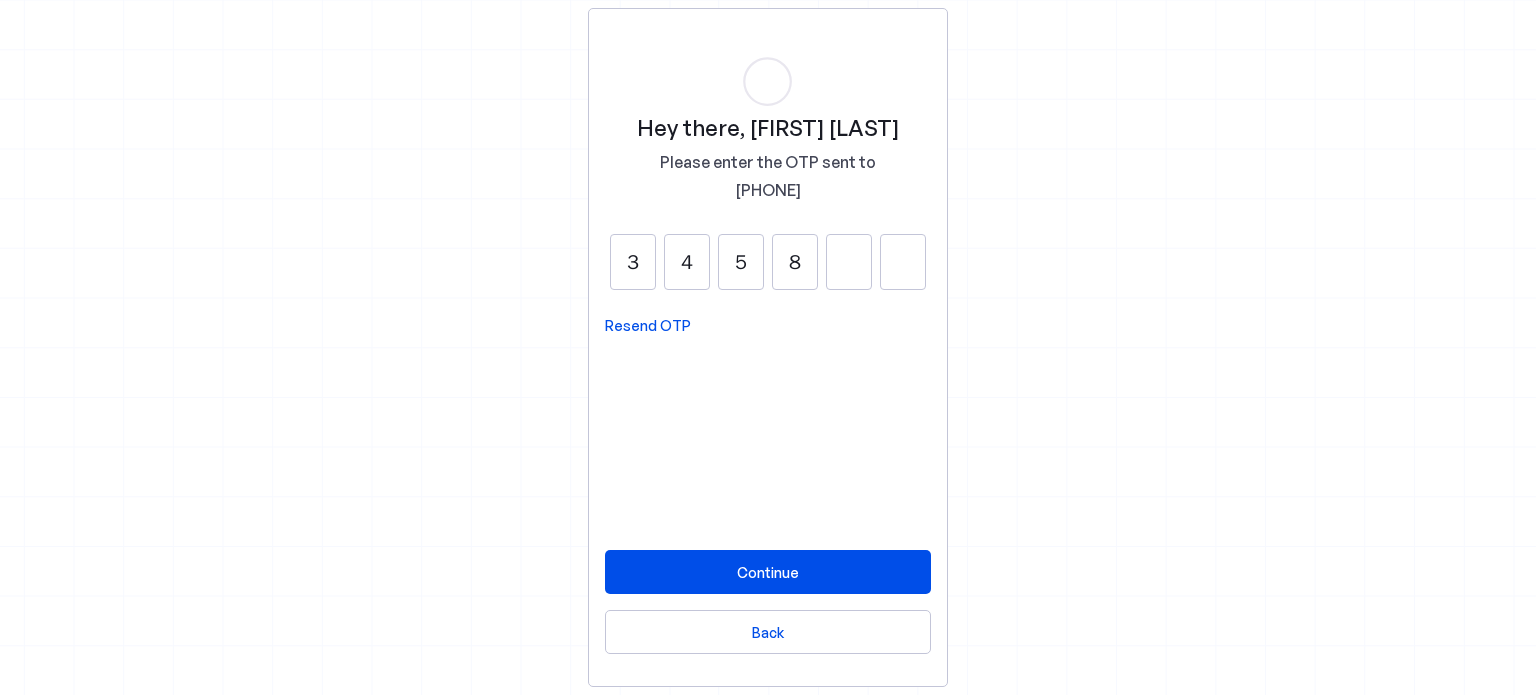 type on "8" 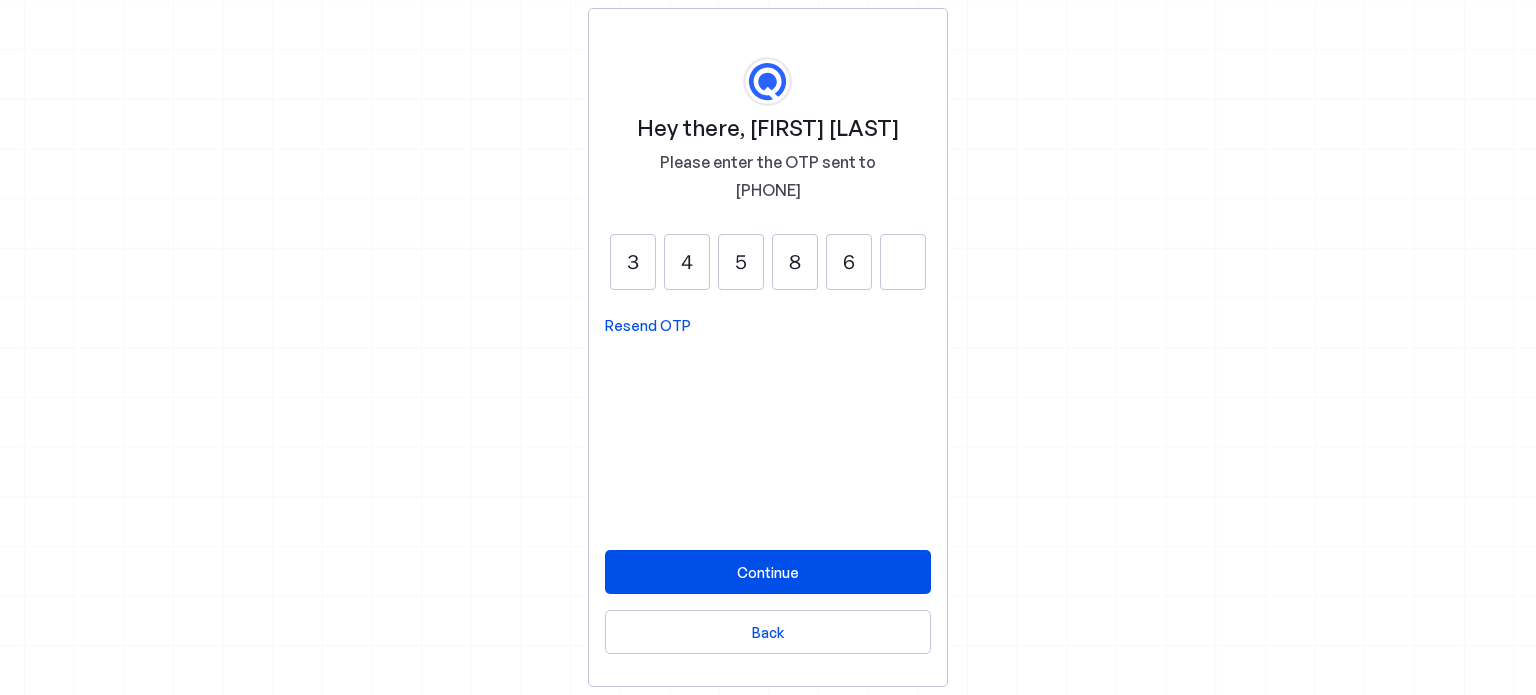 type on "6" 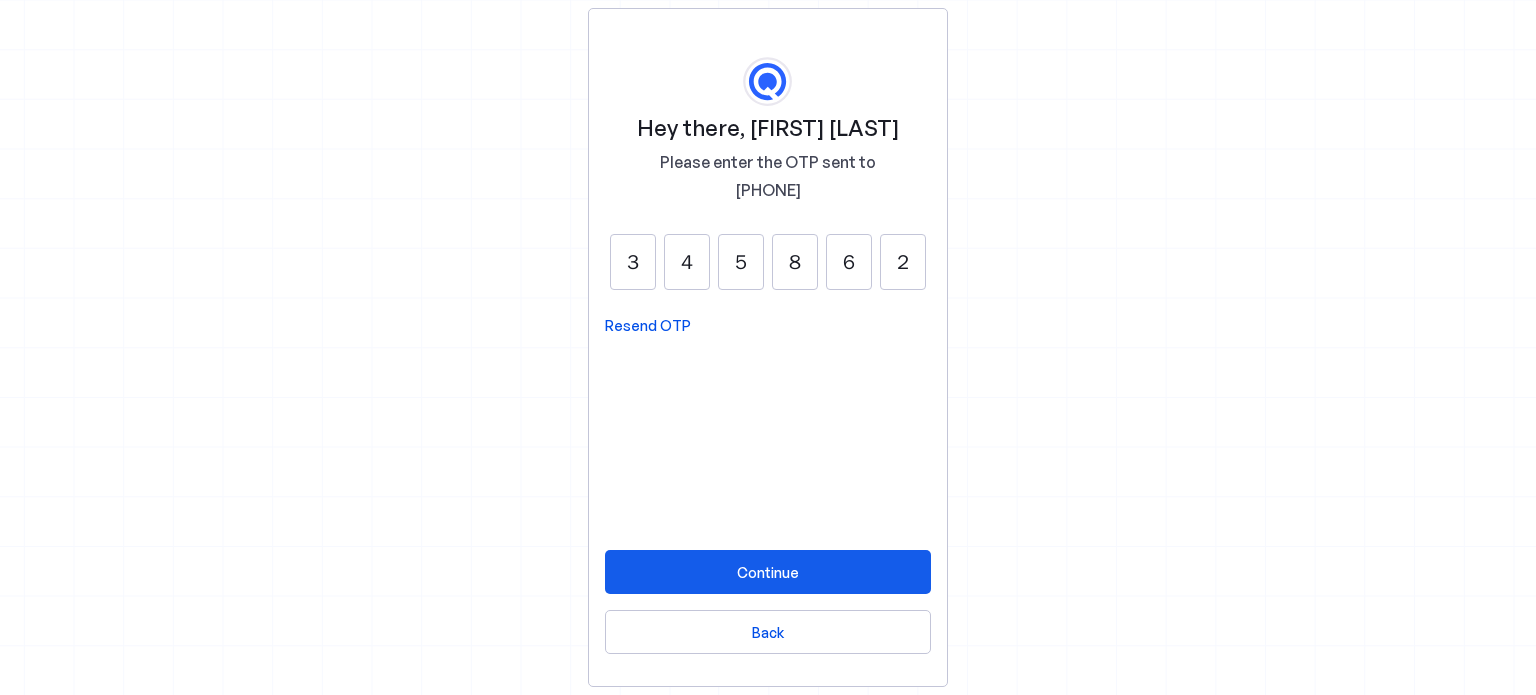 type on "2" 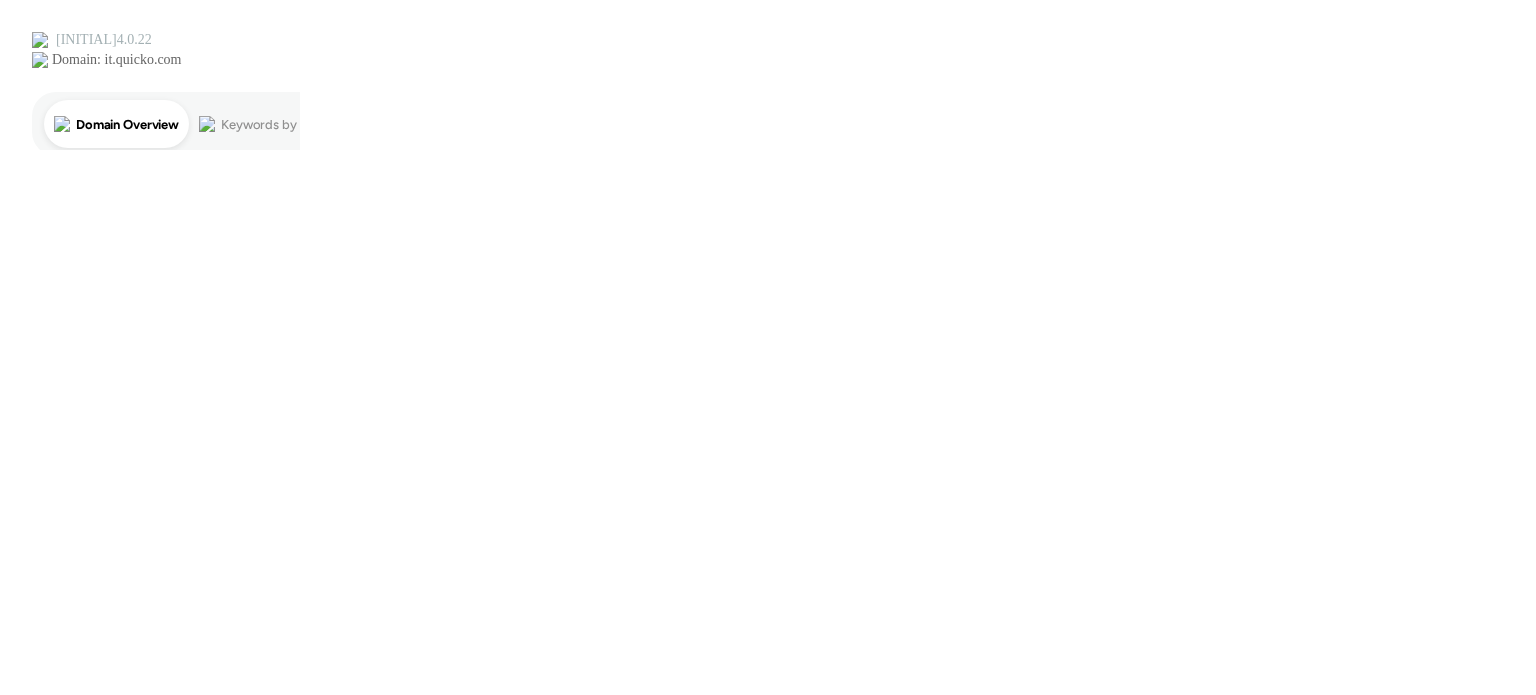scroll, scrollTop: 0, scrollLeft: 0, axis: both 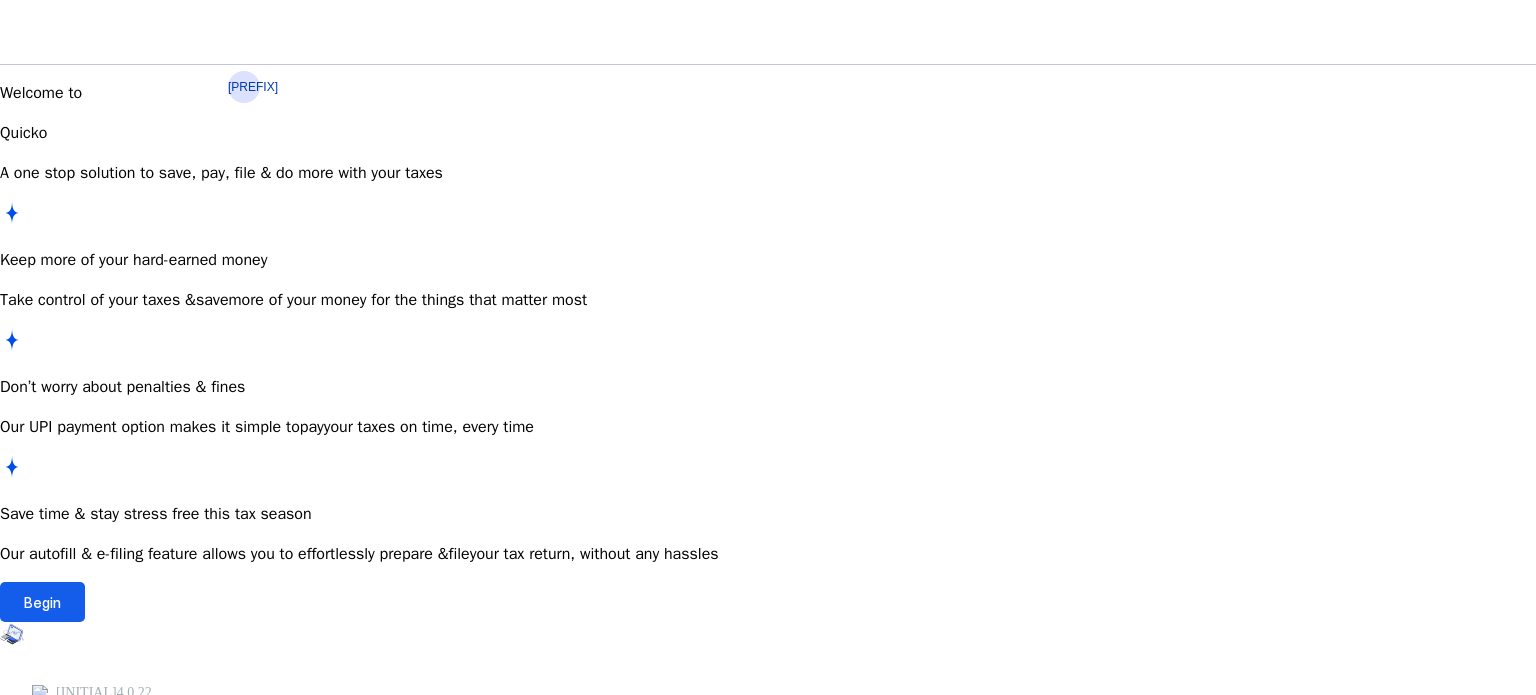 click on "Begin" at bounding box center [42, 602] 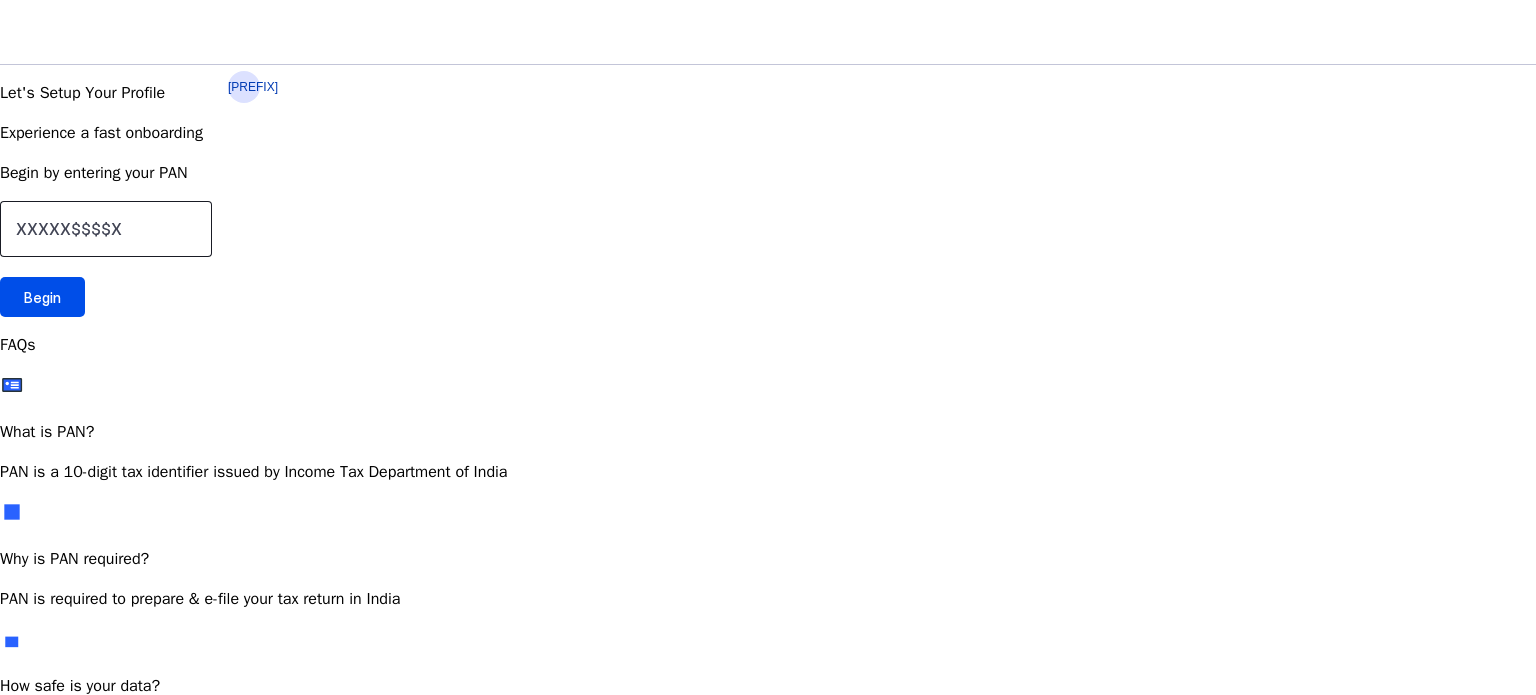 click at bounding box center (106, 229) 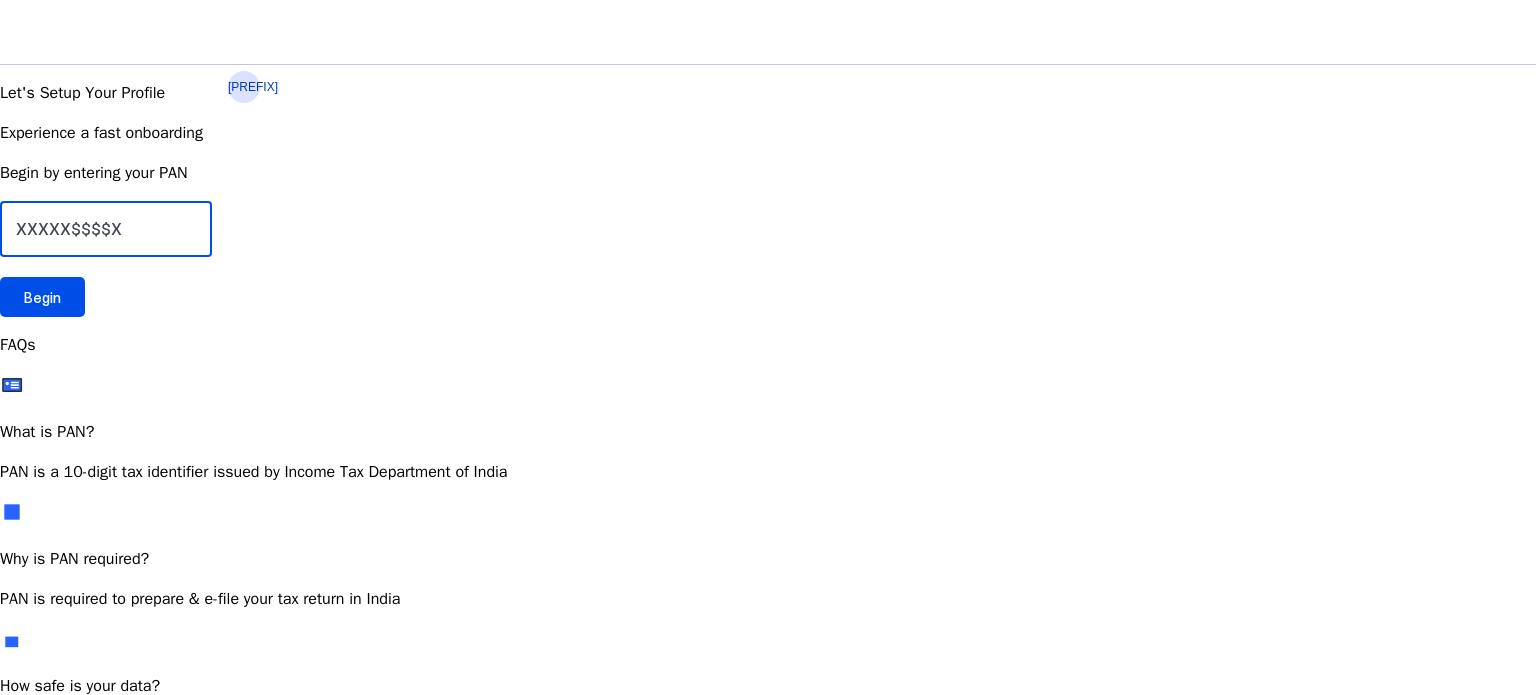 click at bounding box center (106, 229) 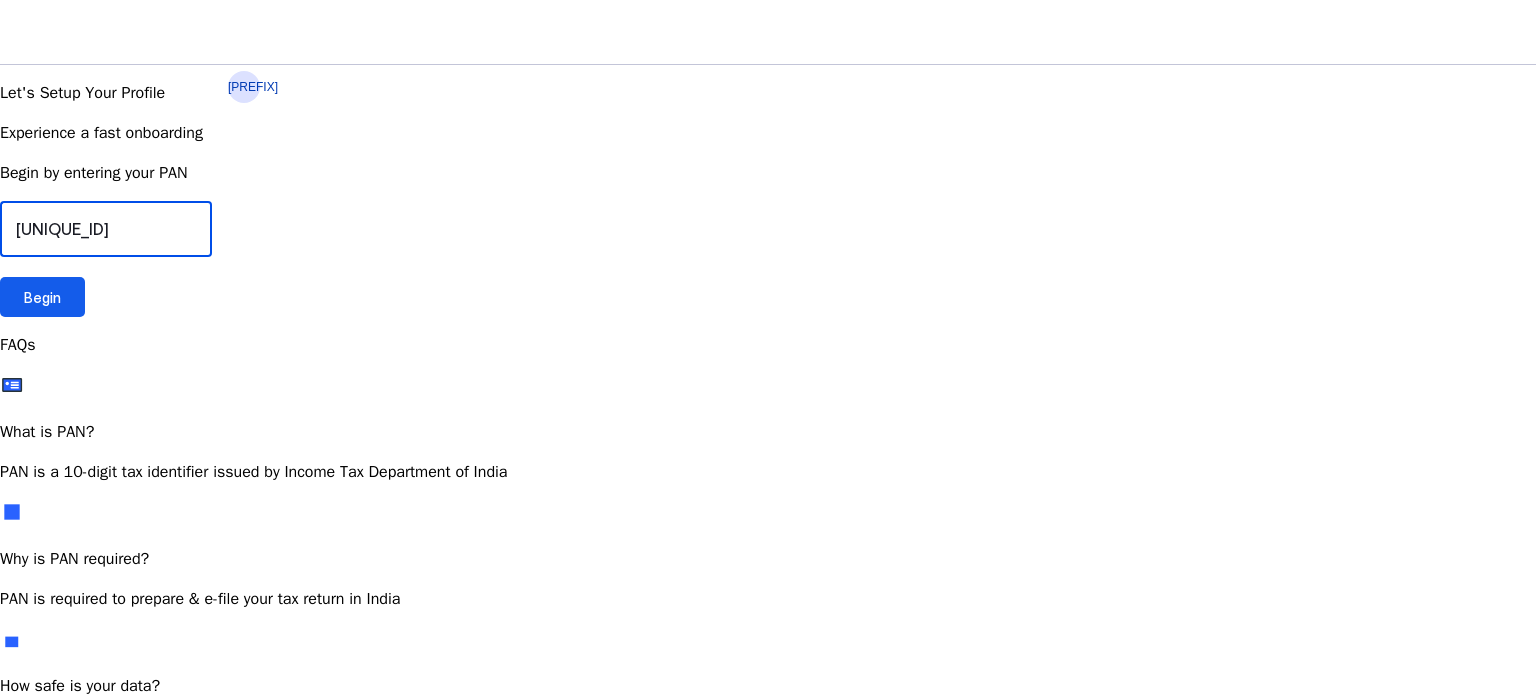 type on "[UNIQUE_ID]" 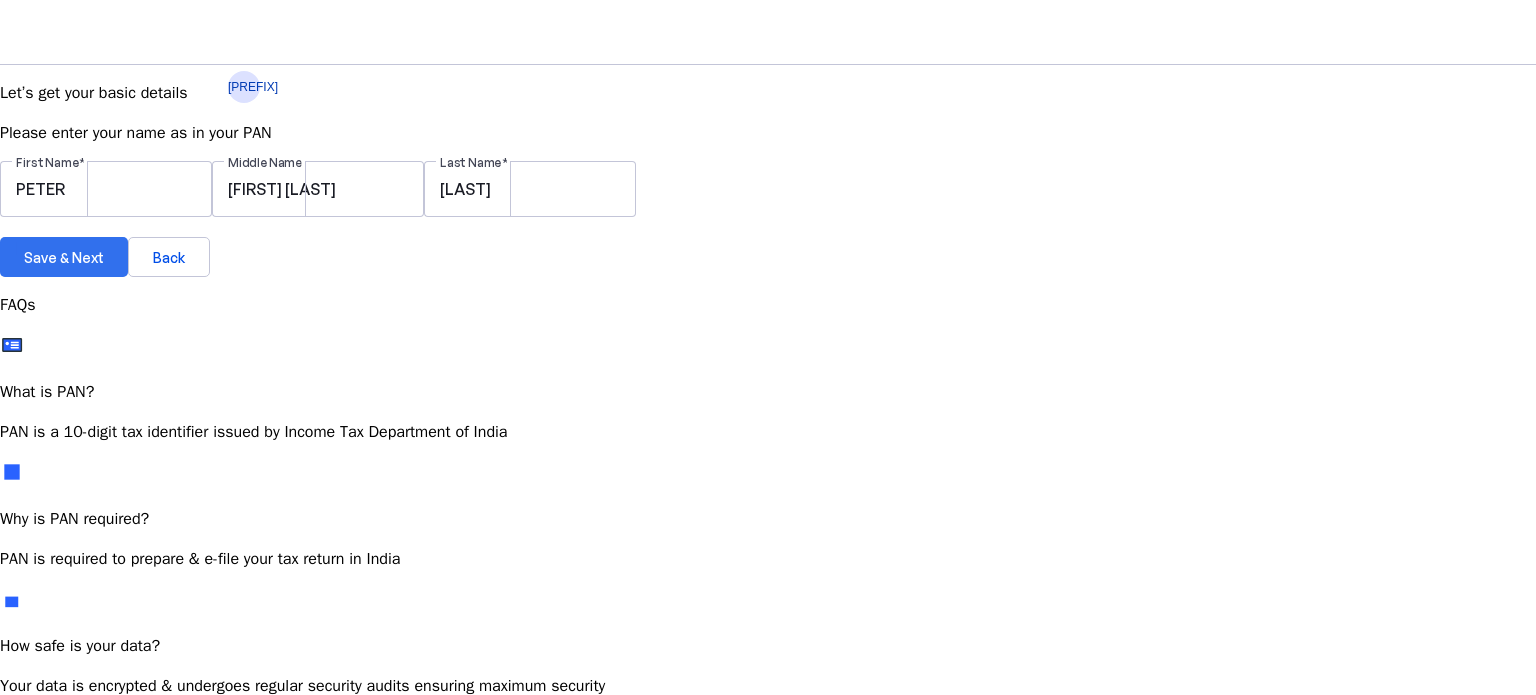click on "Save & Next" at bounding box center [64, 257] 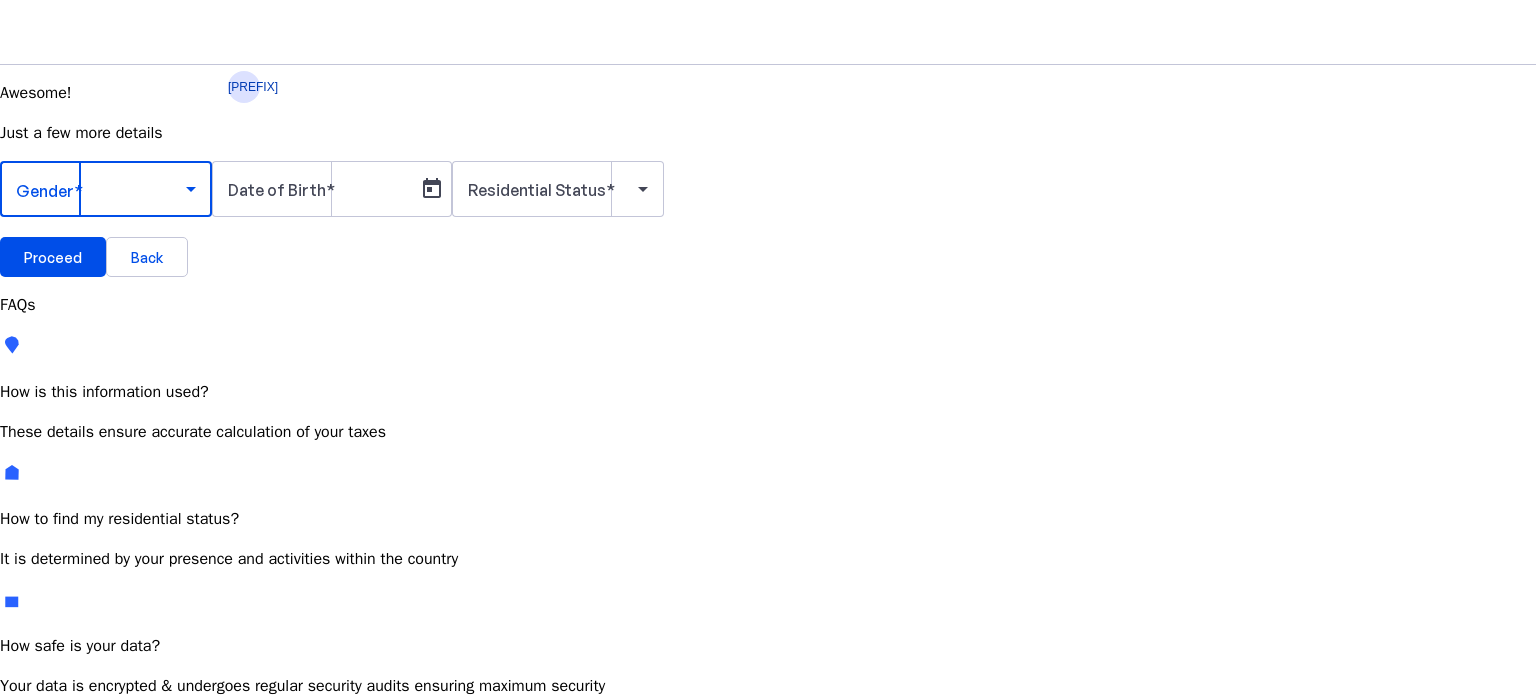 click at bounding box center [101, 189] 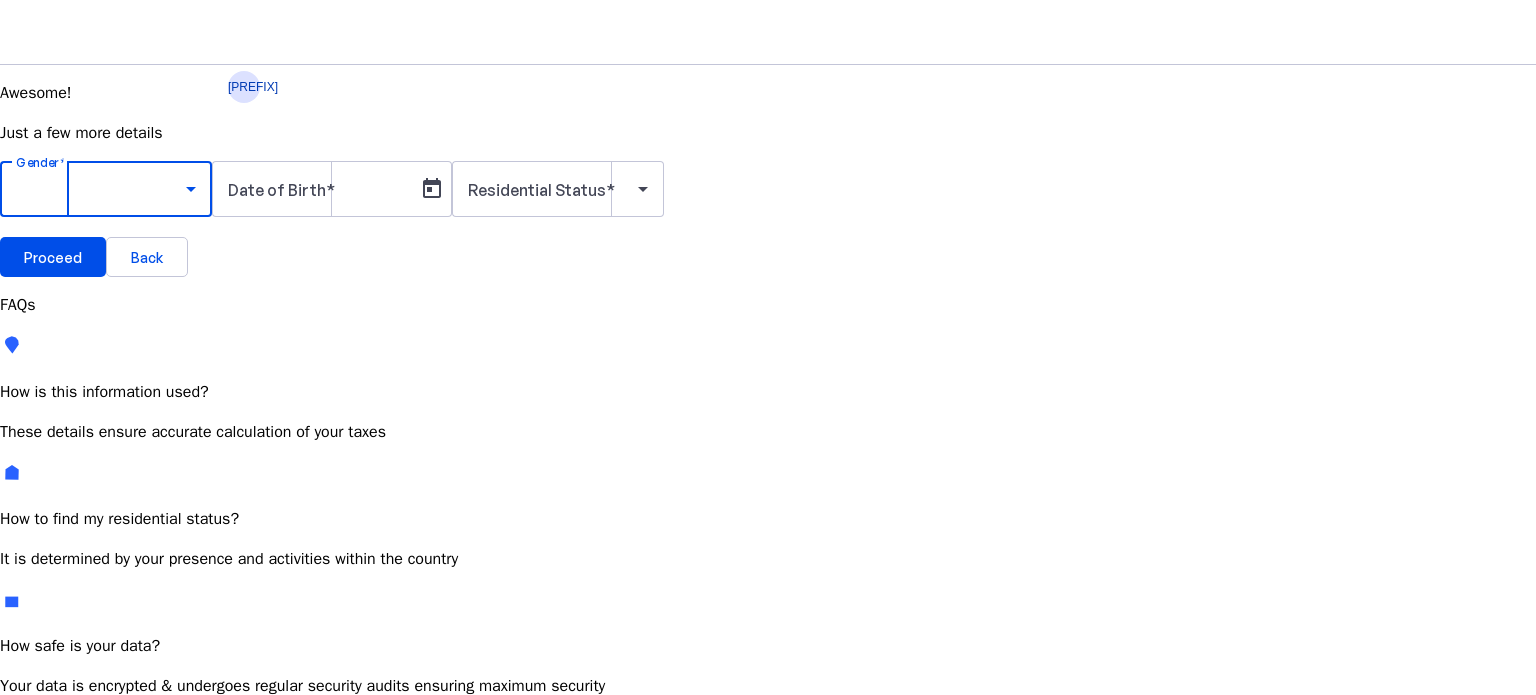 click on "Male" at bounding box center [34, 896] 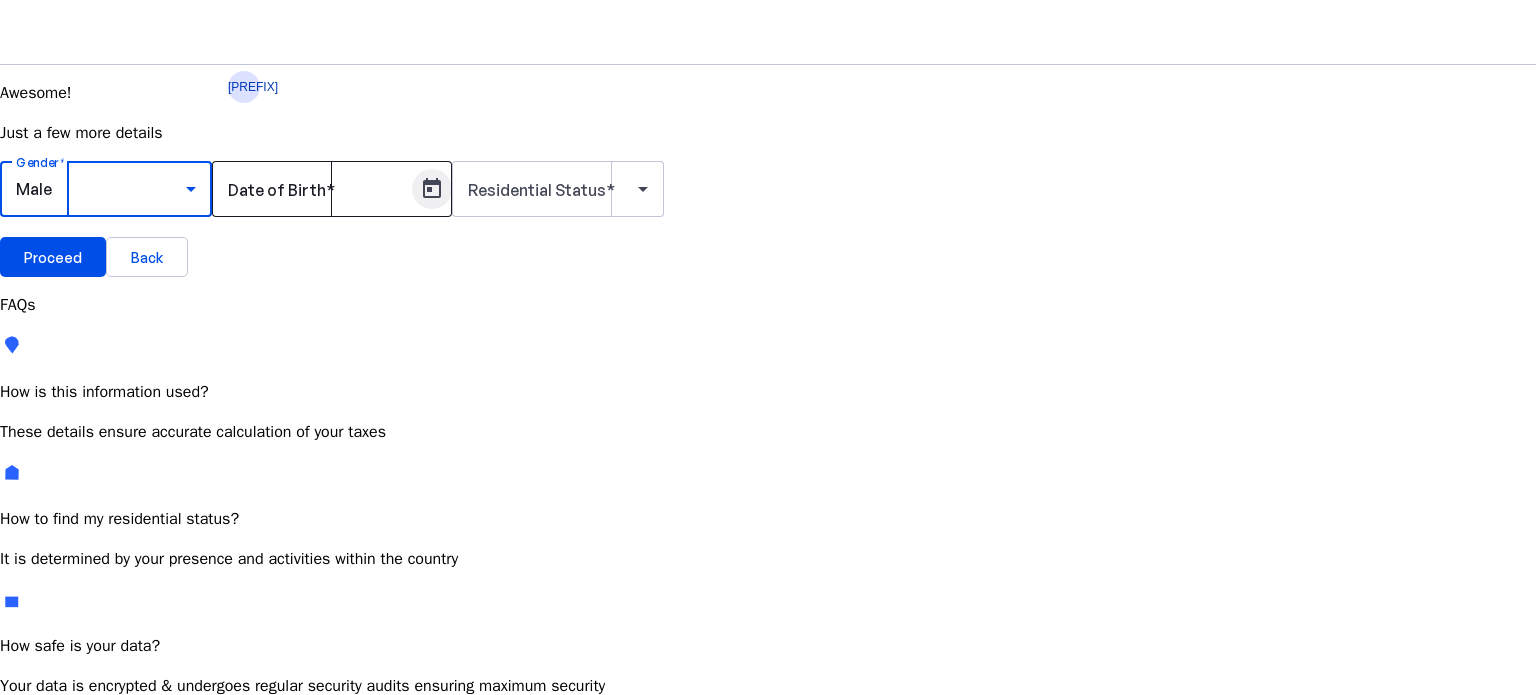 click at bounding box center (432, 189) 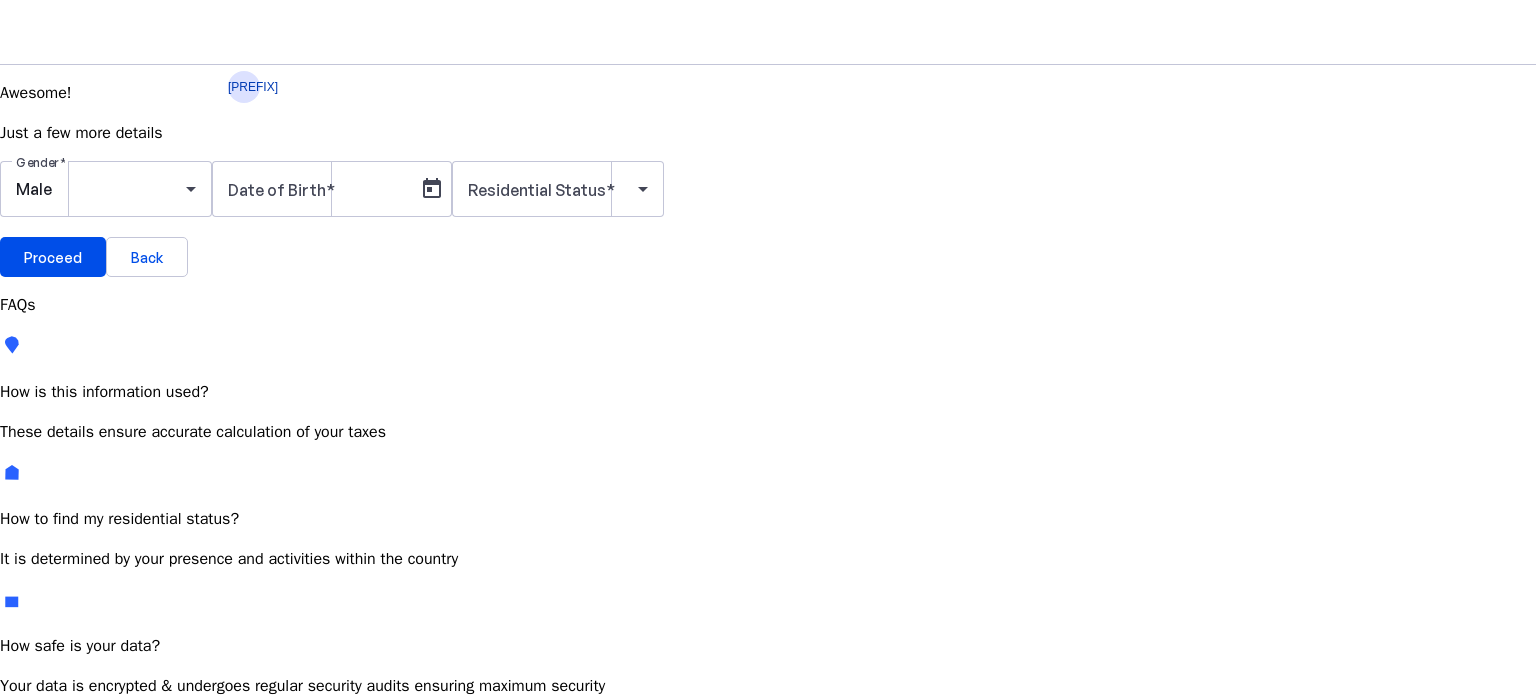 click on "[MONTH] [YEAR]" at bounding box center [147, 905] 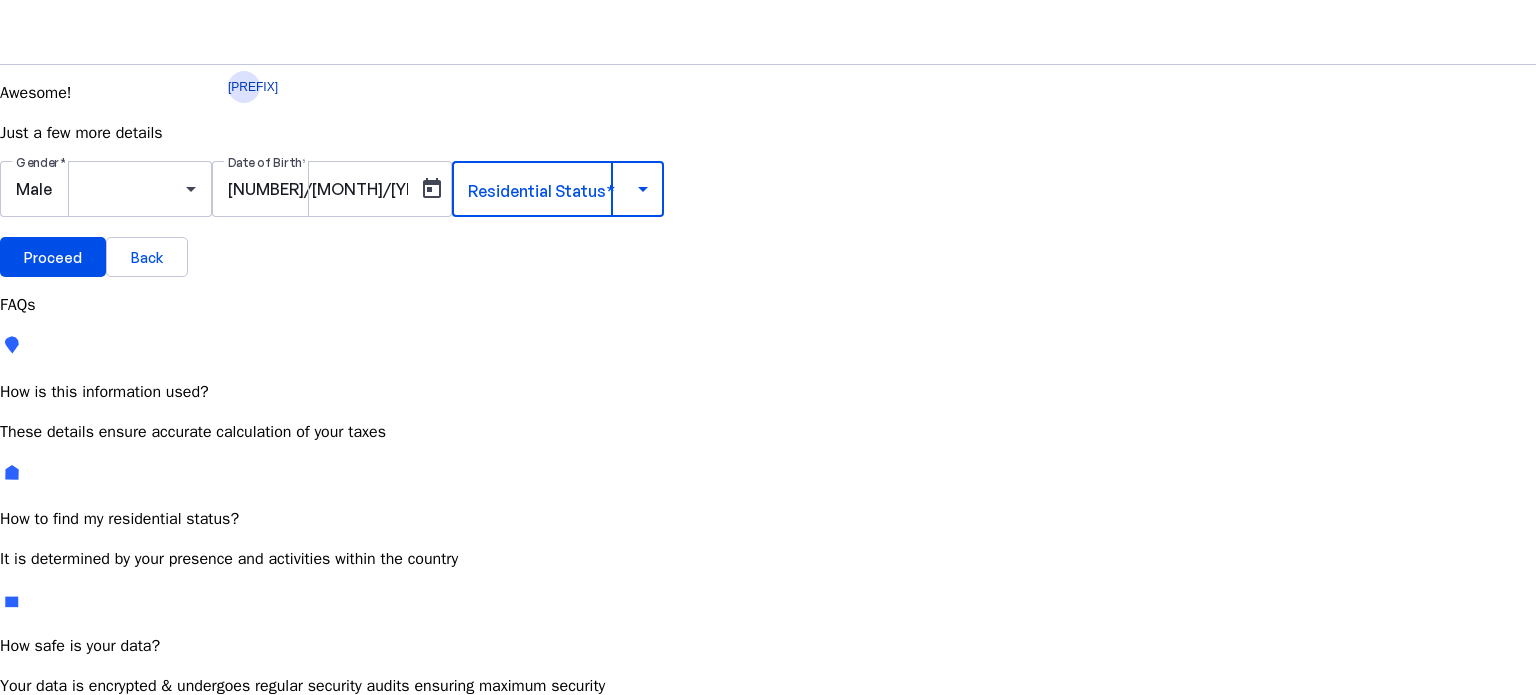 click at bounding box center [553, 189] 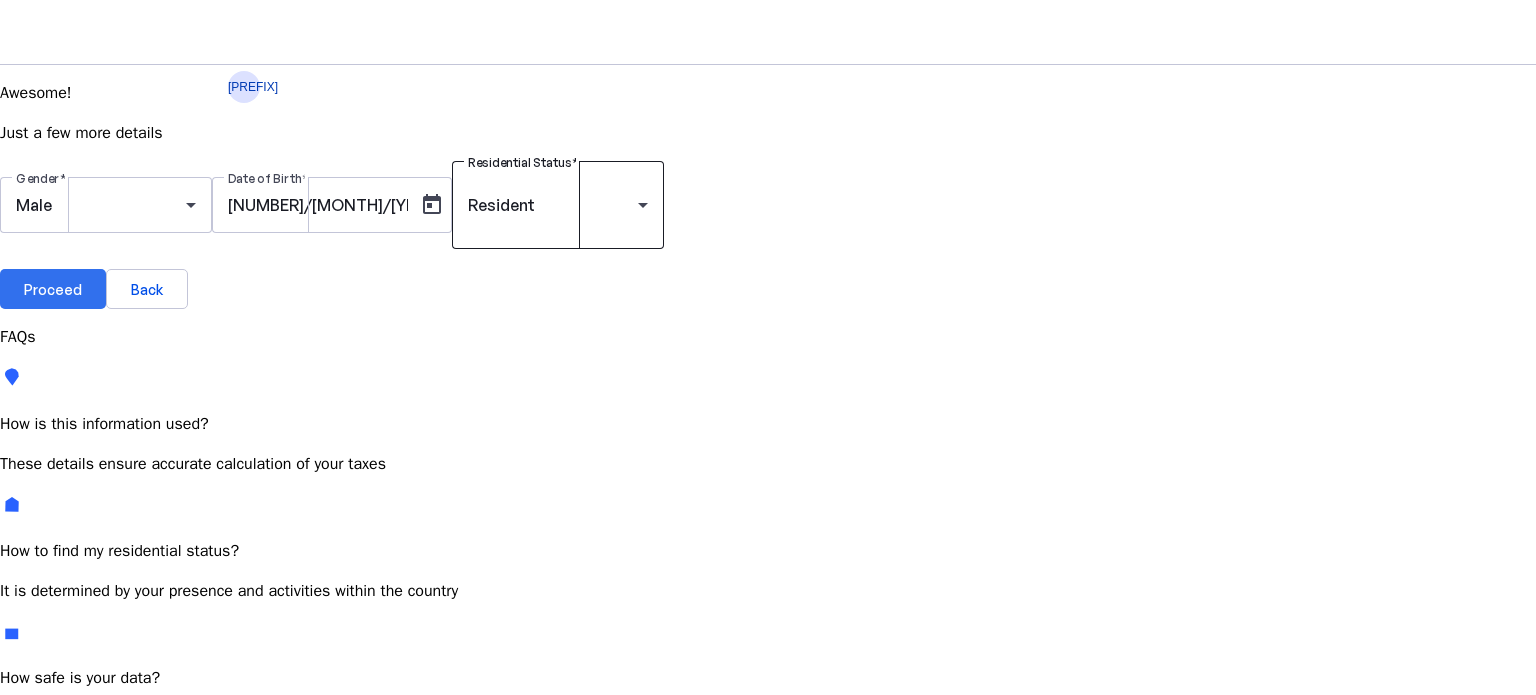 click on "Proceed" at bounding box center (53, 289) 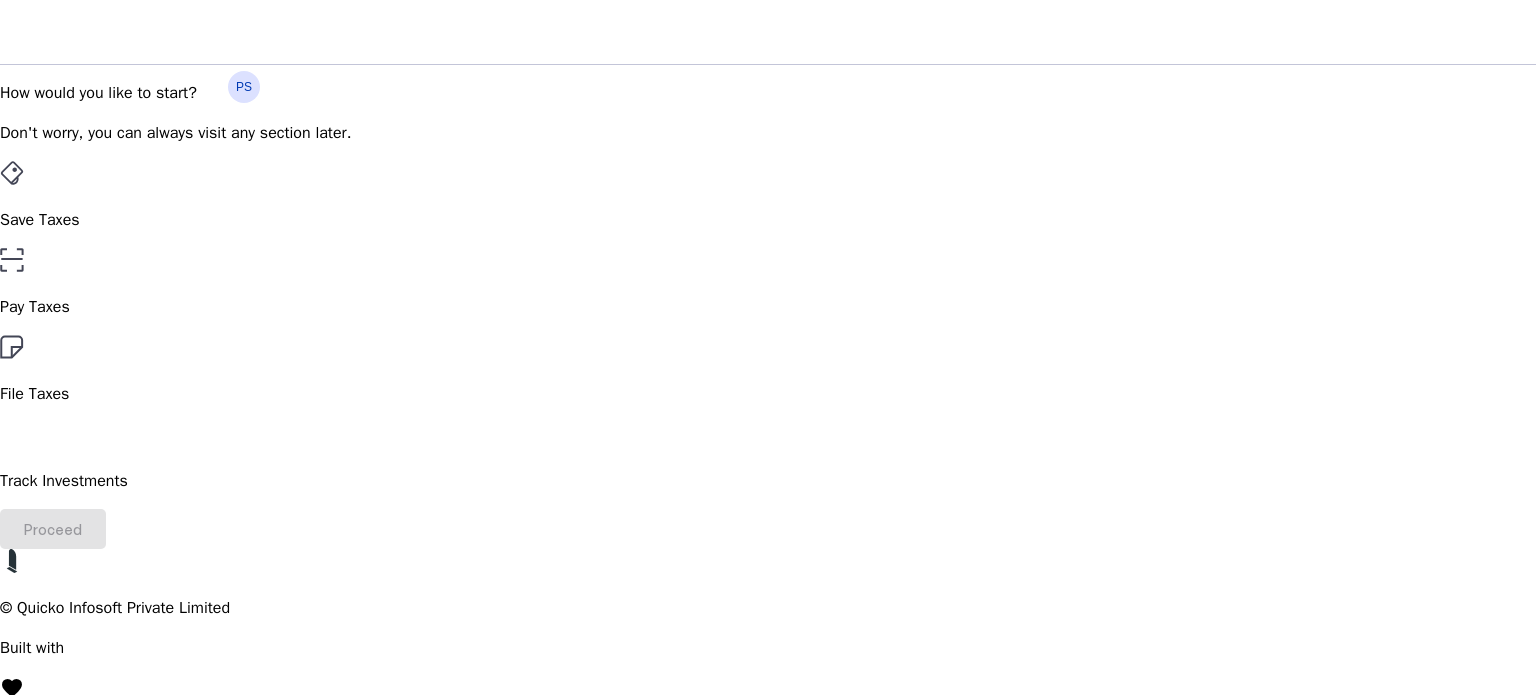 click on "Pay Taxes" at bounding box center [768, 220] 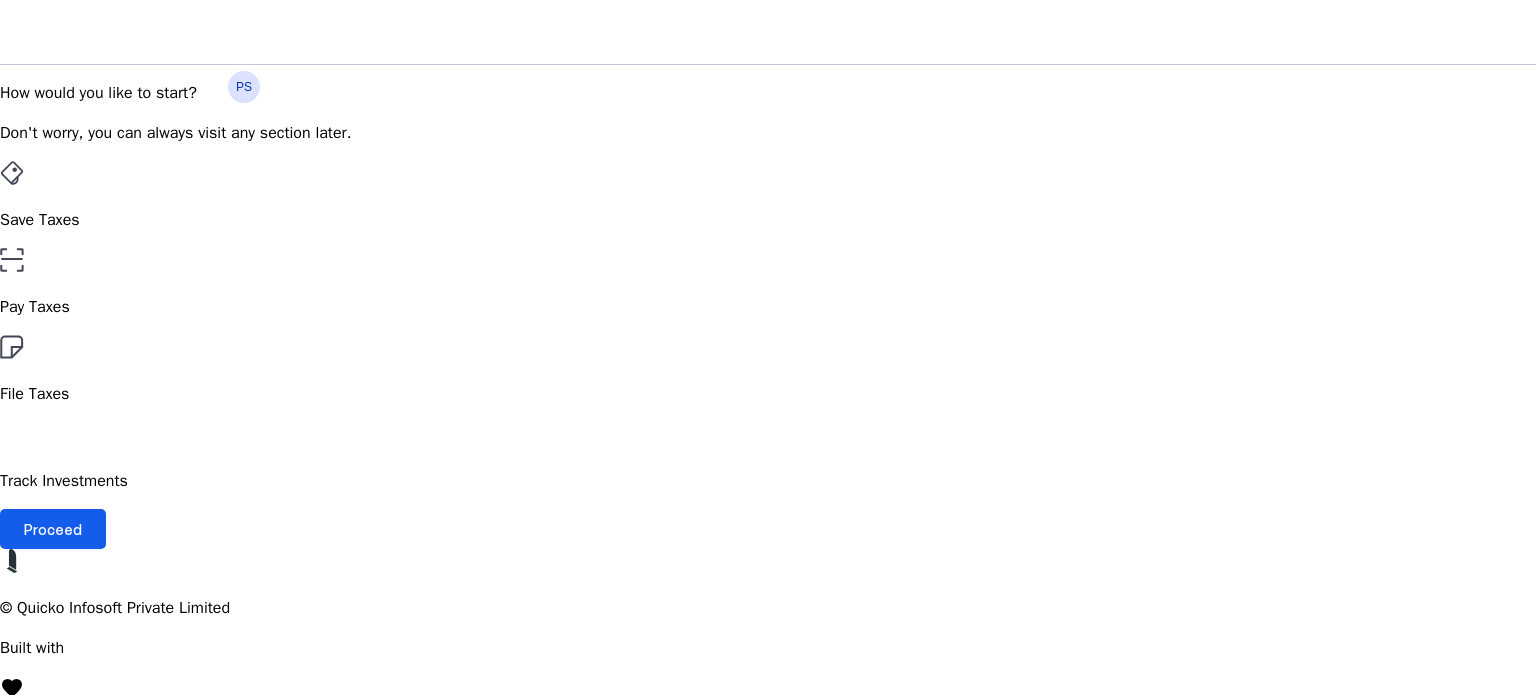 click on "Proceed" at bounding box center (53, 529) 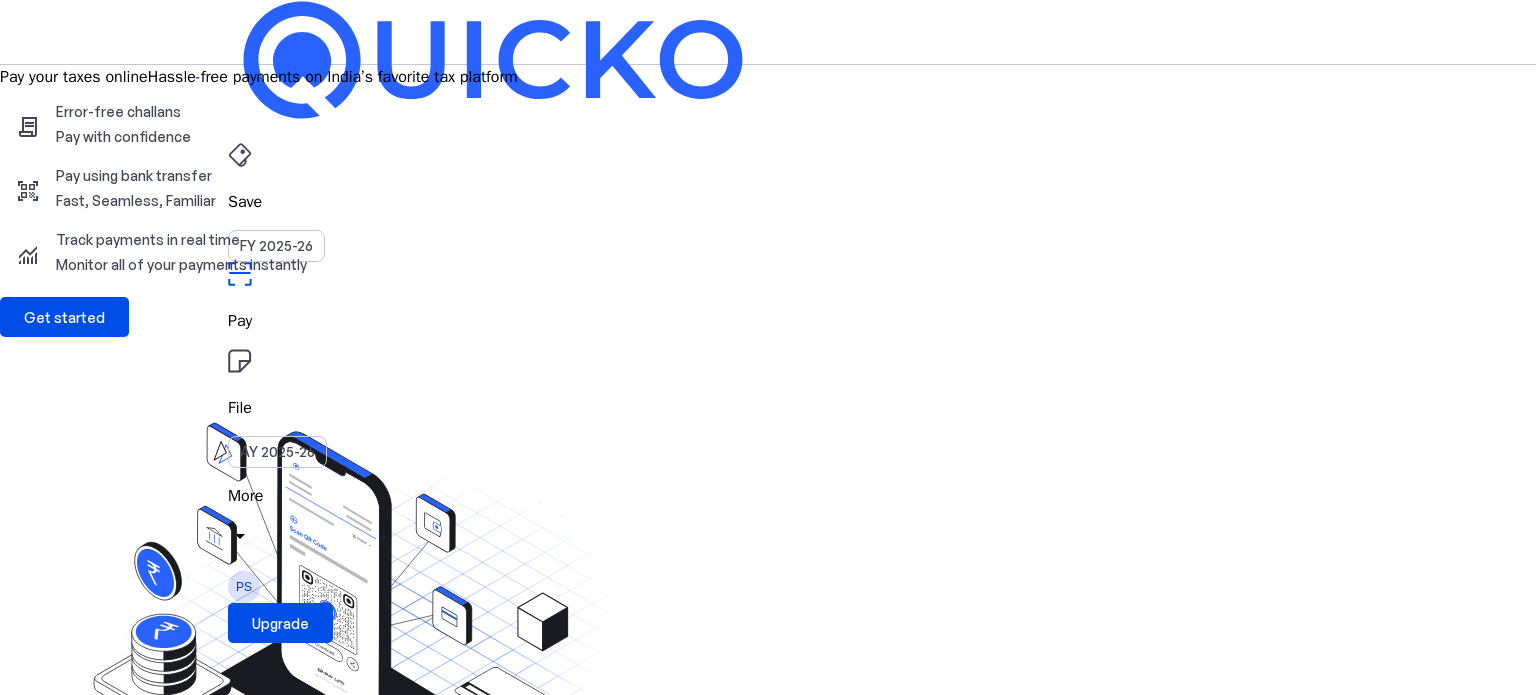 click on "contract Error-free challans Pay with confidence qr_code_scanner Pay using bank transfer Fast, Seamless, Familiar monitoring Track payments in real time Monitor all of your payments instantly" at bounding box center [768, 193] 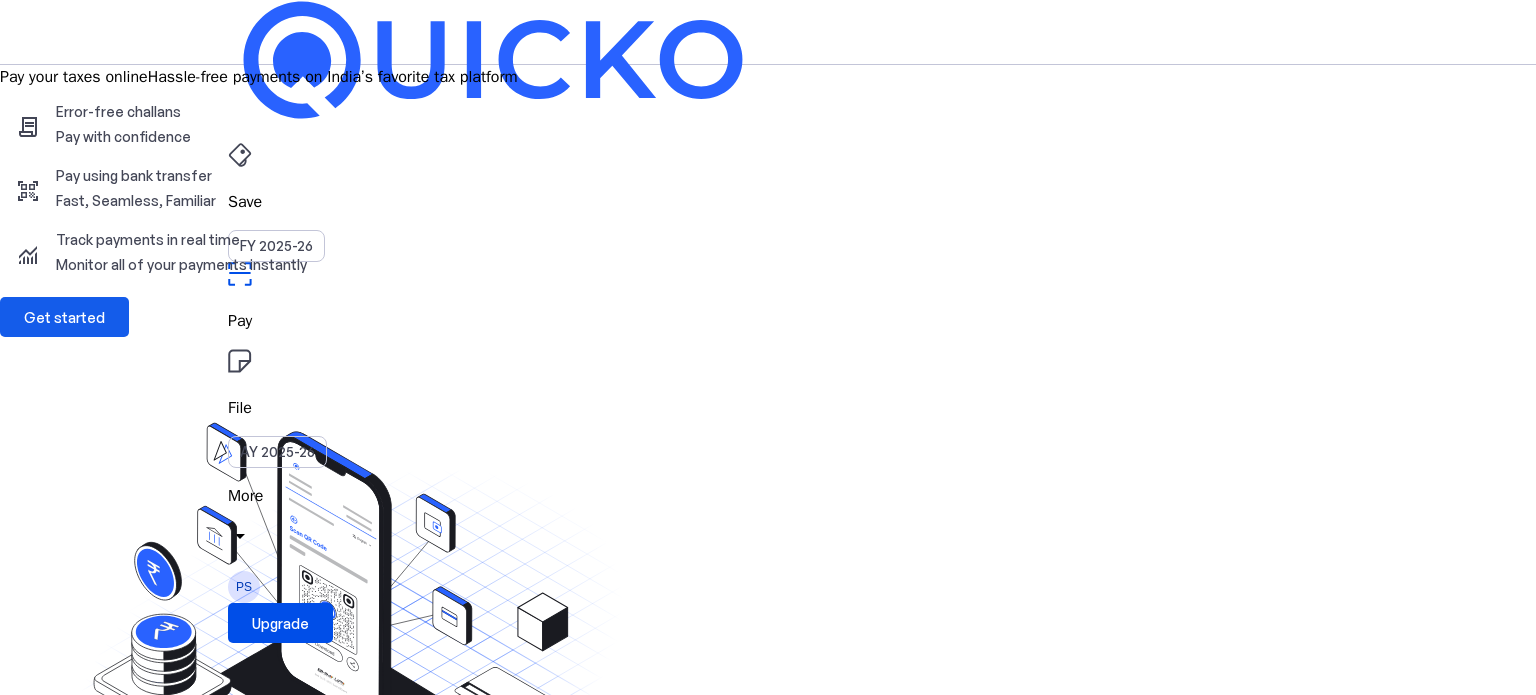 click on "Get started" at bounding box center (64, 317) 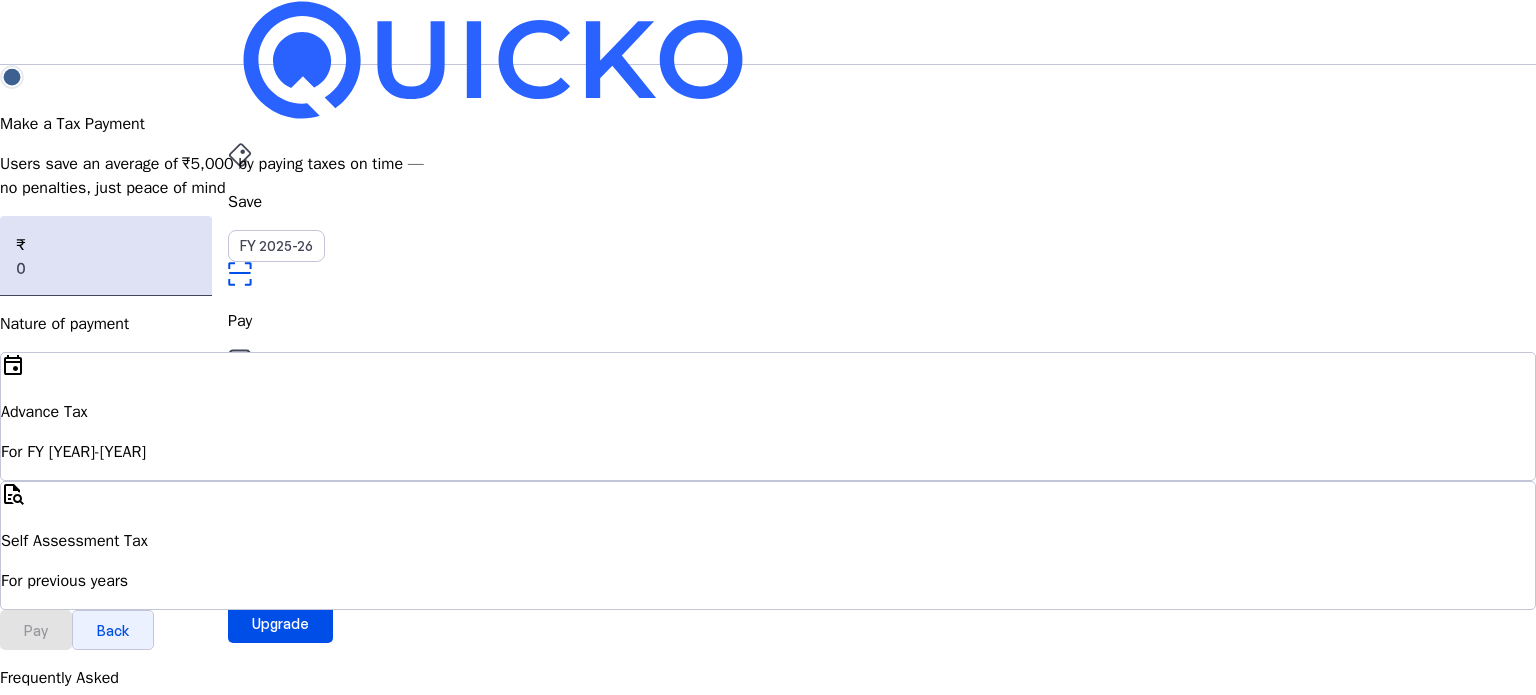 click at bounding box center [113, 630] 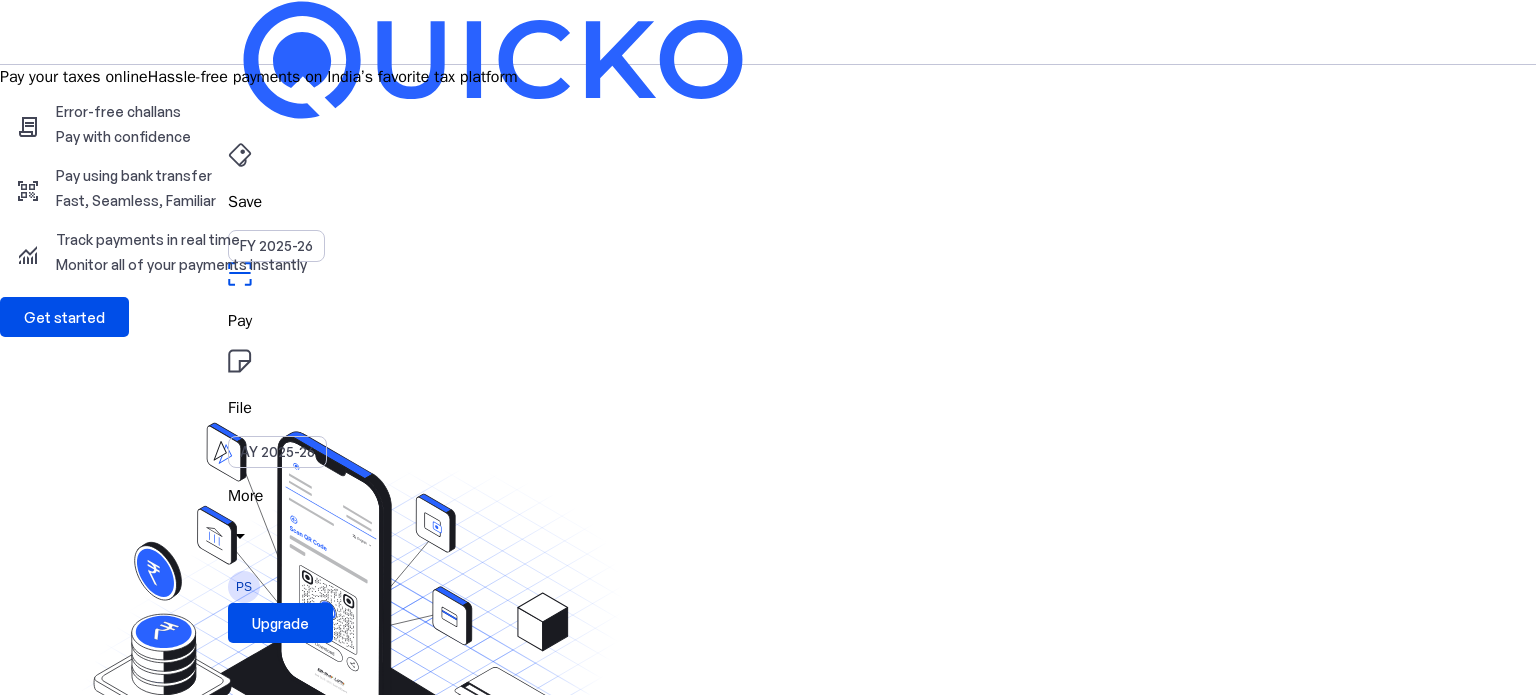click on "More" at bounding box center [768, 496] 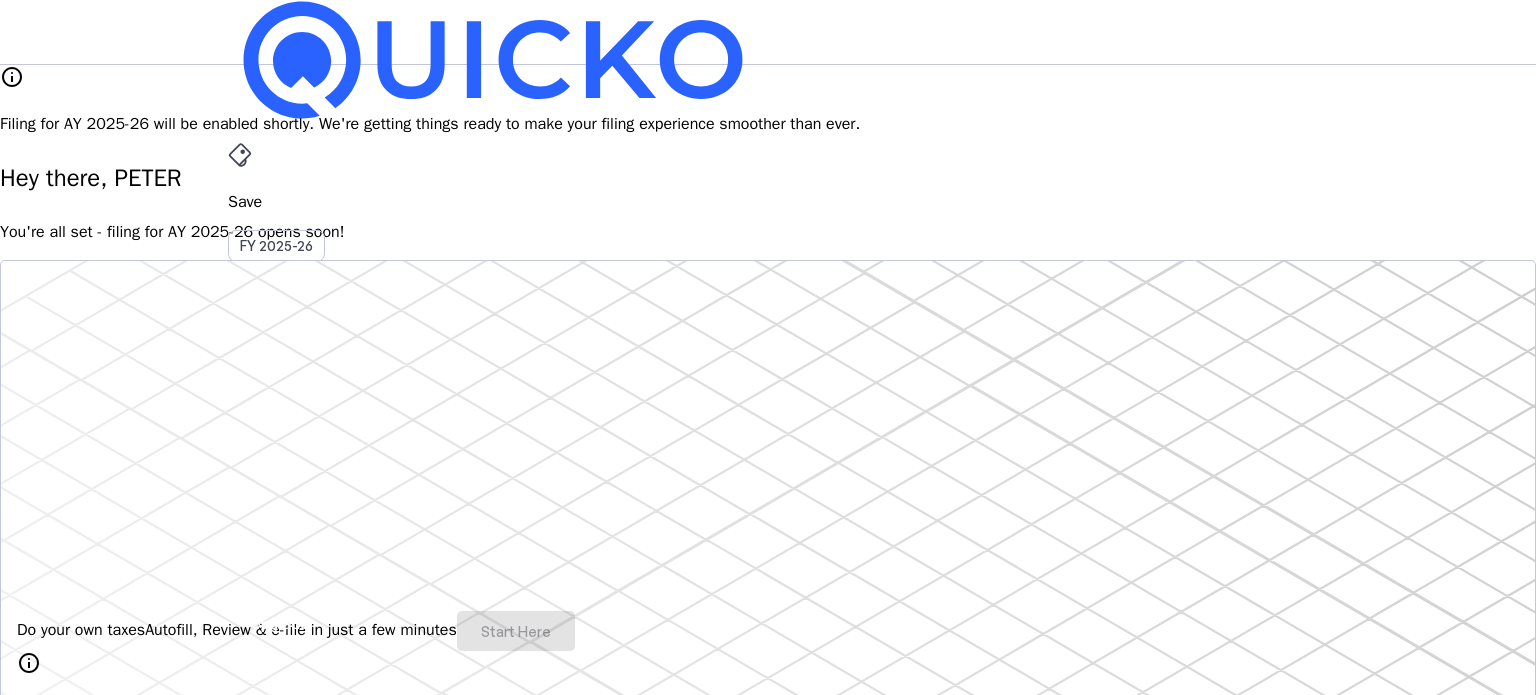 scroll, scrollTop: 608, scrollLeft: 0, axis: vertical 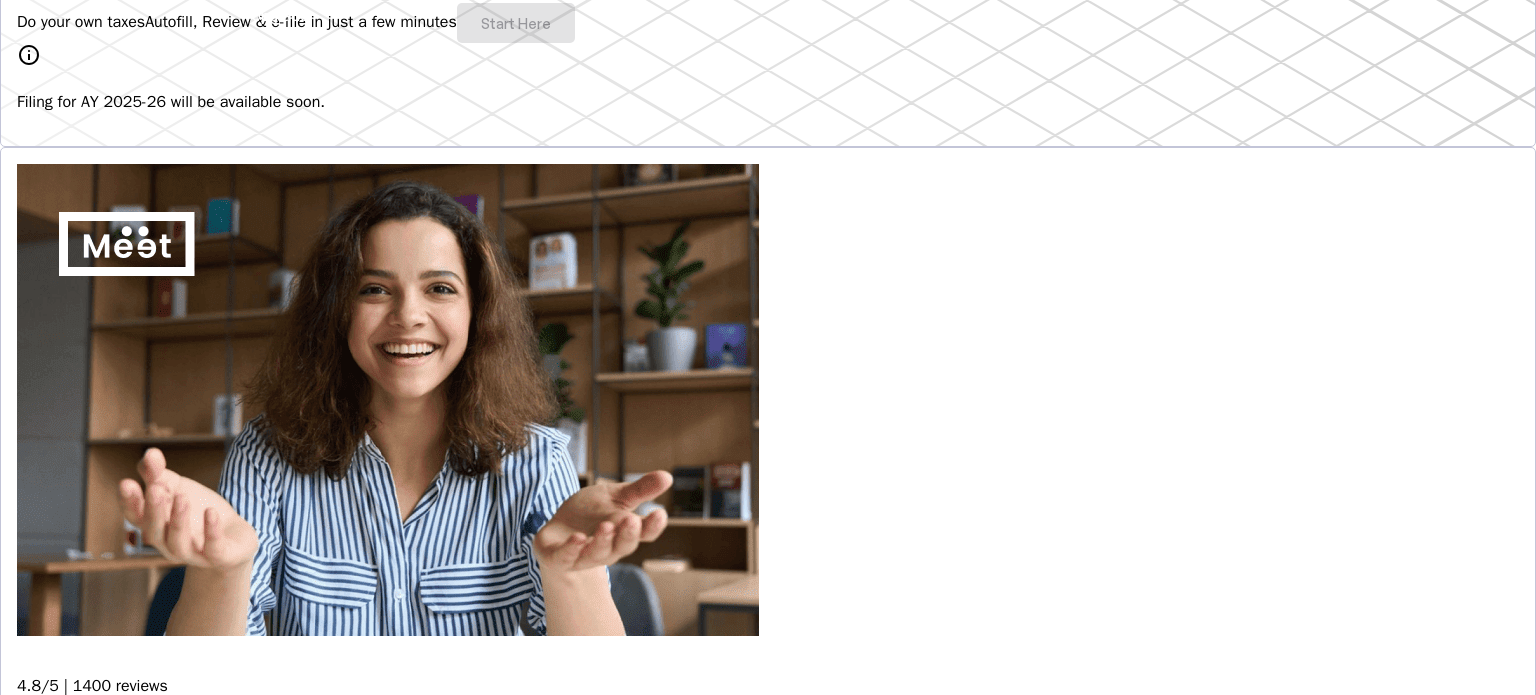 click on "Save FY 2025-26  Pay   File AY 2025-26  More  arrow_drop_down  PS   Upgrade  info Filing for AY 2025-26 will be enabled shortly. We're getting things ready to make your filing experience smoother than ever.  Hey there, [FIRST]   You're all set - filing for AY 2025-26 opens soon!   Do your own taxes   Autofill, Review & e-file in just a few minutes   Start Here  info Filing for AY 2025-26 will be available soon.   4.8/5 | 1400 reviews   We do your taxes   Expert will prepare, review & e-file your tax return, making sure nothing gets missed.   Explore   Benefits of filing on Quicko  Fetch everything using Autofill Automatically retrieve your income, deductions, tax credits & losses directly from ITD. No need of any forms! Connect to multiple apps In just a few clicks, seamlessly fetch all your trades directly from your broker and ensure accurate reporting. Get Personalized Insights Gain full visibility into the computation. Easily view and understand how your taxes are calculated.  Explore  Upgrade to Elite FAQs" at bounding box center [768, 1062] 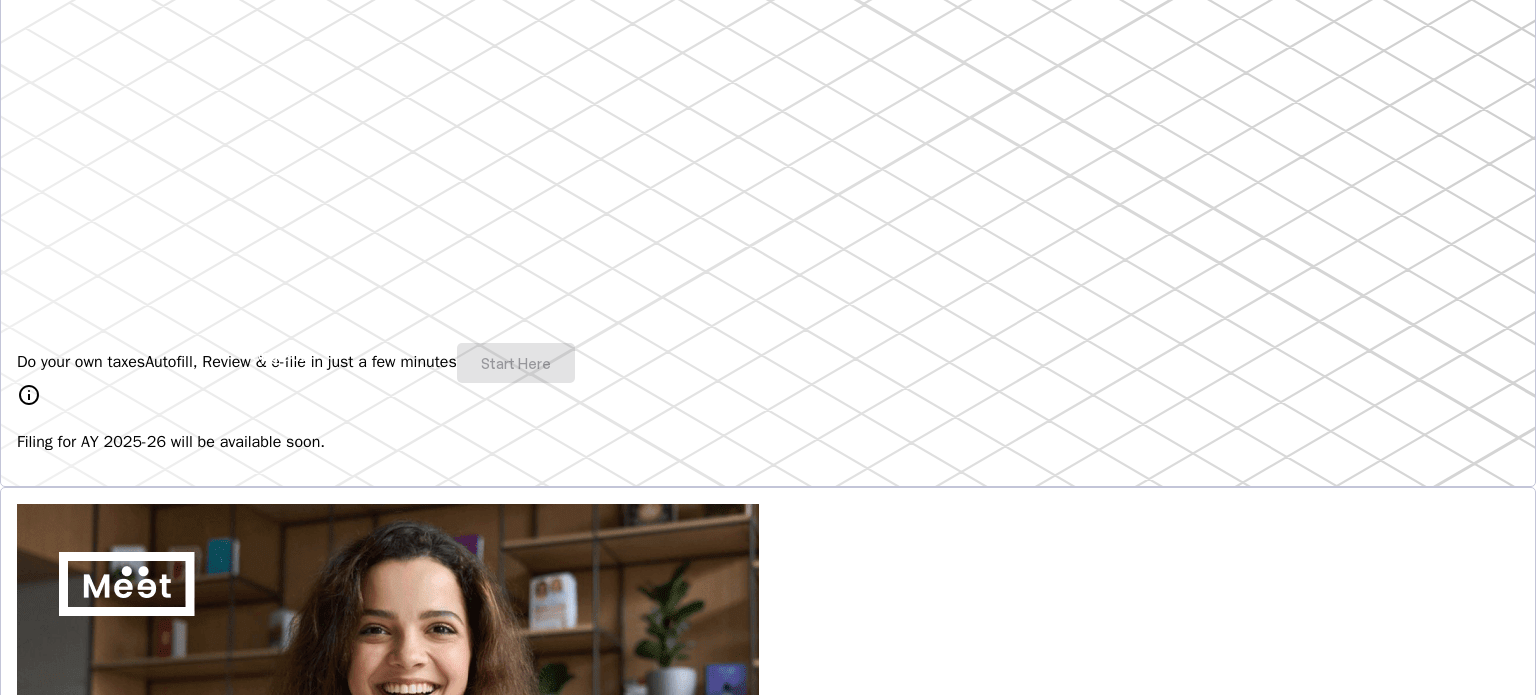 type 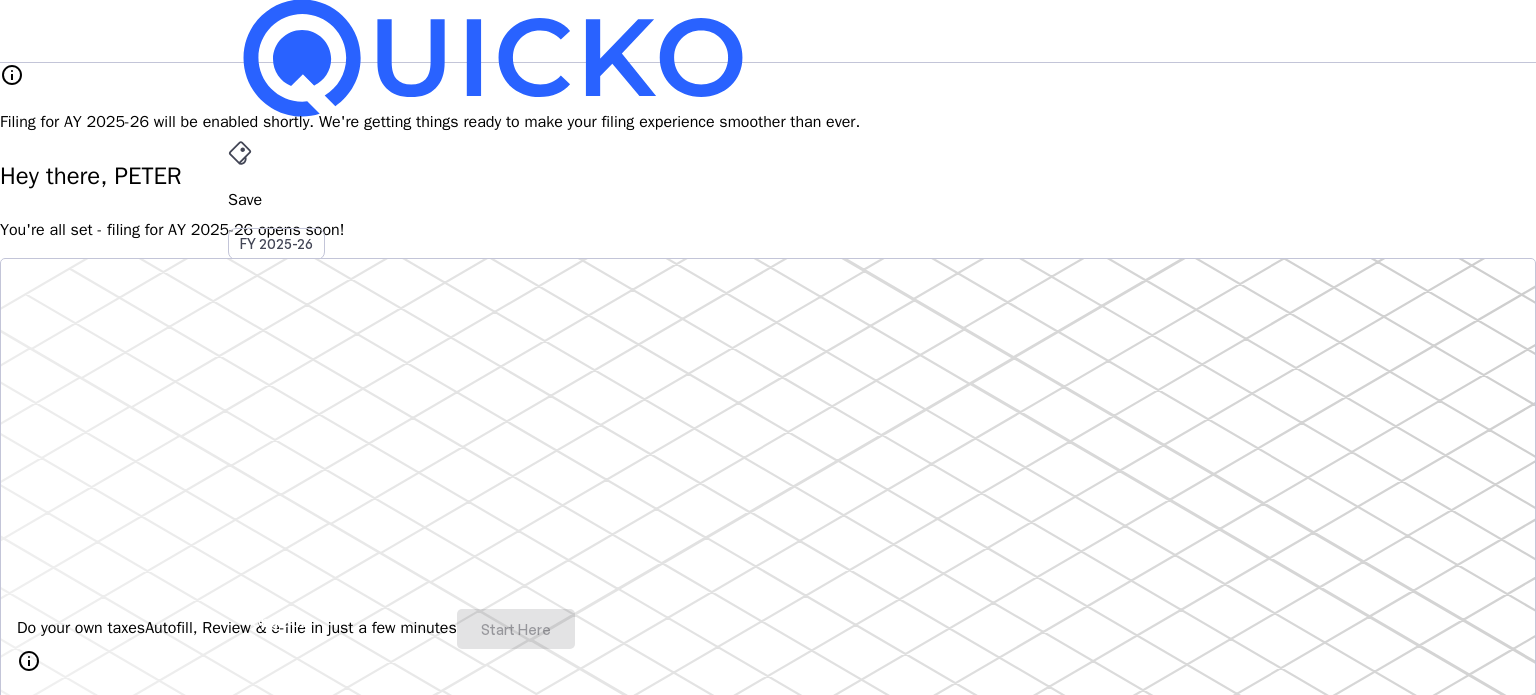 scroll, scrollTop: 0, scrollLeft: 0, axis: both 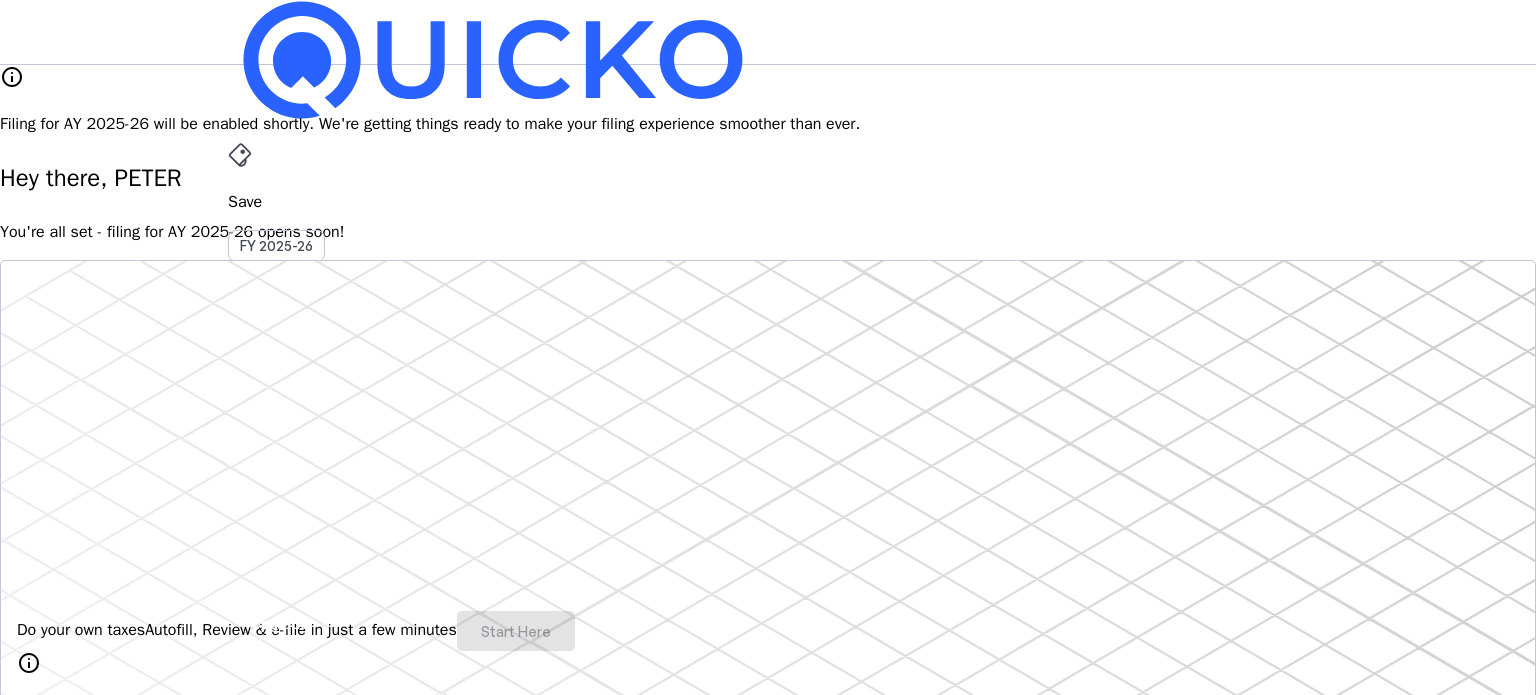 click on "PS" at bounding box center [244, 587] 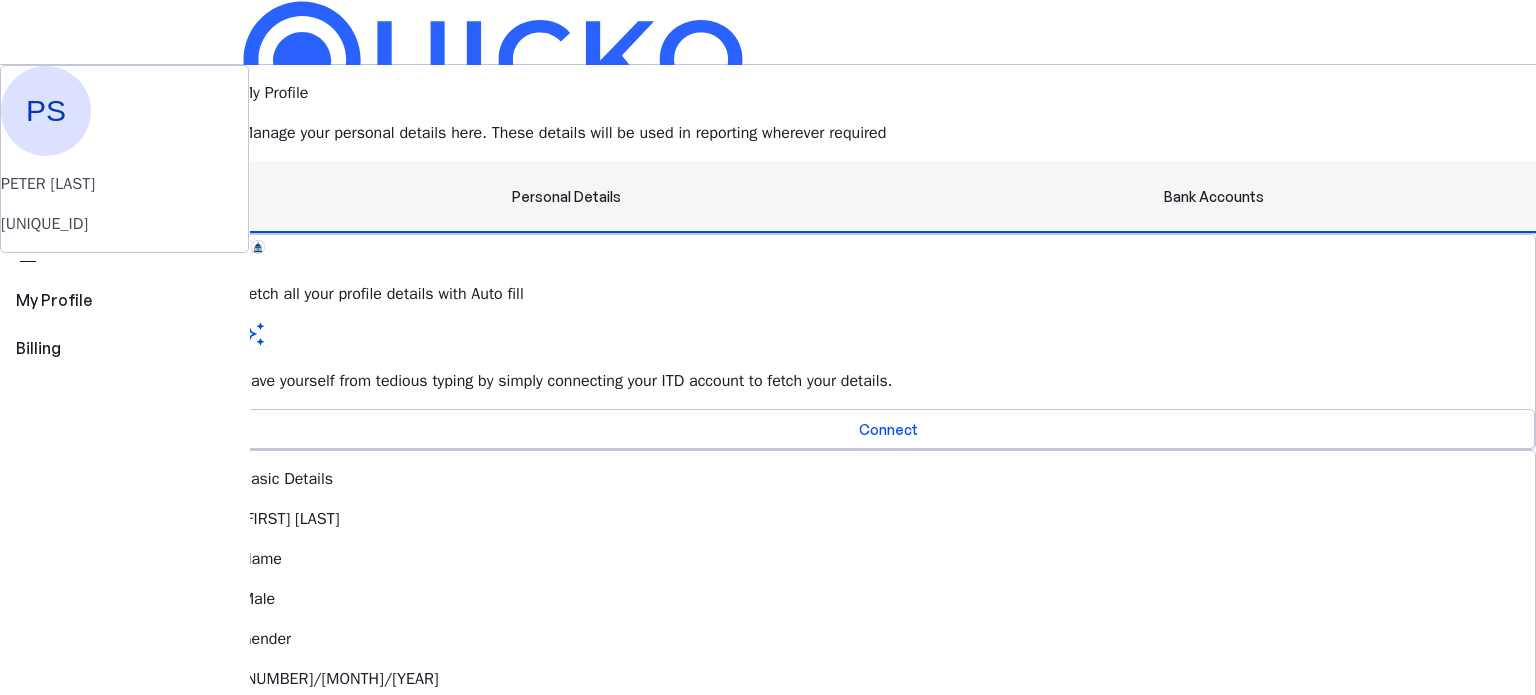 click on "Bank Accounts" at bounding box center (1214, 197) 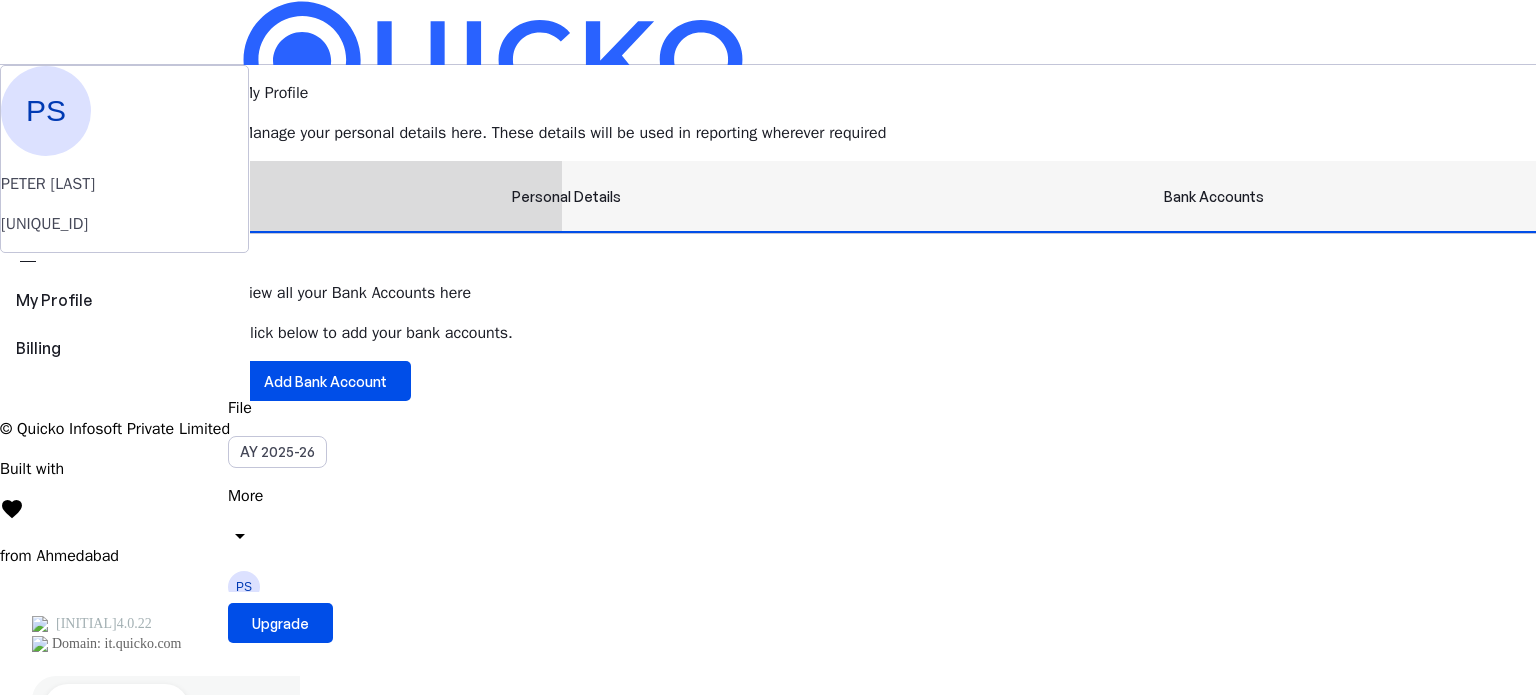 click on "Personal Details" at bounding box center (566, 197) 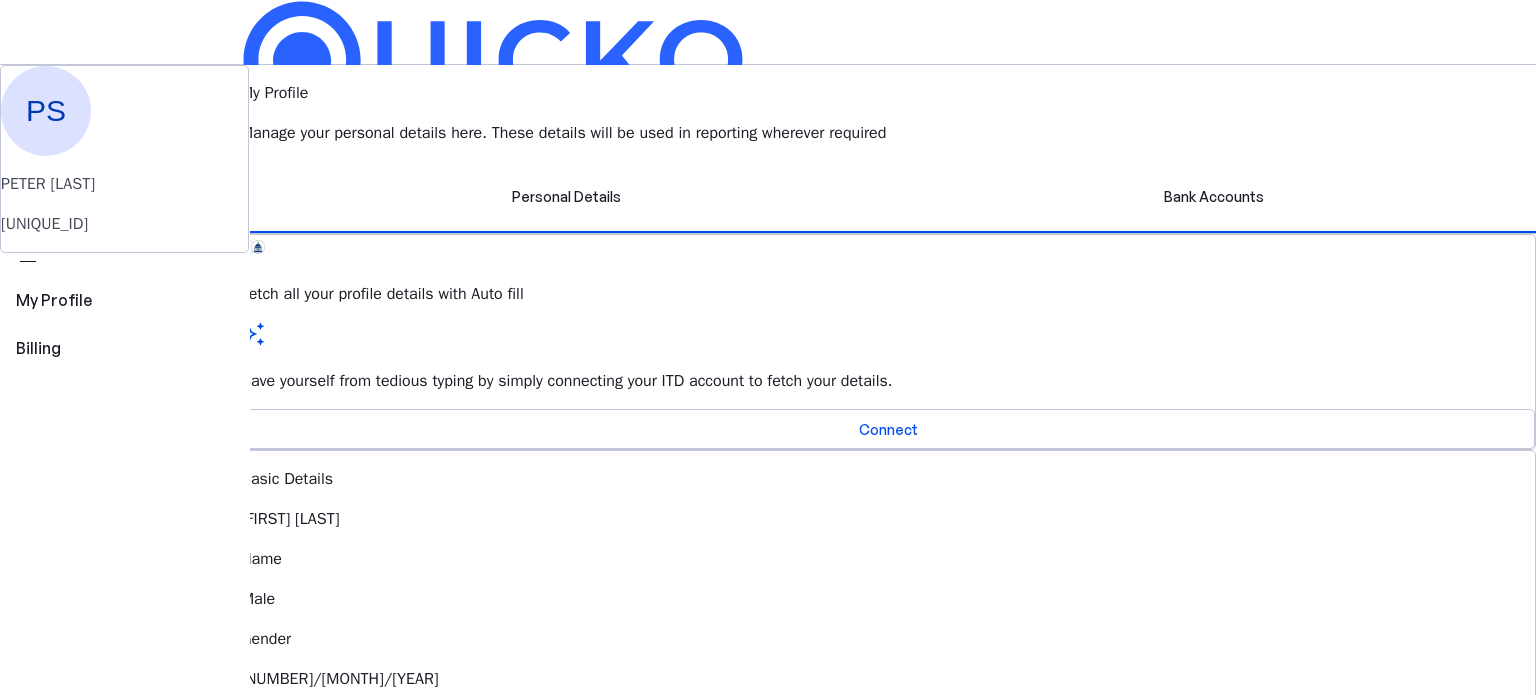click on "Save FY 2025-26  Pay   File AY 2025-26  More  arrow_drop_down  PS   Upgrade   PS  [FIRST] [LAST] CEHPS7313R perm_identity My Profile view_carousel Billing My Profile Manage your personal details here. These details will be used in reporting wherever required  Personal Details  Bank Accounts Fetch all your profile details with Auto fill Save yourself from tedious typing by simply connecting your ITD account to fetch your details. Connect Basic Details [FIRST] [LAST] Male Gender 27/12/1980 DOB Missing Father's Name  Edit  Residential Status Resident Status  Edit  Identity Details Add your Aadhaar and PRAN number to complete your identity details   Add  Address Please enter the address of residence as per your PAN.  Add  Contact Details Provide your email address & mobile number  Add  © Quicko Infosoft Private Limited Built with favorite from [CITY]" at bounding box center (768, 860) 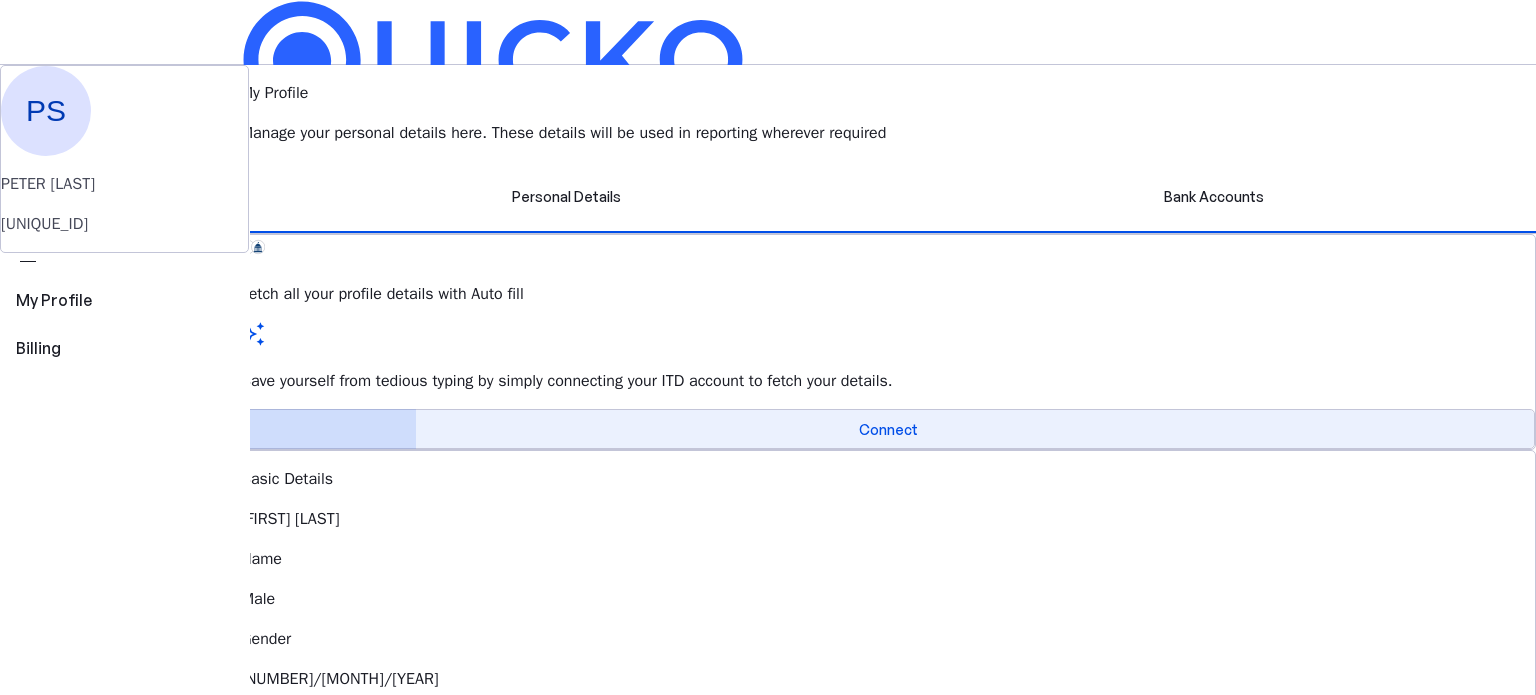 click on "Connect" at bounding box center (888, 429) 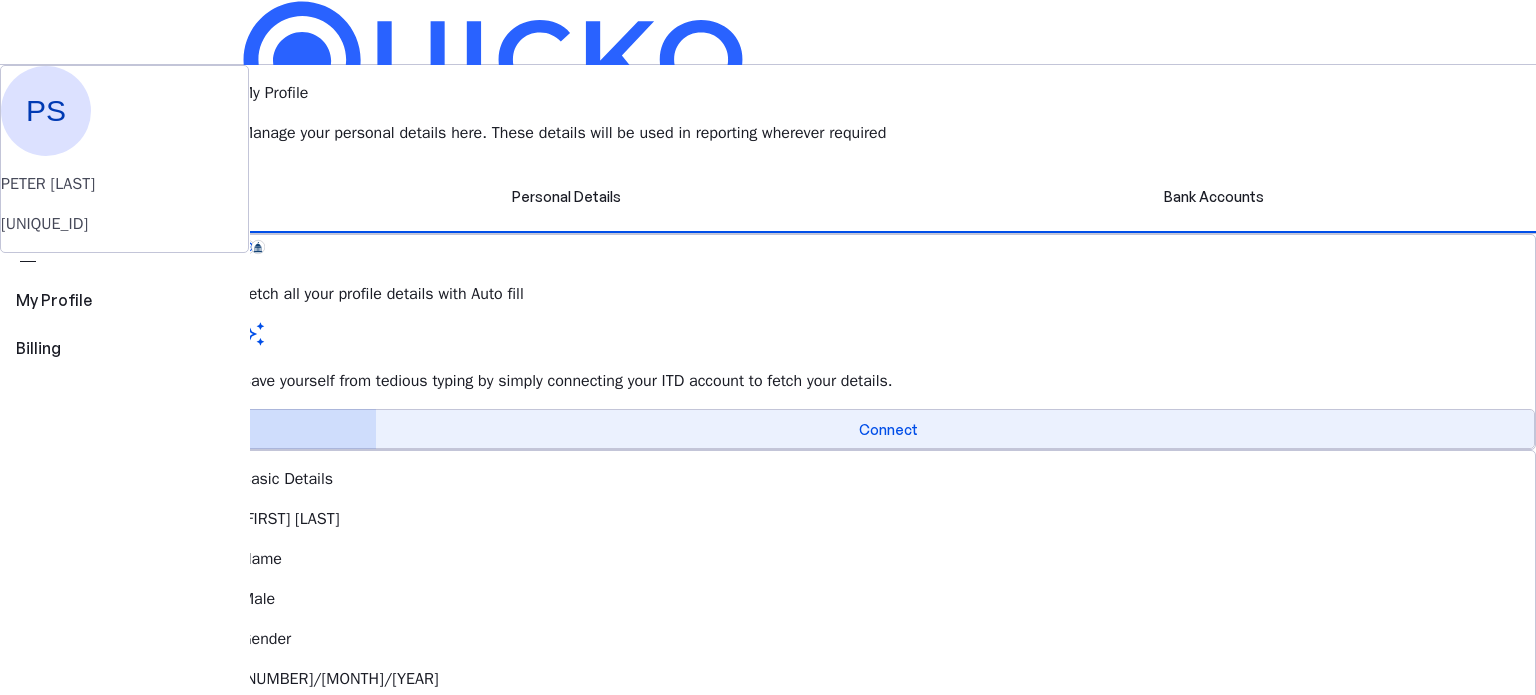 click on "Connect" at bounding box center (888, 429) 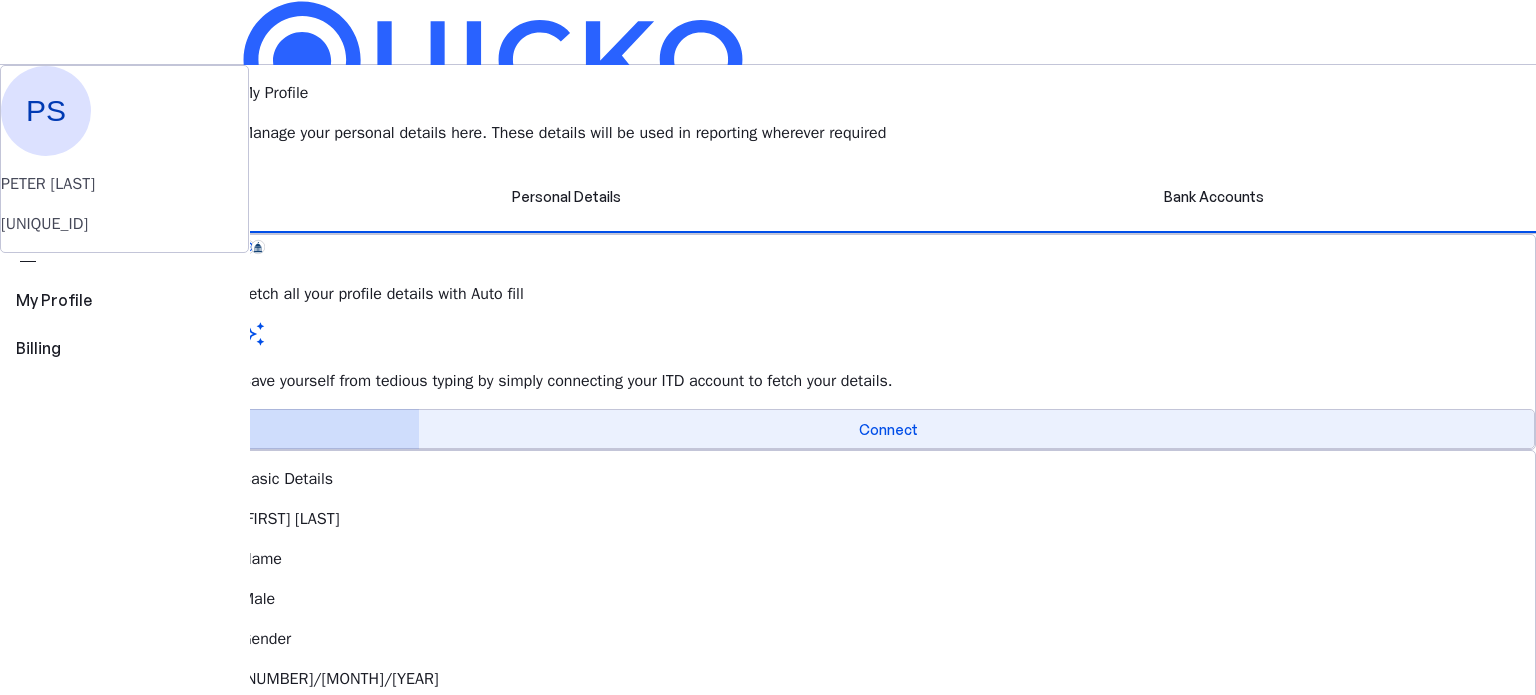 click on "Connect" at bounding box center [888, 429] 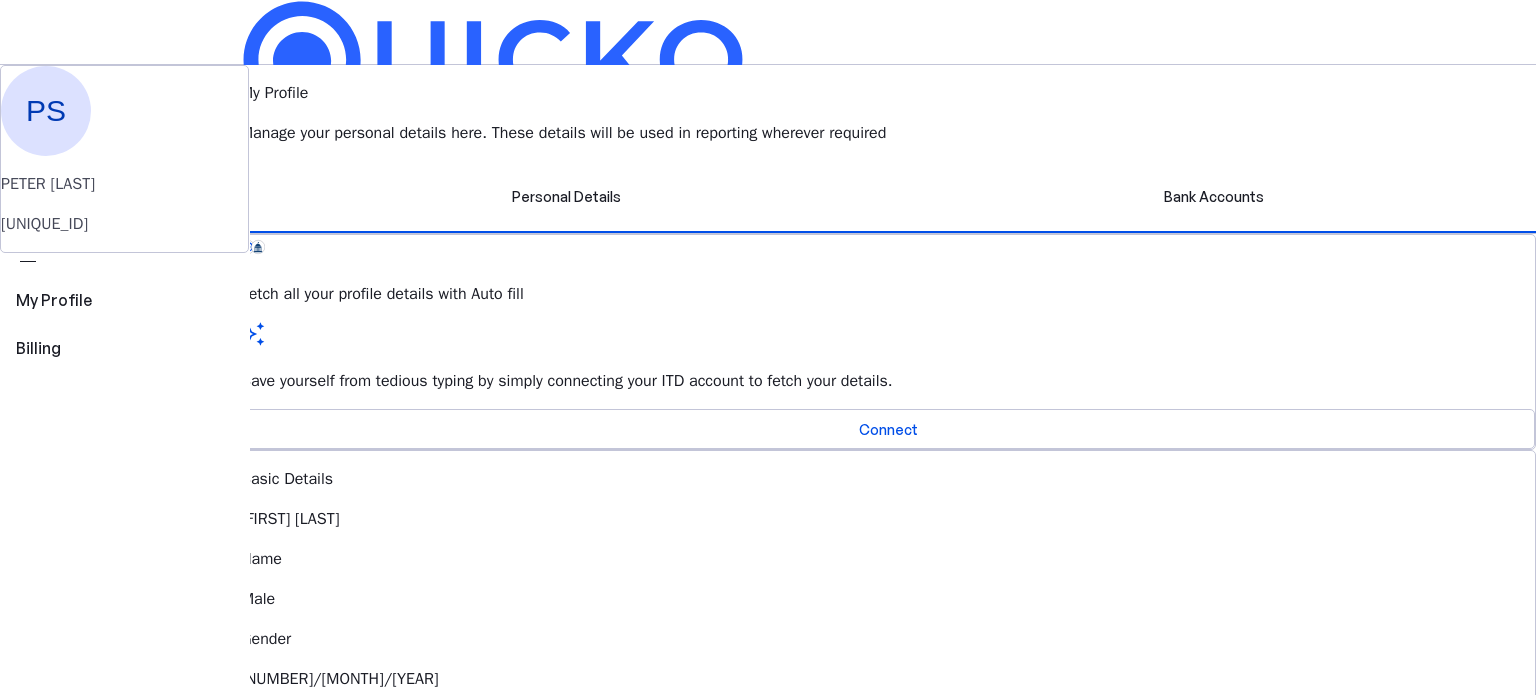 click on "Save FY 2025-26  Pay   File AY 2025-26  More  arrow_drop_down  PS   Upgrade   PS  [FIRST] [LAST] CEHPS7313R perm_identity My Profile view_carousel Billing My Profile Manage your personal details here. These details will be used in reporting wherever required  Personal Details  Bank Accounts Fetch all your profile details with Auto fill Save yourself from tedious typing by simply connecting your ITD account to fetch your details. Connect Basic Details [FIRST] [LAST] Male Gender 27/12/1980 DOB Missing Father's Name  Edit  Residential Status Resident Status  Edit  Identity Details Add your Aadhaar and PRAN number to complete your identity details   Add  Address Please enter the address of residence as per your PAN.  Add  Contact Details Provide your email address & mobile number  Add  © Quicko Infosoft Private Limited Built with favorite from [CITY]" at bounding box center [768, 860] 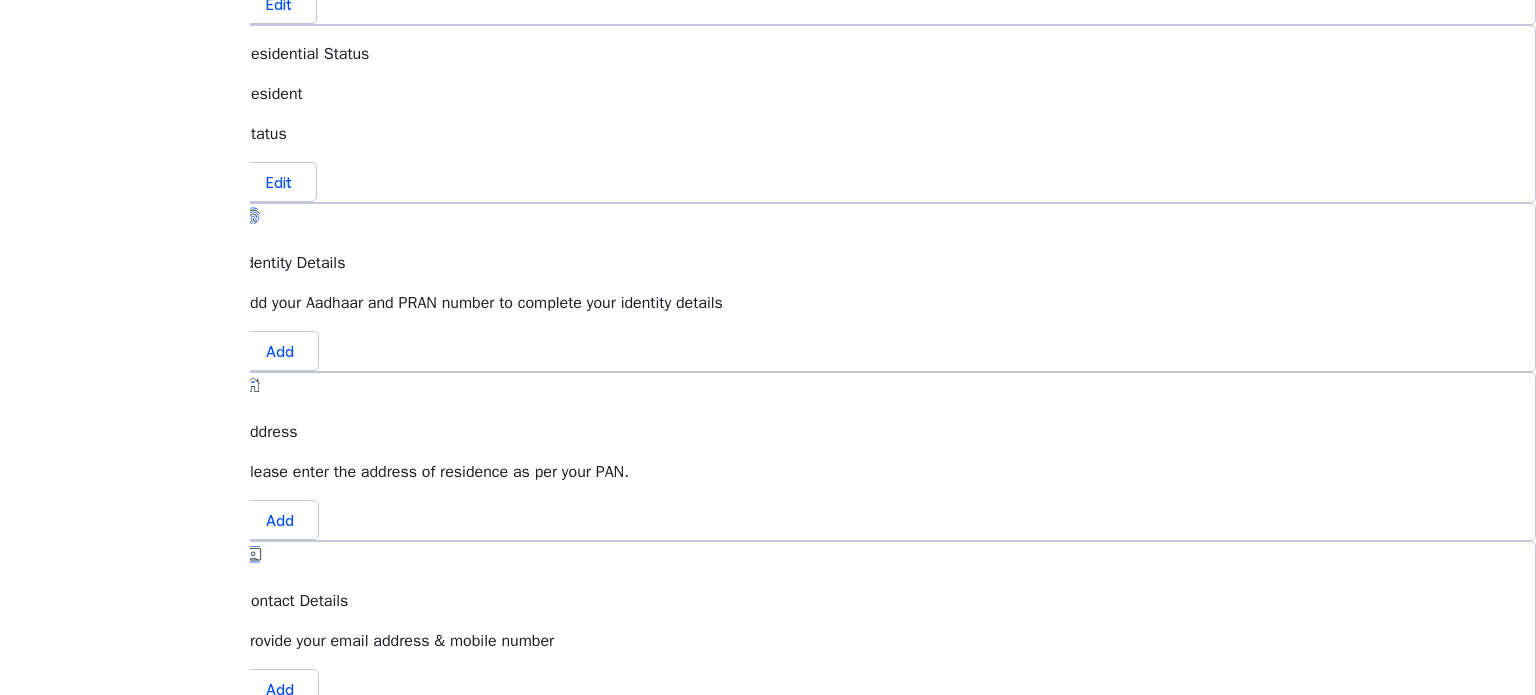 scroll, scrollTop: 864, scrollLeft: 0, axis: vertical 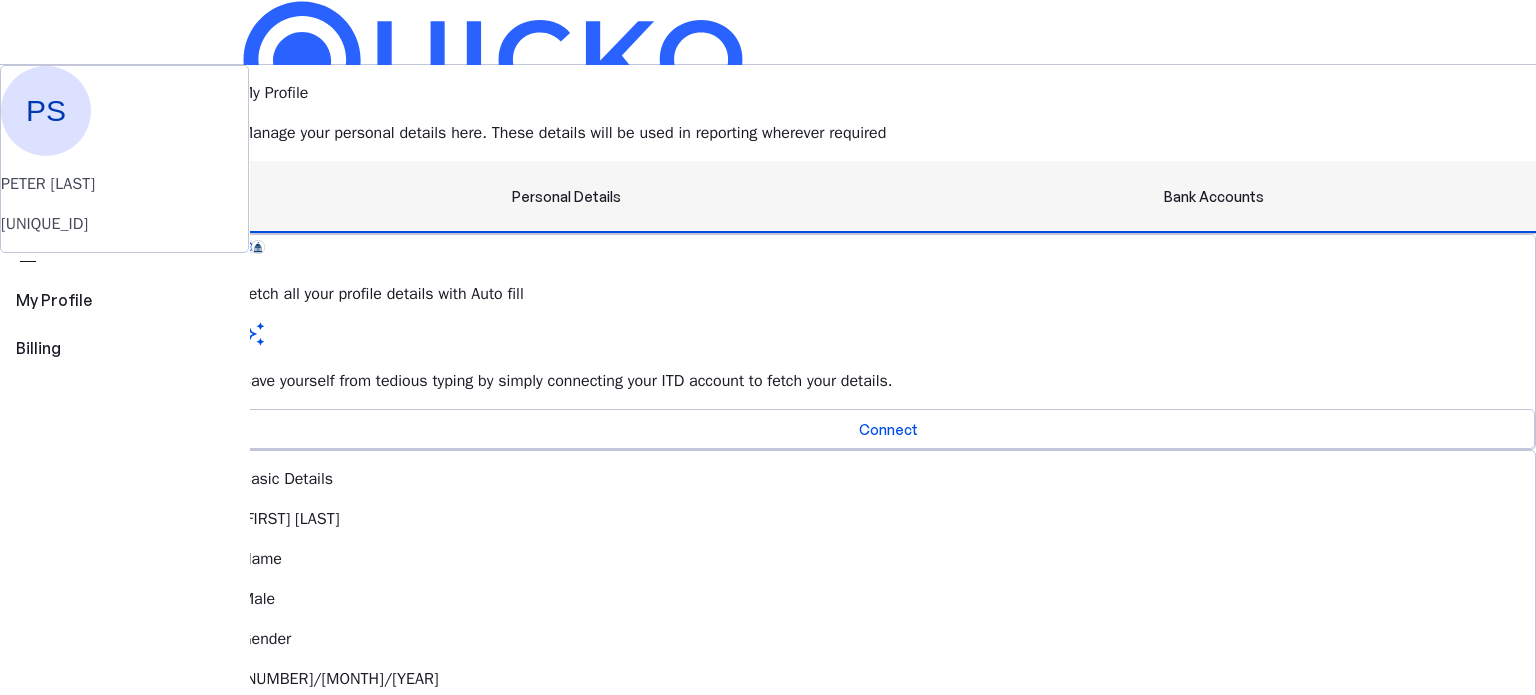 click on "Bank Accounts" at bounding box center (1214, 197) 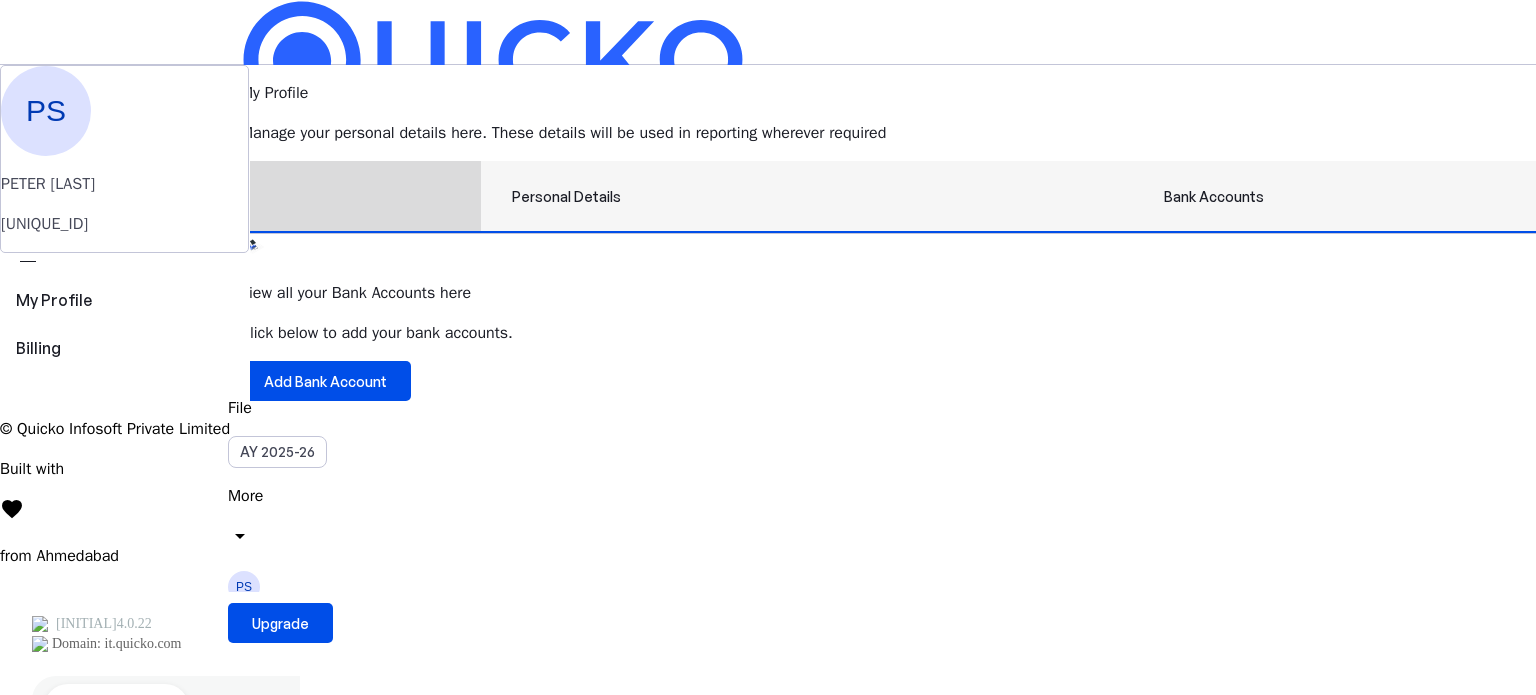 click on "Personal Details" at bounding box center (566, 197) 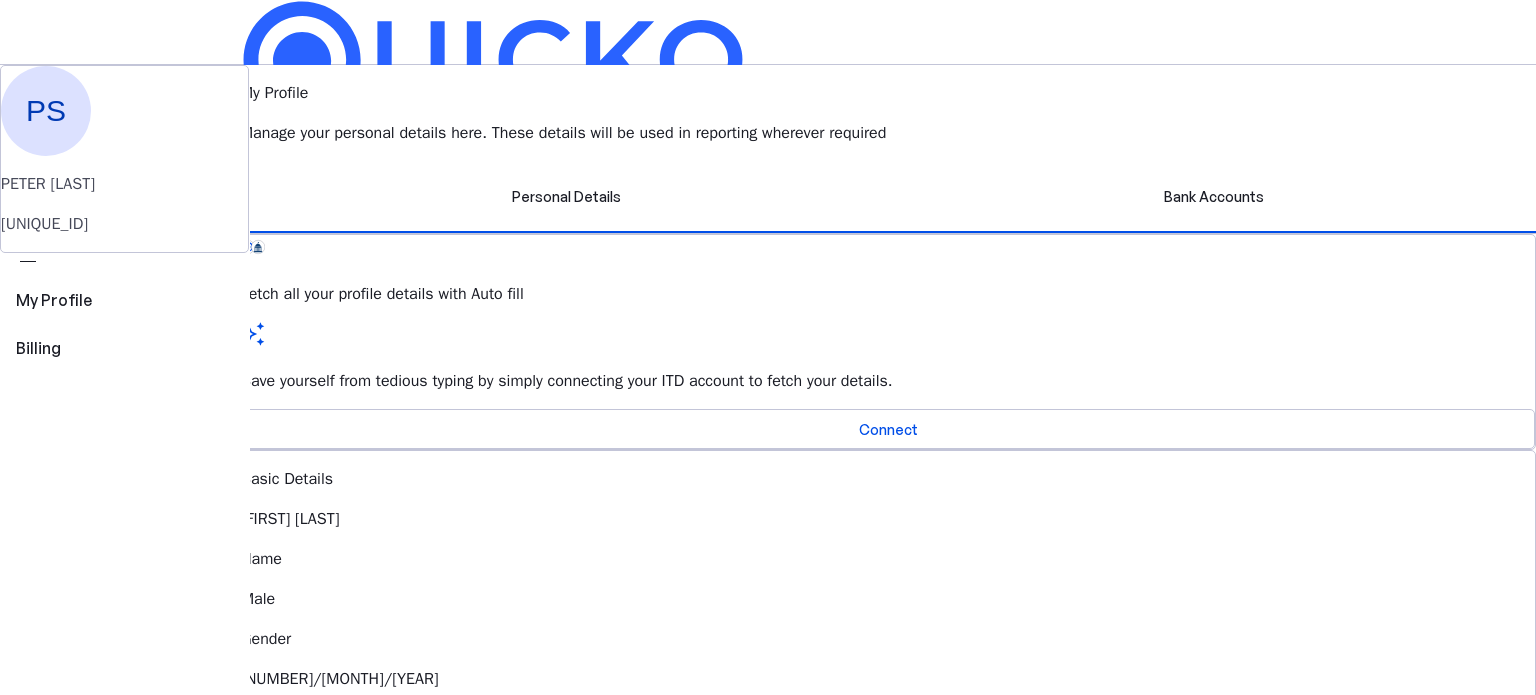 click on "Upgrade" at bounding box center (280, 623) 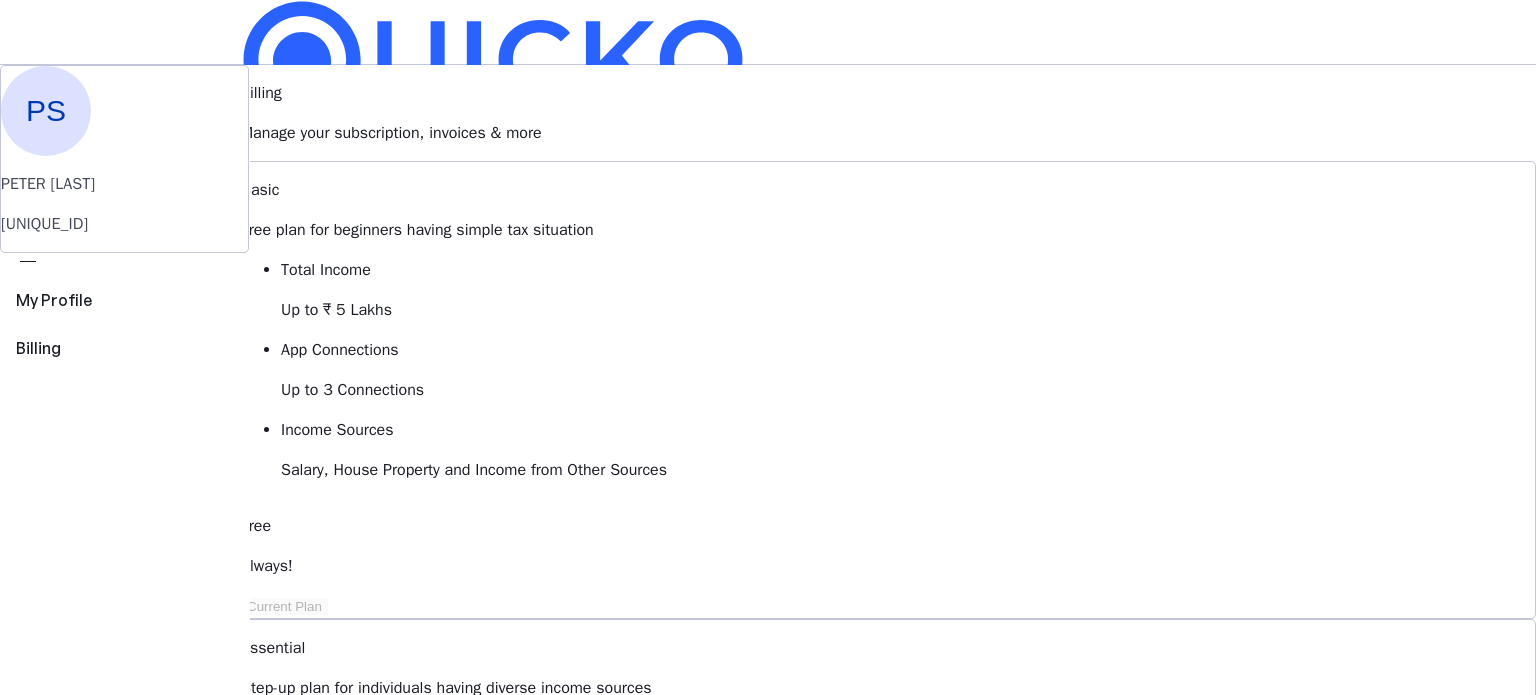 click on "Basic Free plan for beginners having simple tax situation  Total Income Up to ₹ 5 Lakhs App Connections Up to 3 Connections Income Sources Salary, House Property and Income from Other Sources Free Always! Current Plan Essential Step-up plan for individuals having diverse income sources  Total Income Up to ₹10 Lakhs App Connections Up to 5 Connections Income Sources Basic plus Capital Gains and Business & Profession Starts at ₹ 149 per month, billed annually Upgrade to Essential Elite Best Value! All-inclusive plan for individuals having hight net worth Total Income Unlimited App Connections Unlimited Income Sources All Income Sources including Foreign Income  Starts at  ₹ 199  per month, billed annually  Upgrade to Elite" at bounding box center [888, 924] 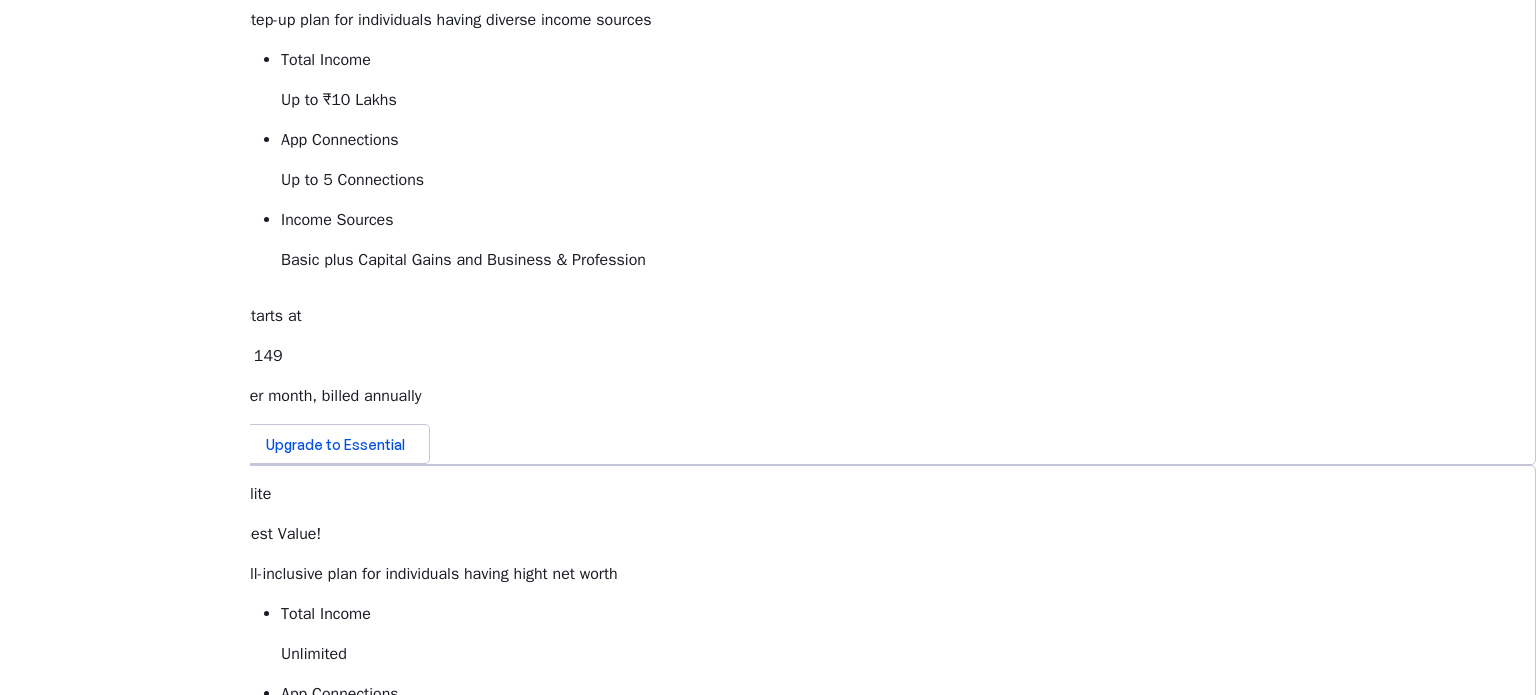click on "expand_more" at bounding box center [252, 1314] 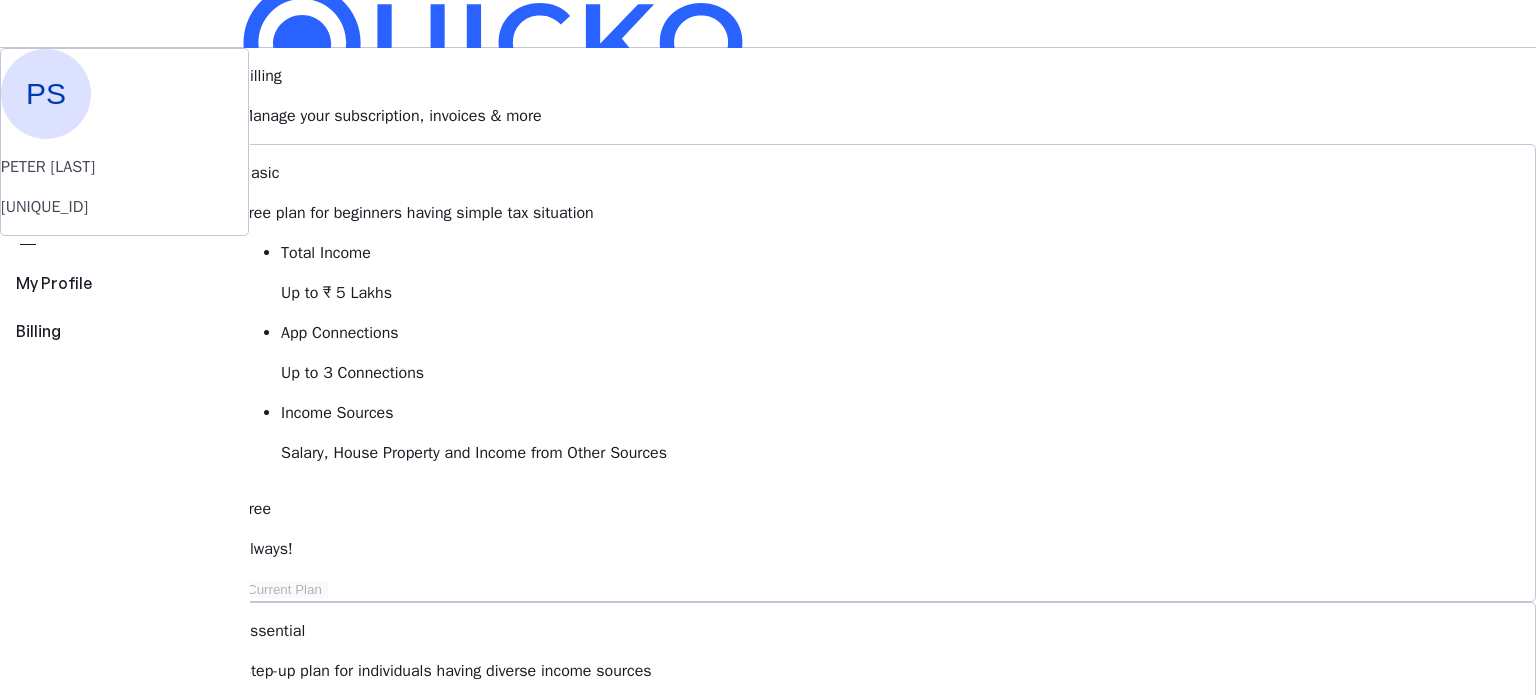 scroll, scrollTop: 0, scrollLeft: 0, axis: both 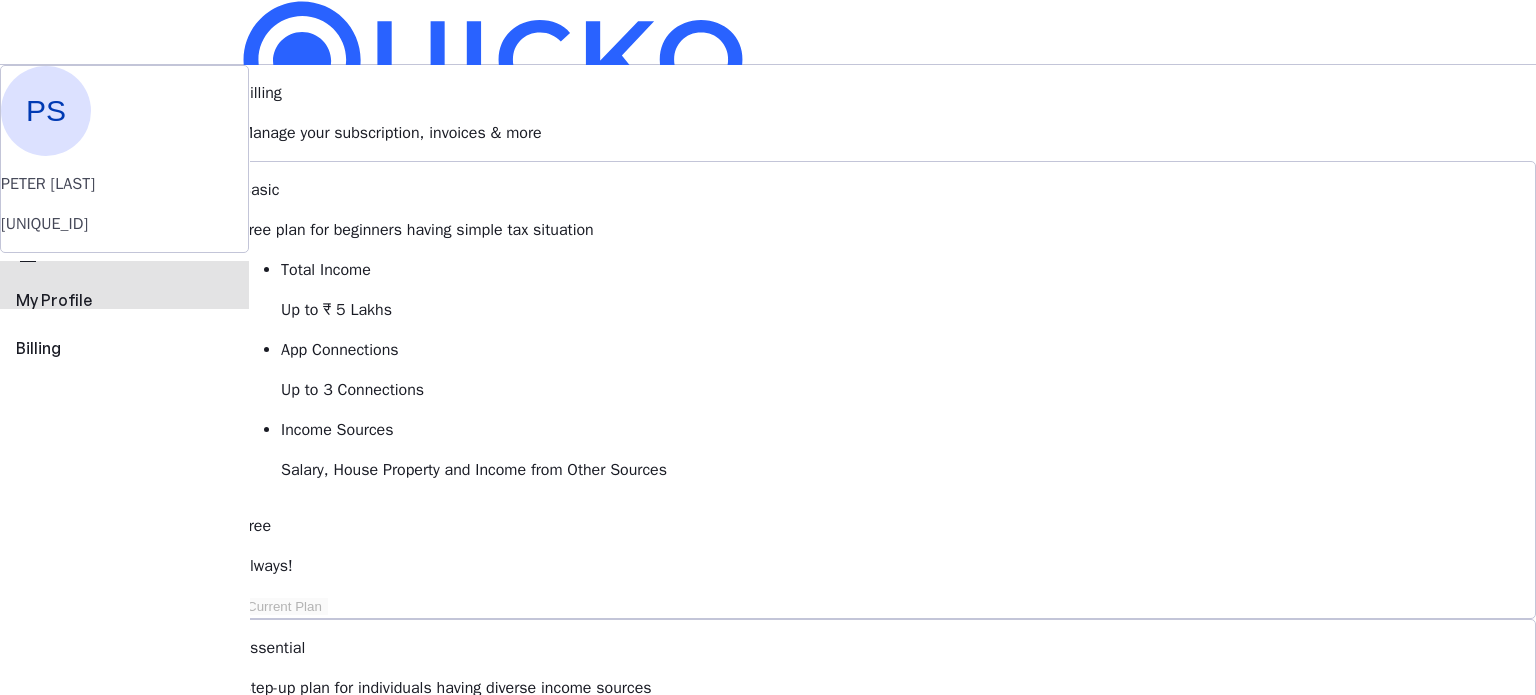 click on "My Profile" at bounding box center [124, 300] 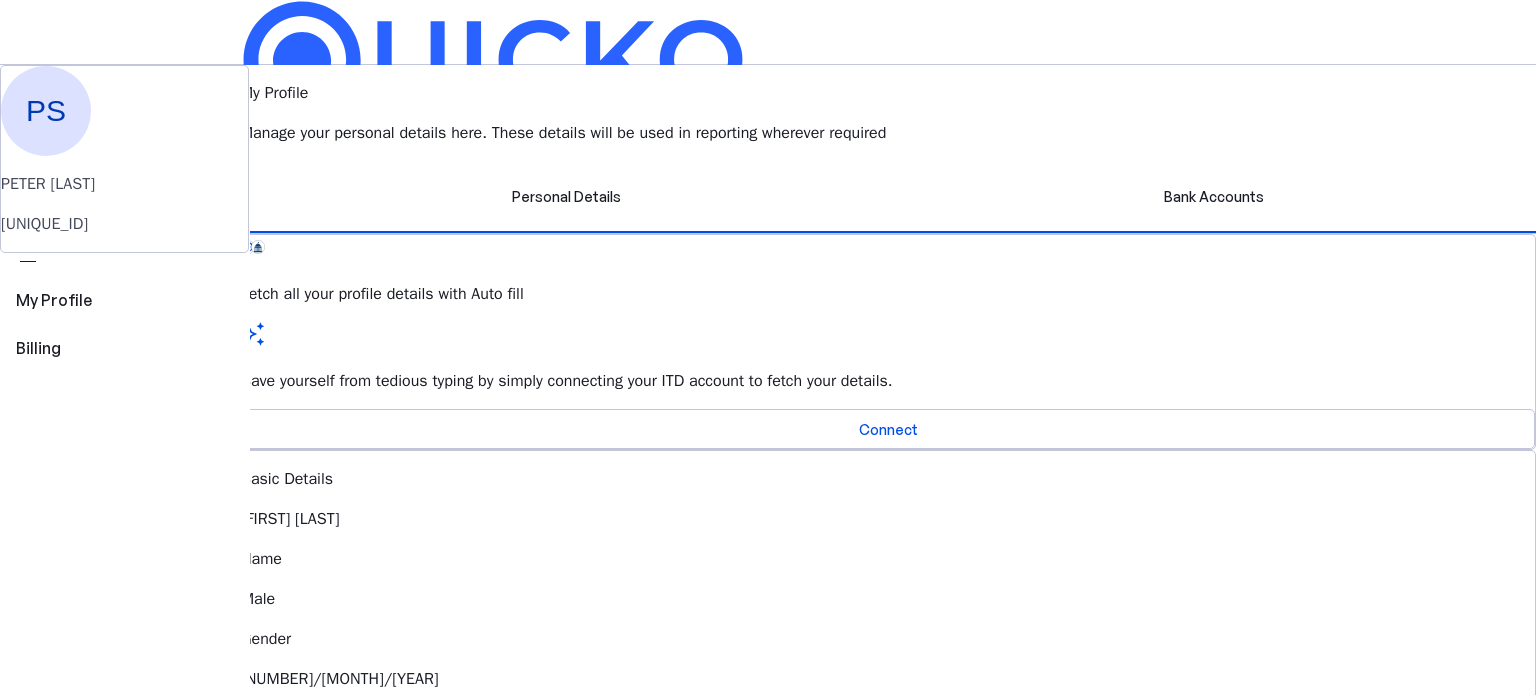 click on "AY 2025-26" at bounding box center [277, 452] 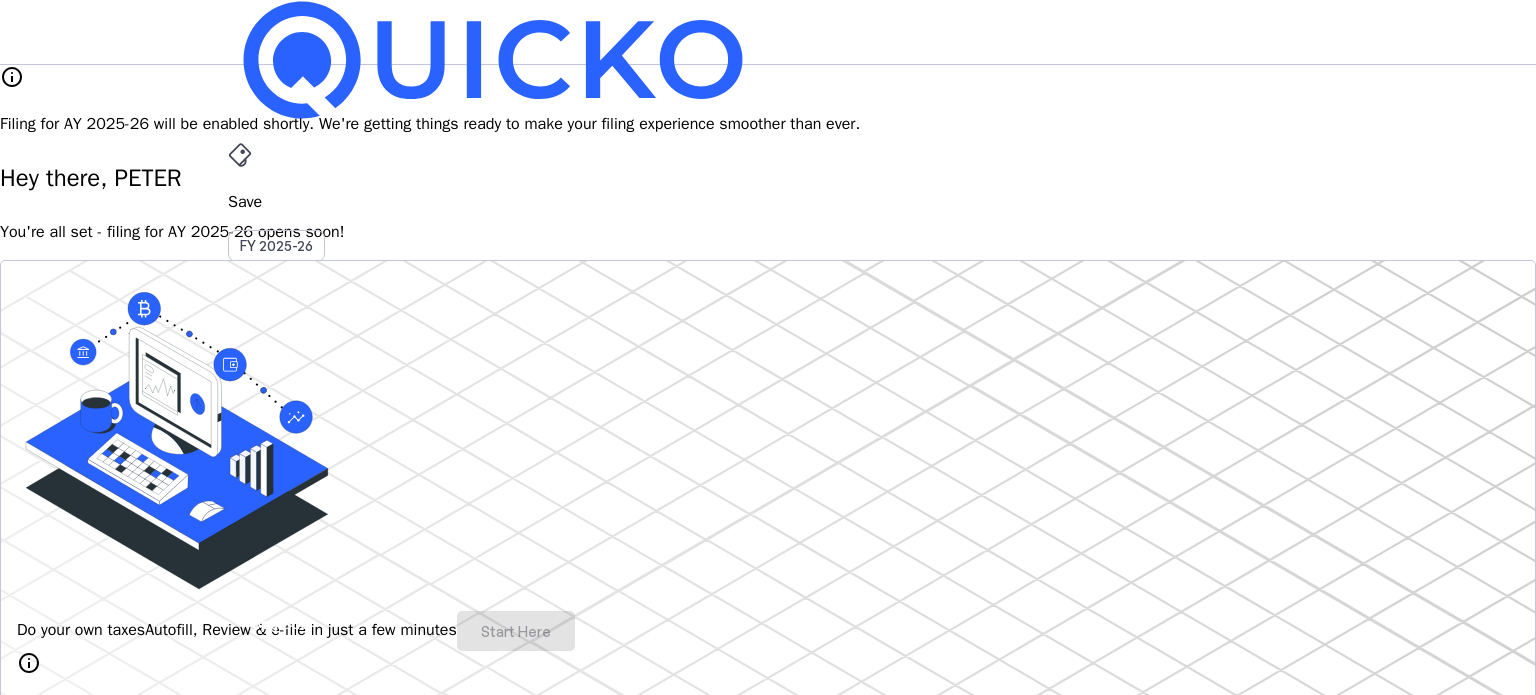 click on "Hey there, [FIRST]   You're all set - filing for AY 2025-26 opens soon!" at bounding box center (768, 202) 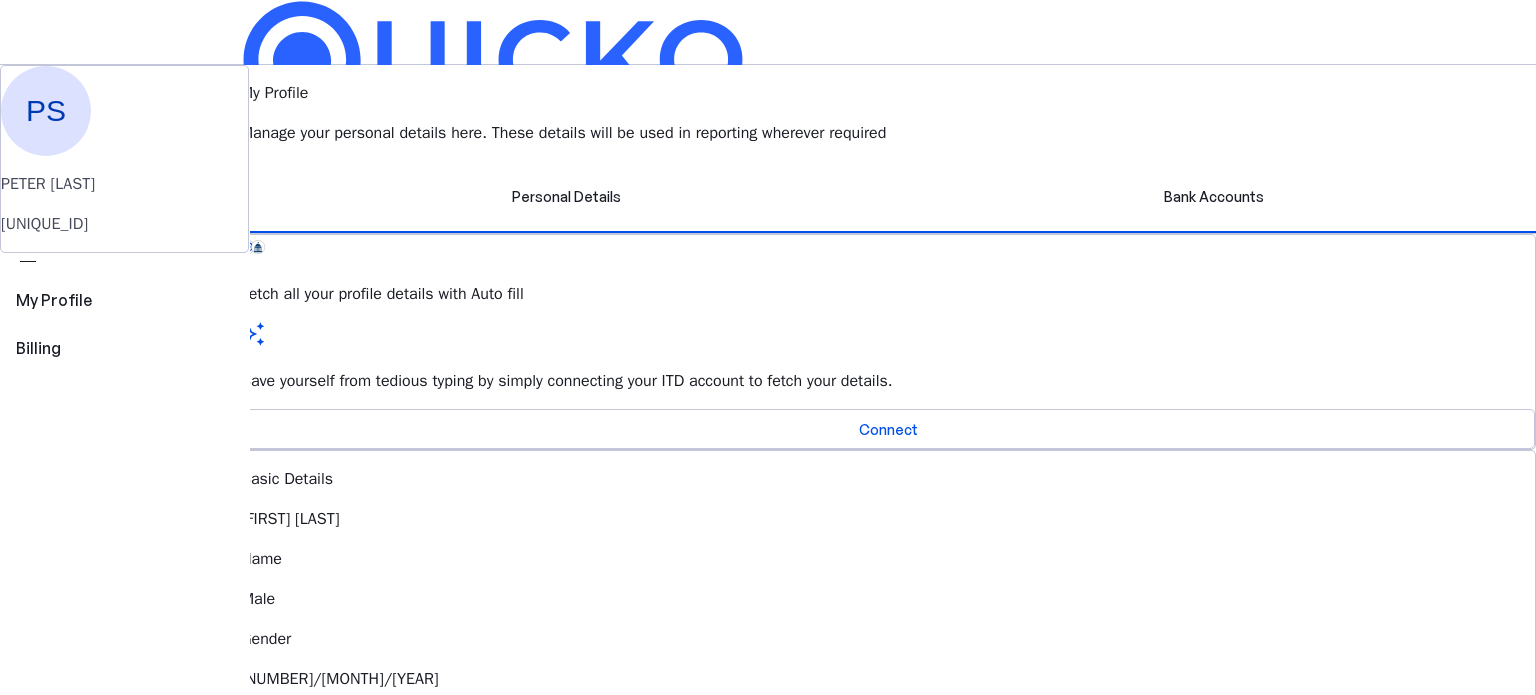 click on "AY 2025-26" at bounding box center [277, 452] 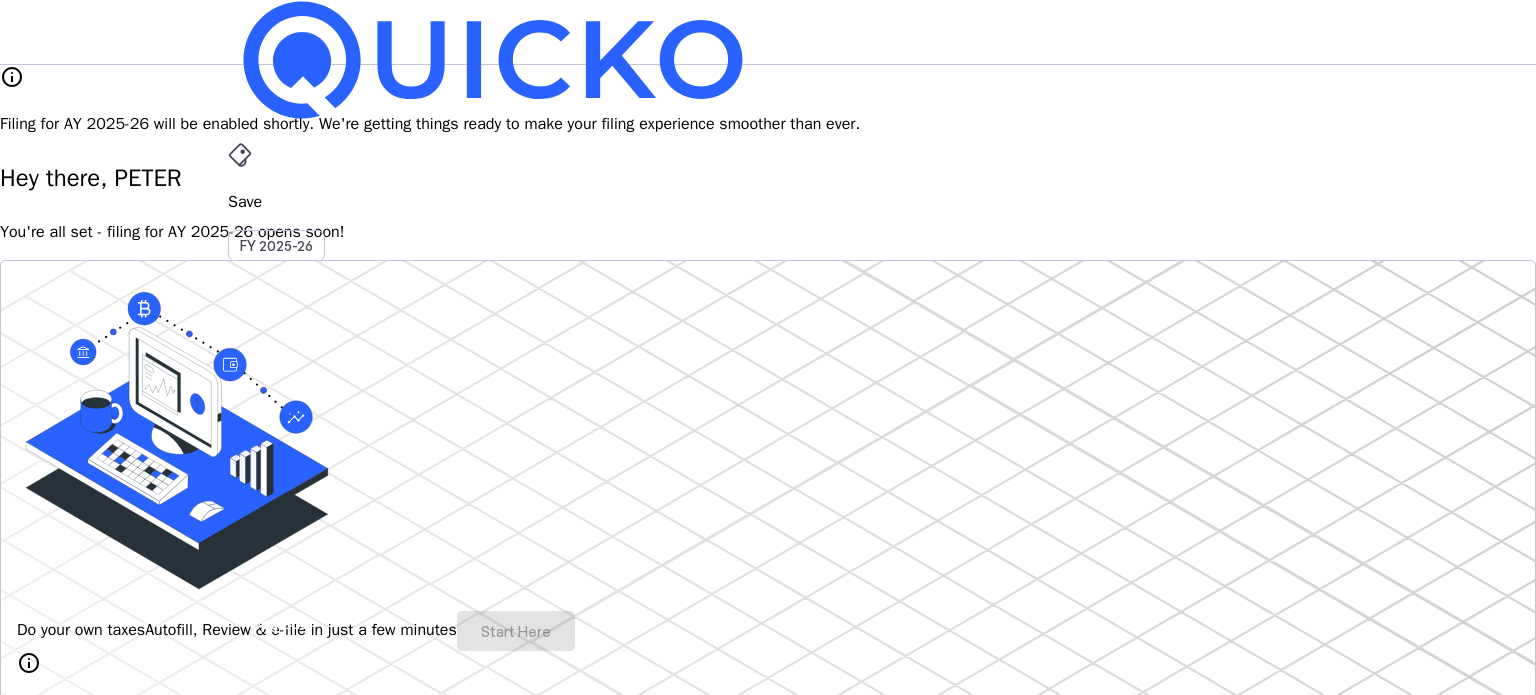 click at bounding box center [177, 455] 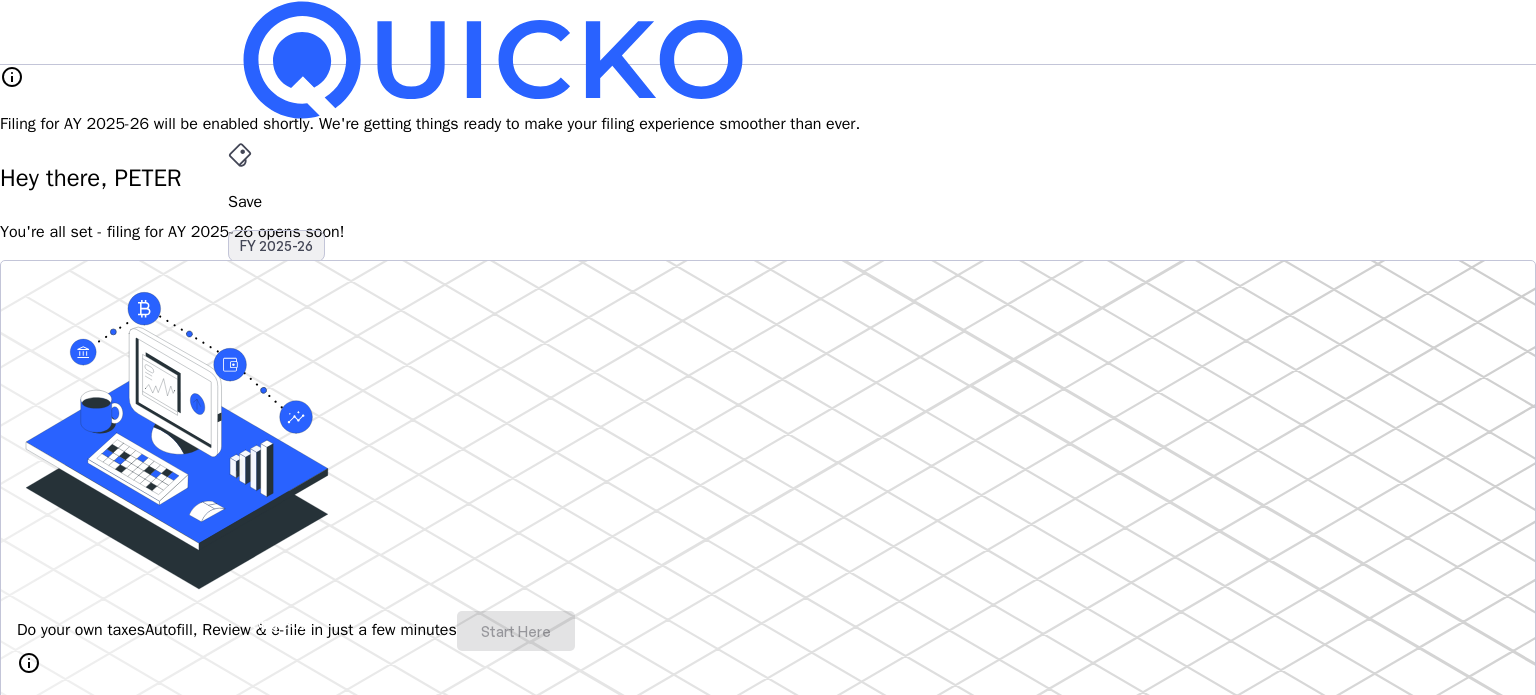click on "FY 2025-26" at bounding box center (276, 246) 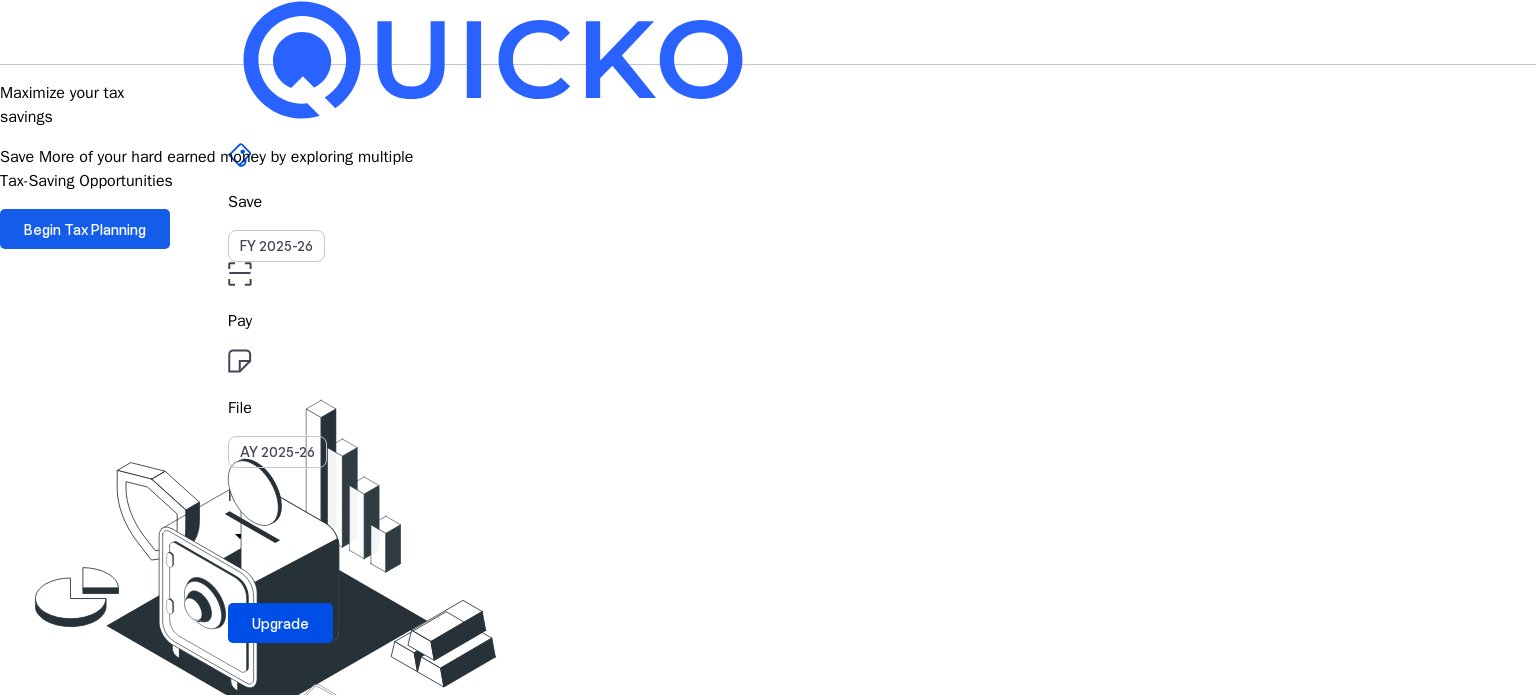 click on "Begin Tax Planning" at bounding box center (85, 229) 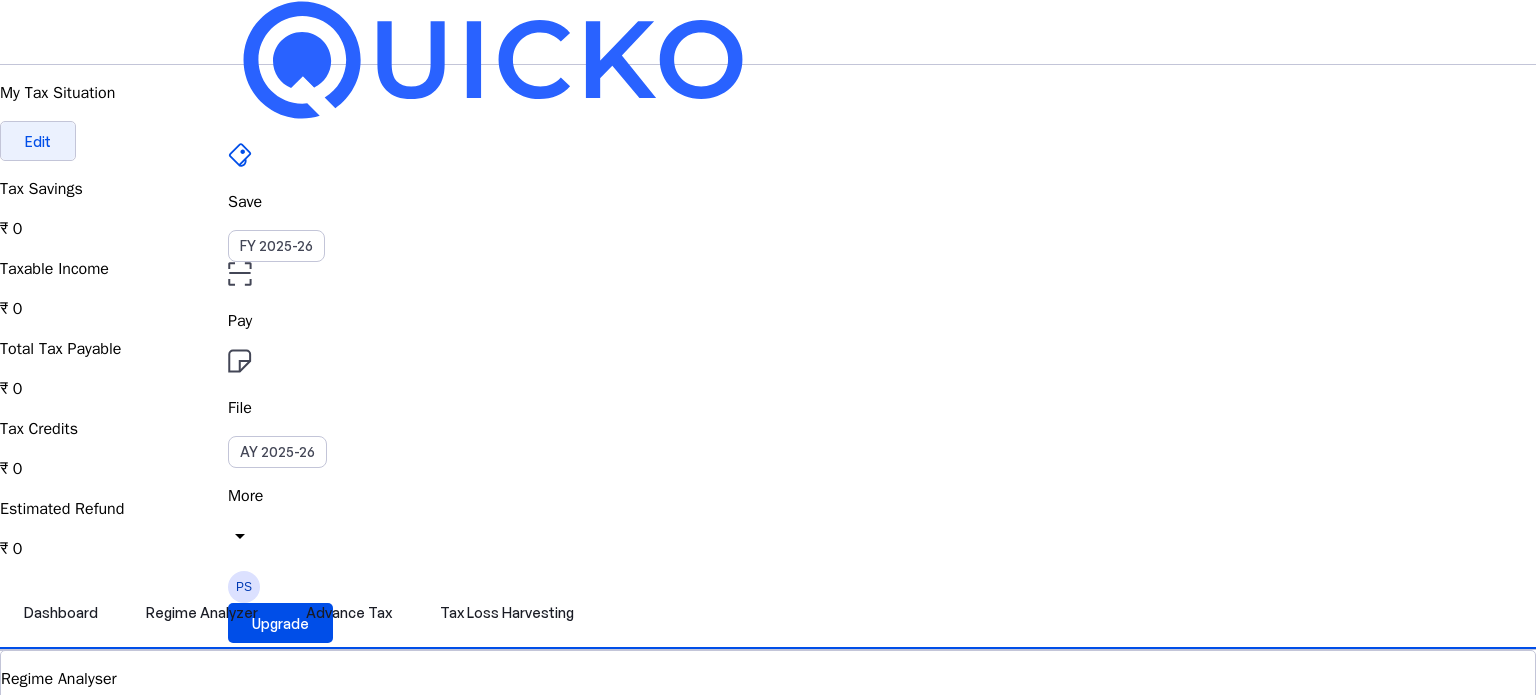 click at bounding box center [38, 141] 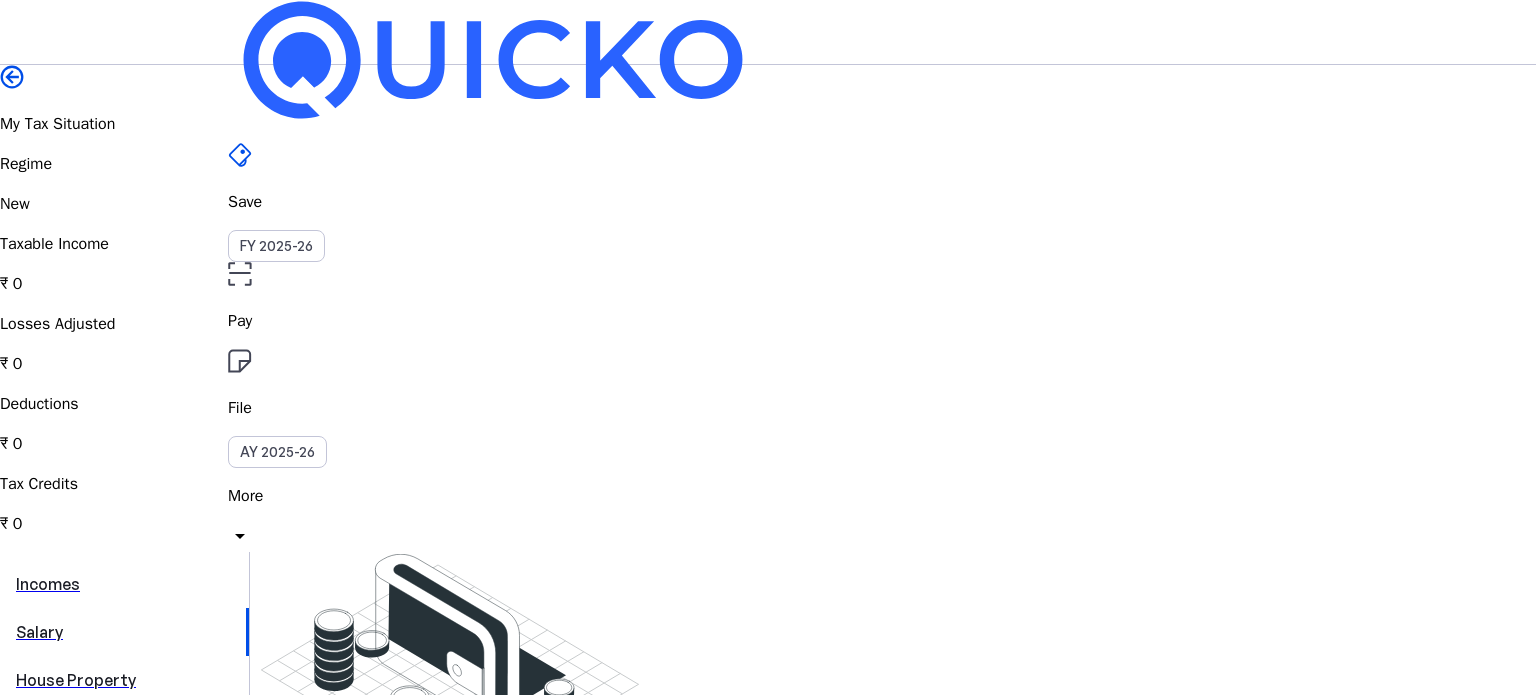 click on "Other Incomes" at bounding box center [124, 728] 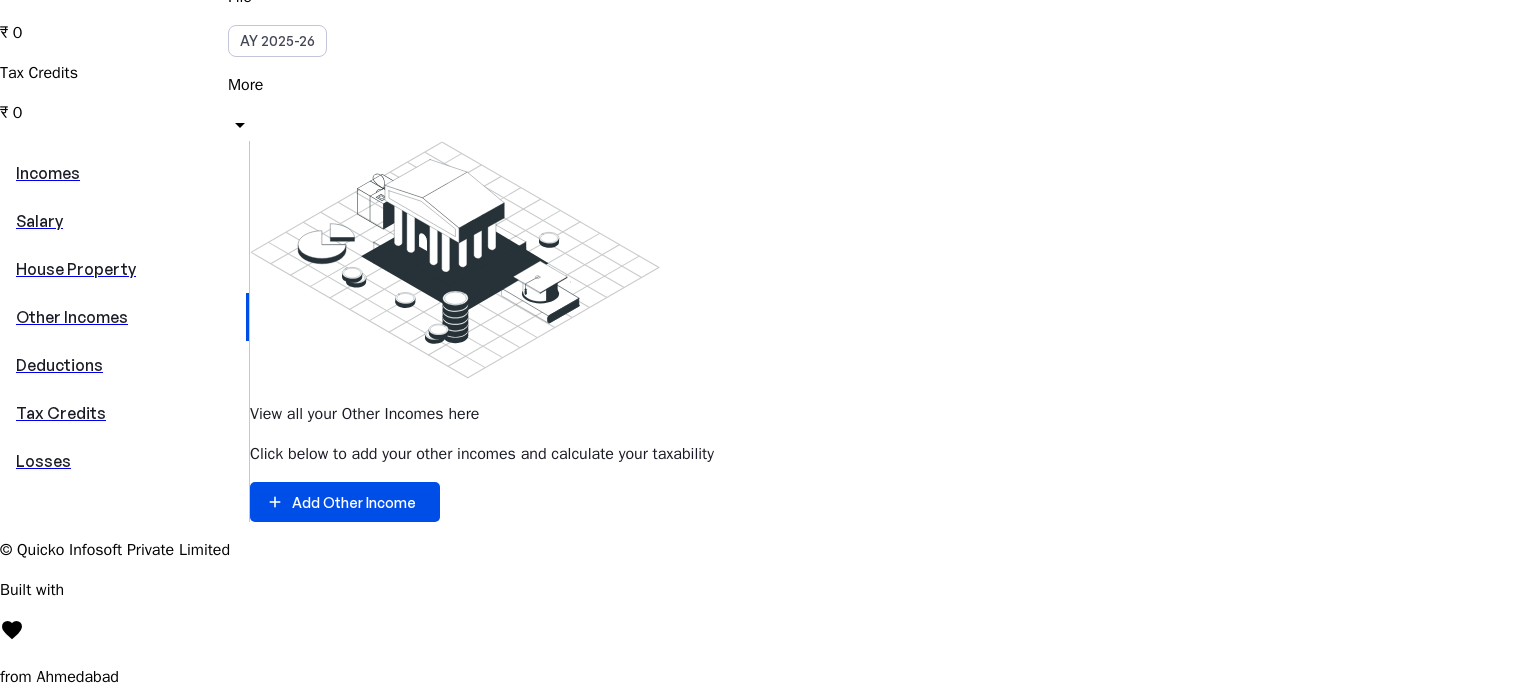 scroll, scrollTop: 0, scrollLeft: 0, axis: both 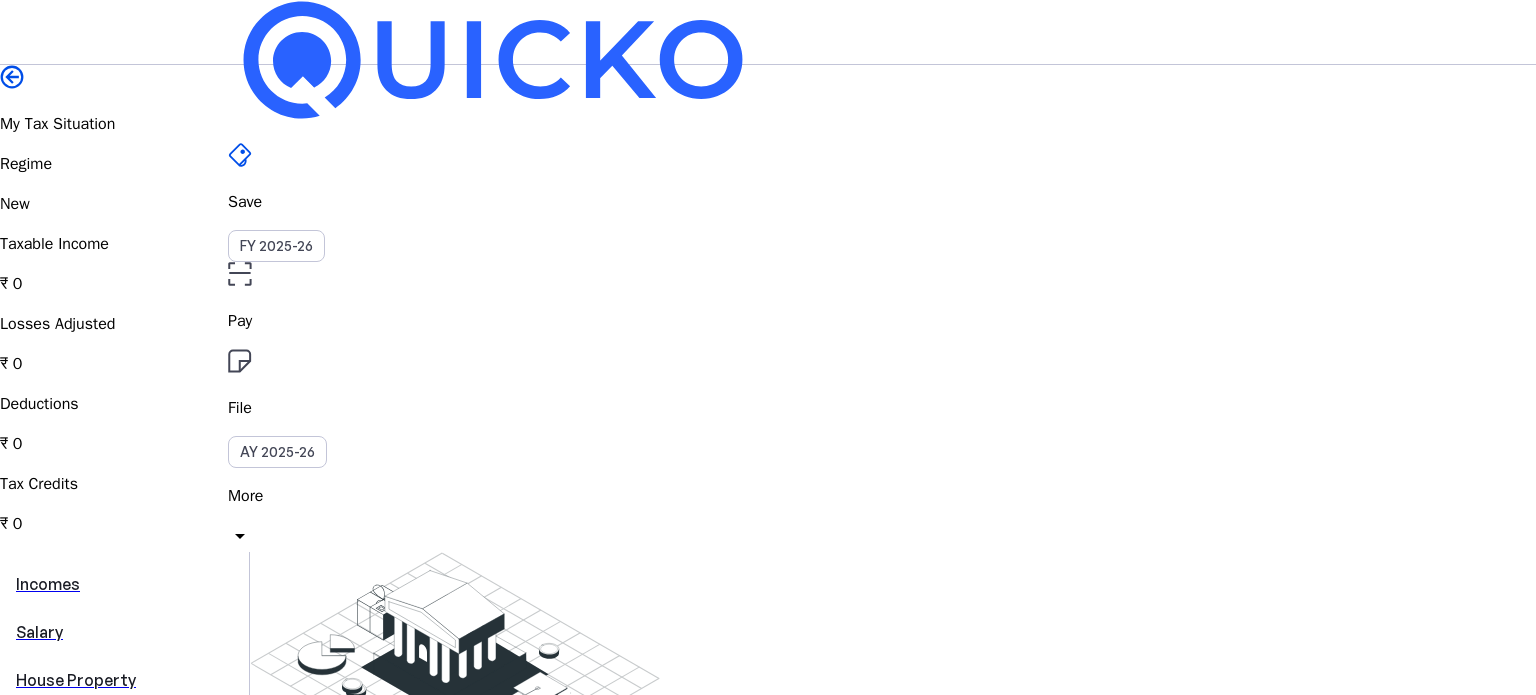 drag, startPoint x: 475, startPoint y: 560, endPoint x: 475, endPoint y: 599, distance: 39 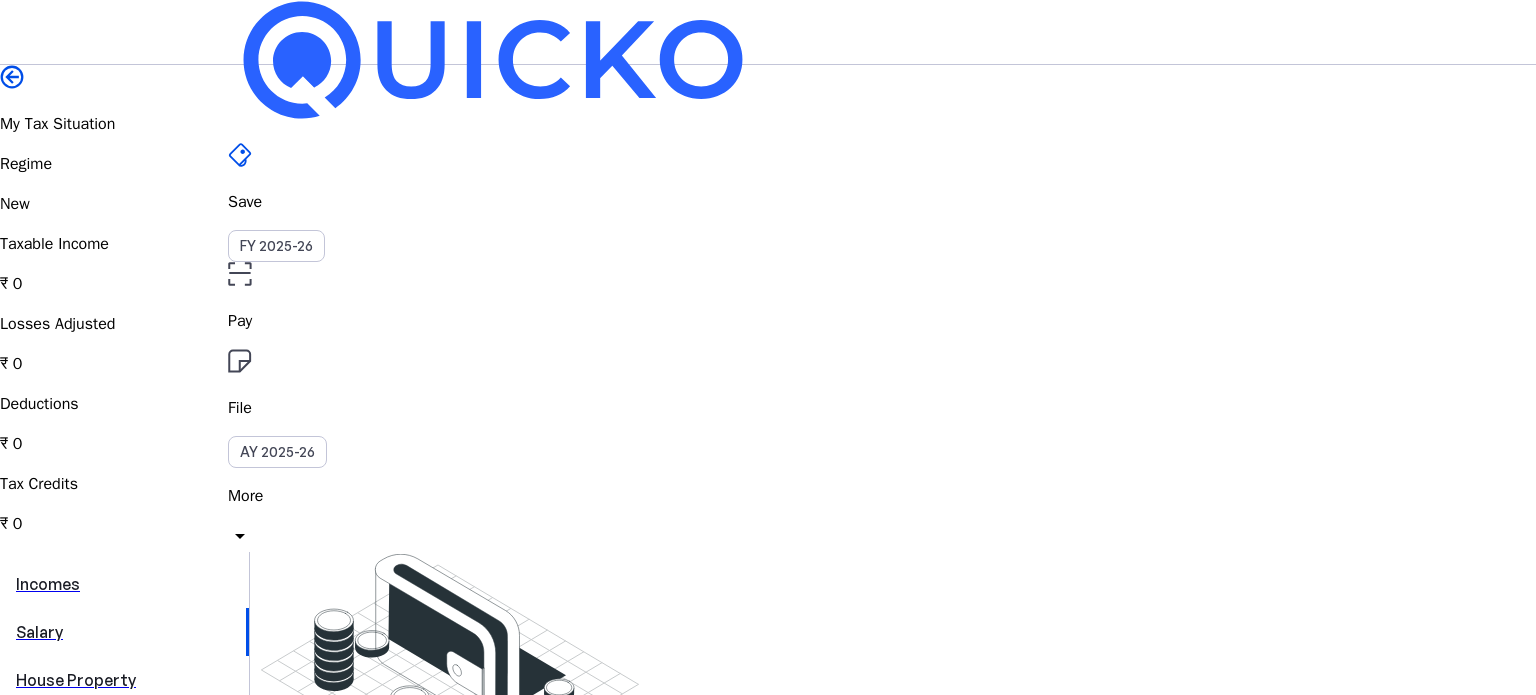 click on "Incomes" at bounding box center (124, 584) 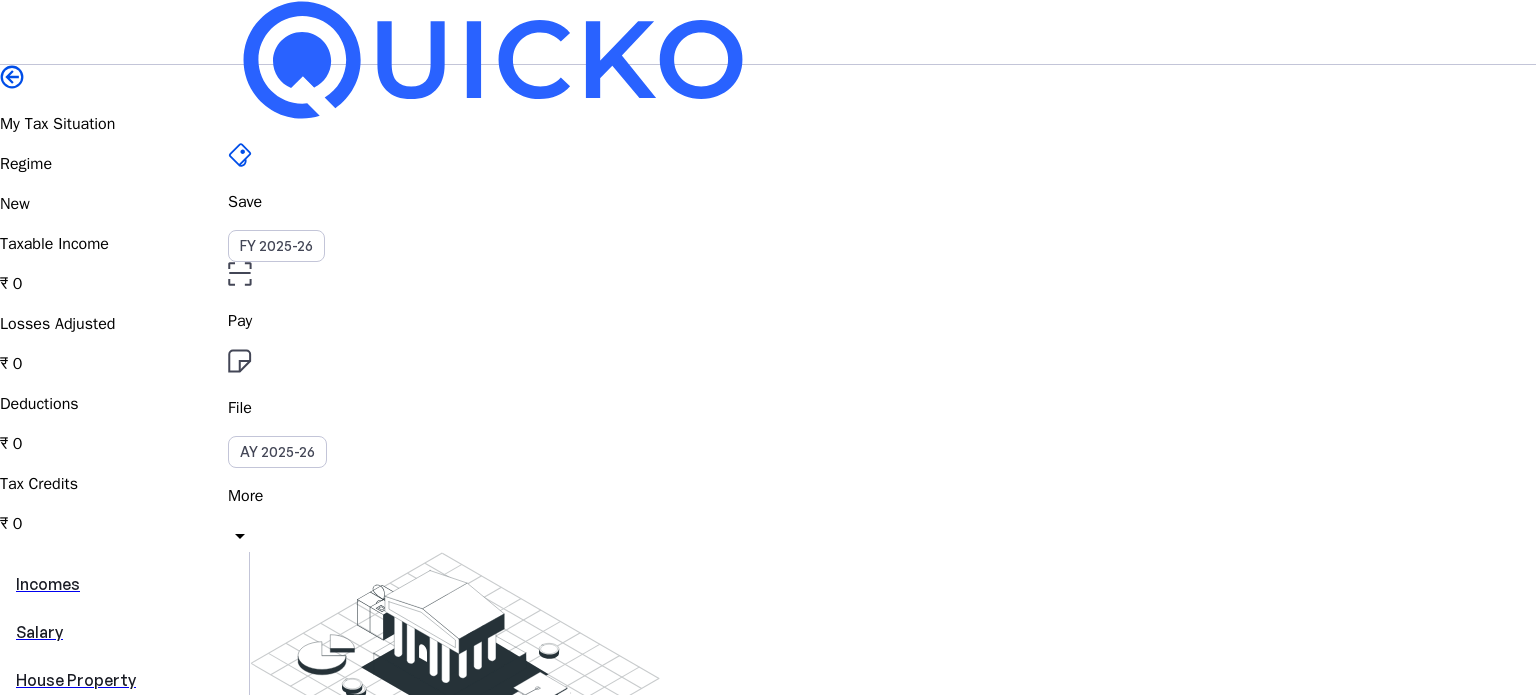 click on "View all your Other Incomes here Click below to add your other incomes and calculate your taxability  add  Add Other Income" at bounding box center [893, 742] 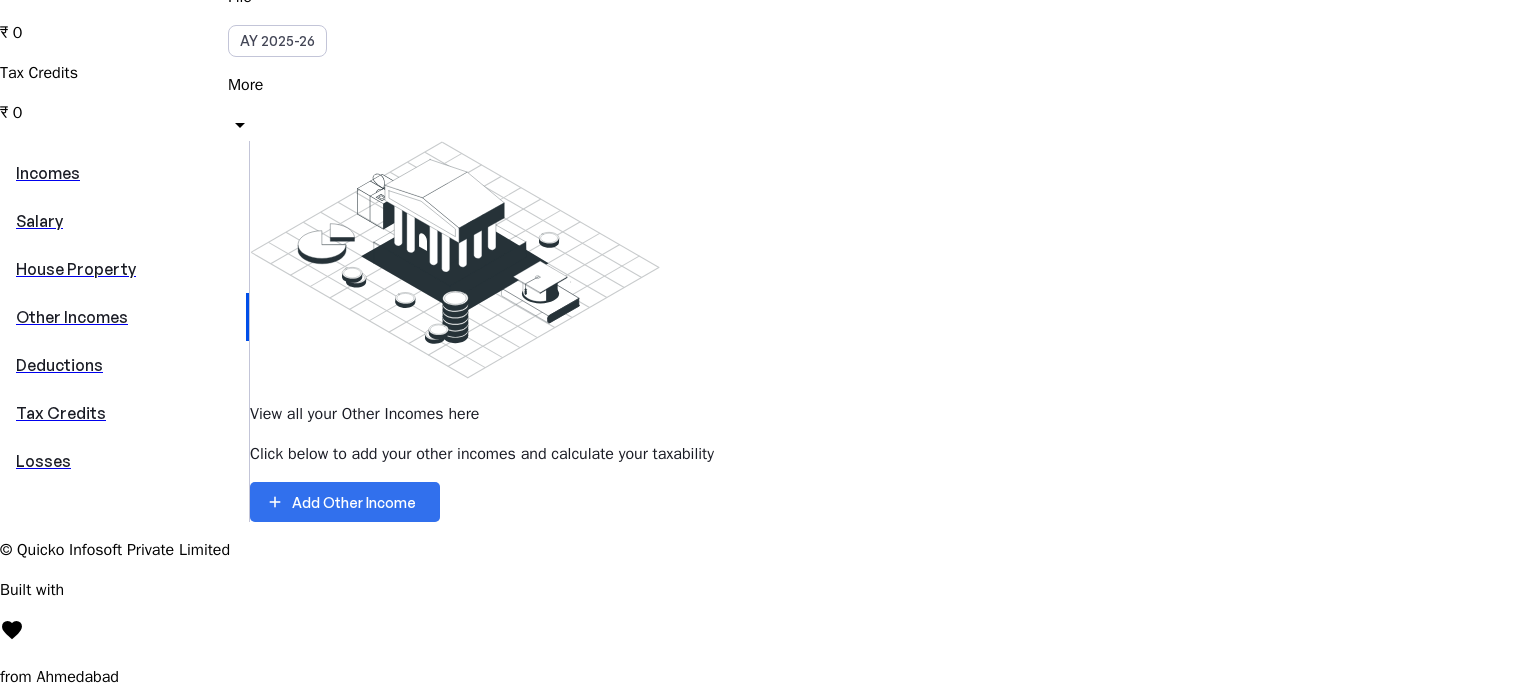 click on "Add Other Income" at bounding box center (354, 502) 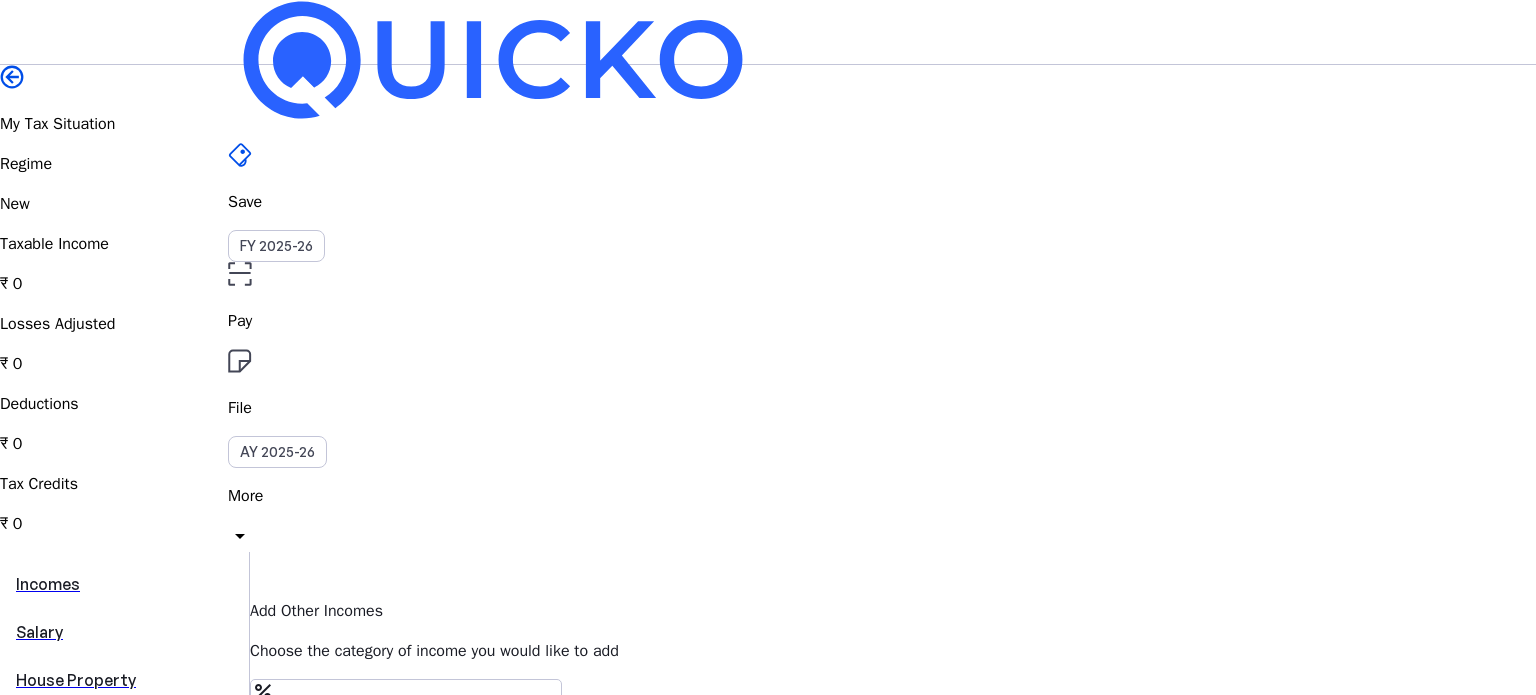 scroll, scrollTop: 411, scrollLeft: 0, axis: vertical 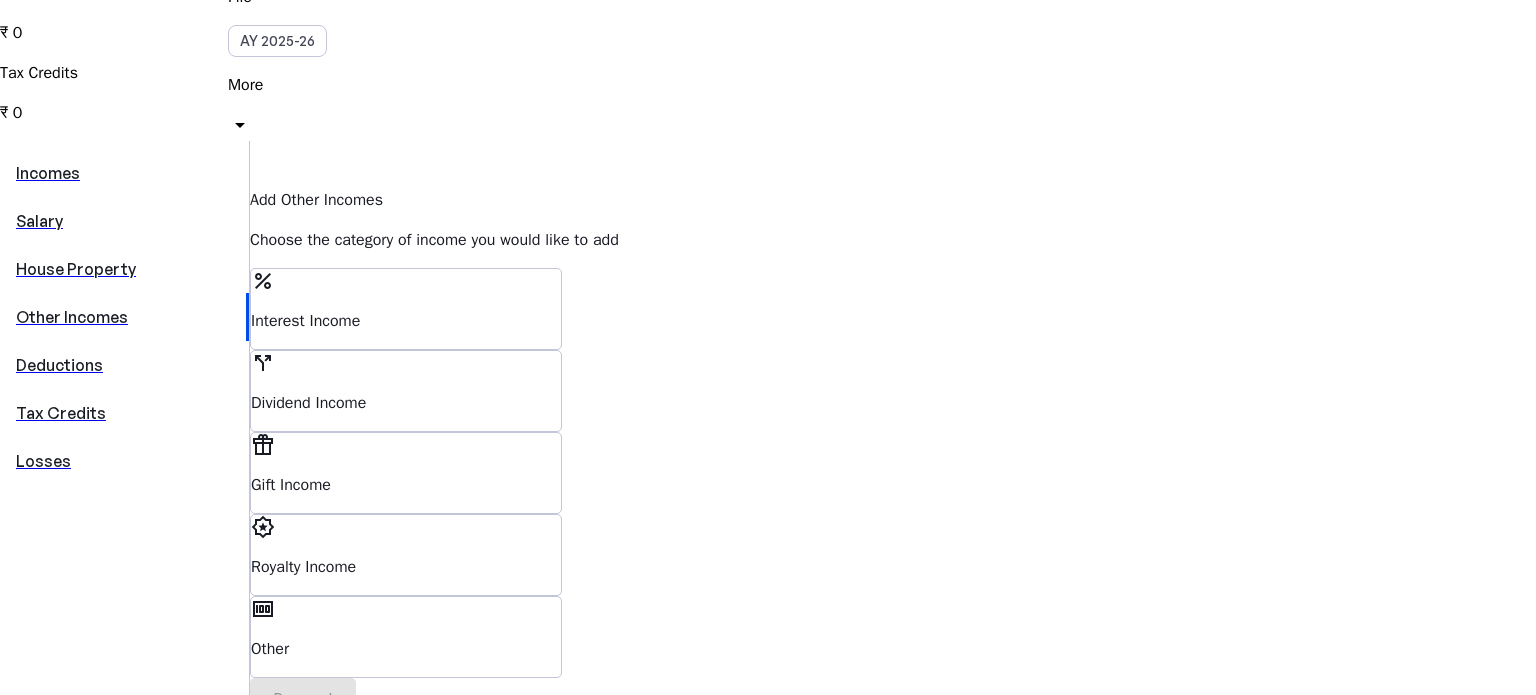 drag, startPoint x: 577, startPoint y: 539, endPoint x: 1091, endPoint y: 510, distance: 514.81744 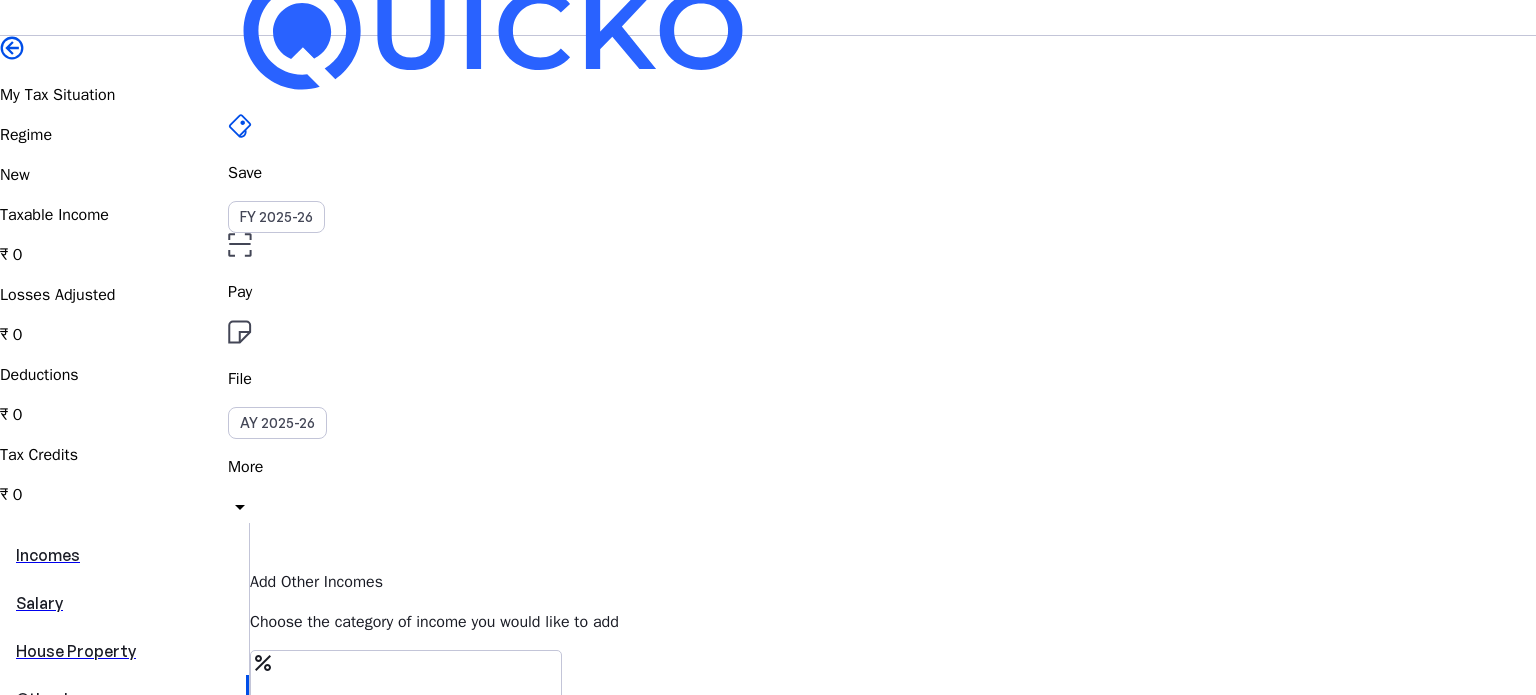 scroll, scrollTop: 0, scrollLeft: 0, axis: both 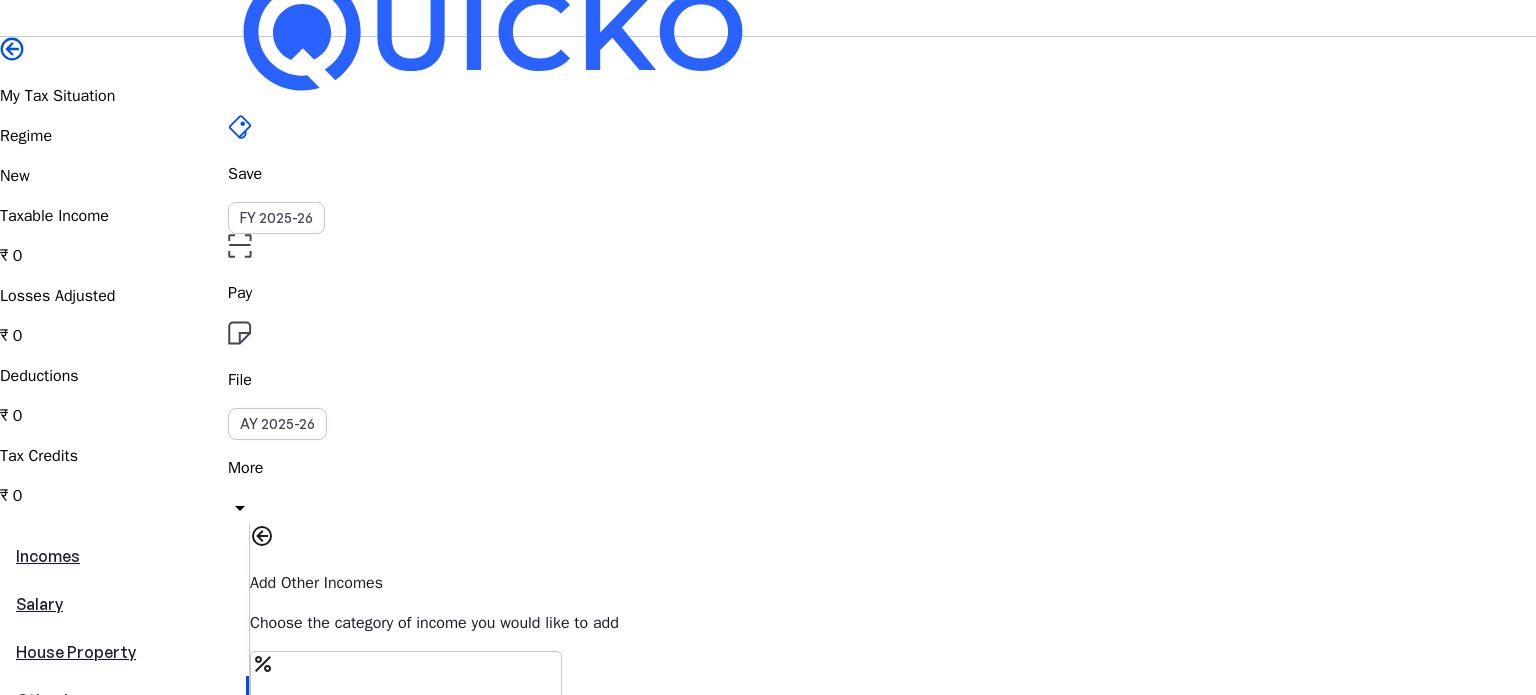 type 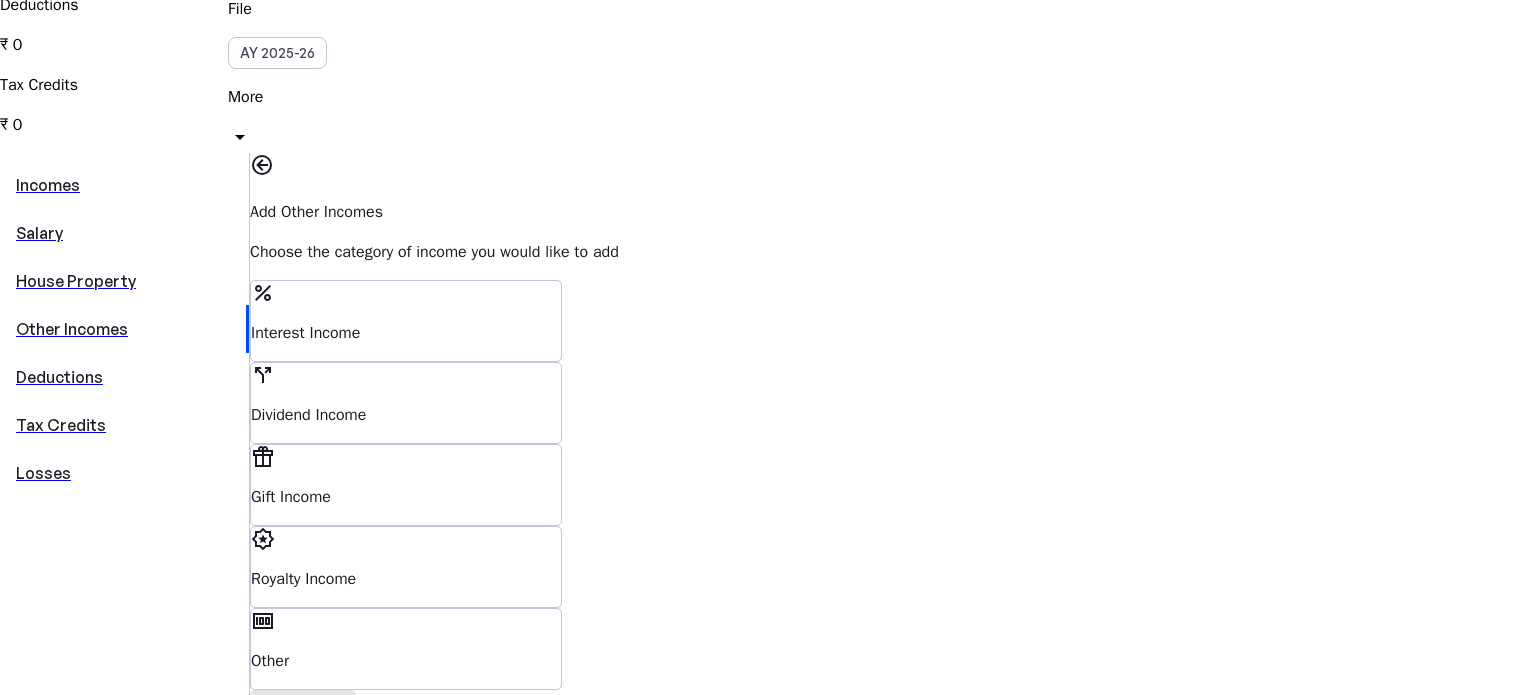 scroll, scrollTop: 411, scrollLeft: 0, axis: vertical 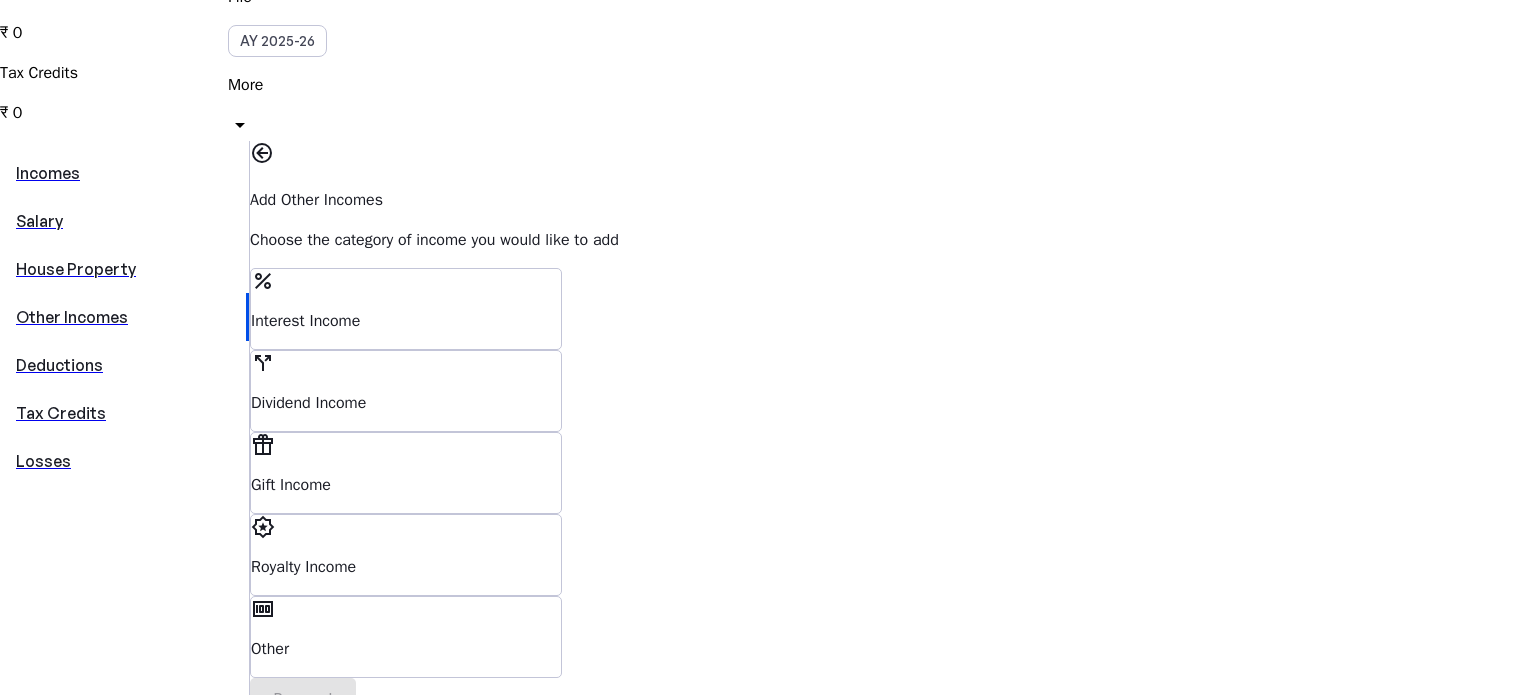 click on "Incomes   Salary   House Property   Other Incomes   Deductions   Tax Credits   Losses  Add Other Incomes Choose the category of income you would like to add percent Interest Income call_split Dividend Income featured_seasonal_and_gifts Gift Income award_star Royalty Income money Other Proceed" at bounding box center [768, 429] 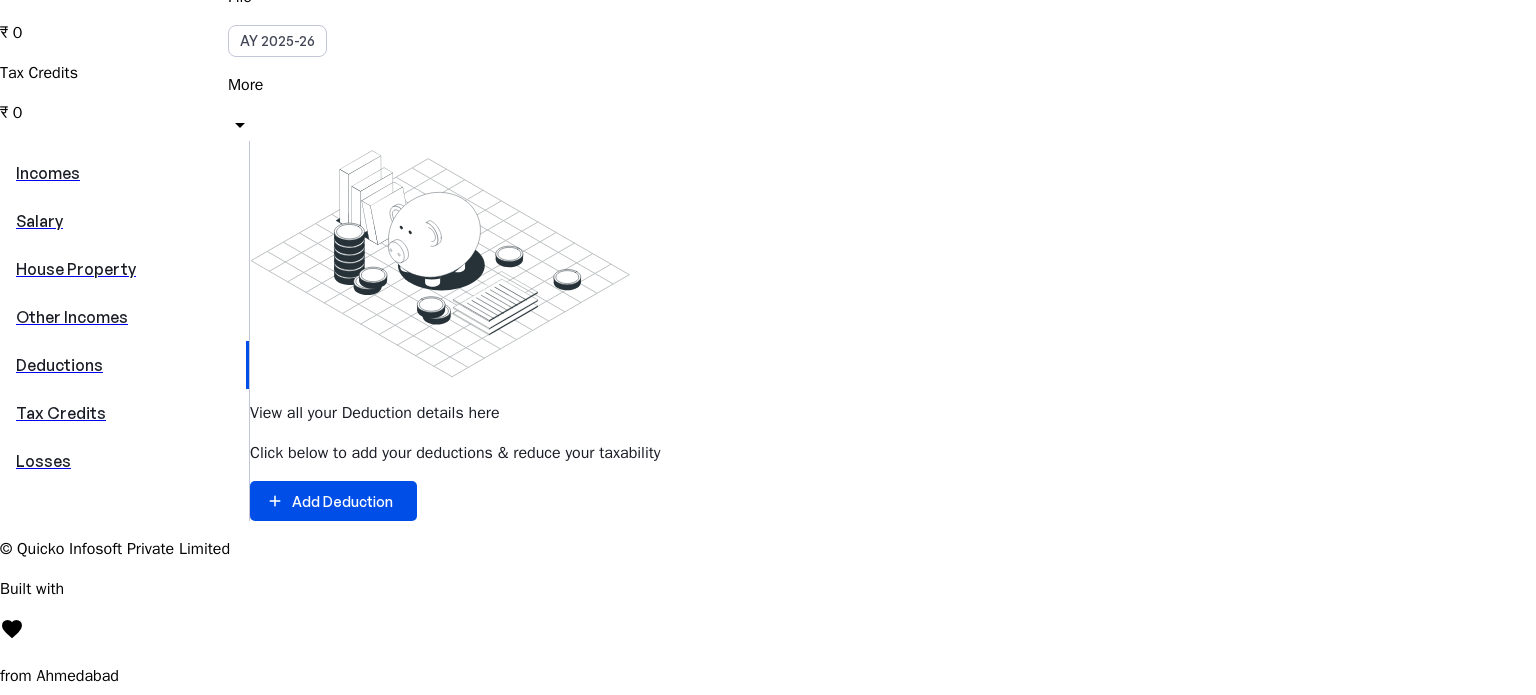 scroll, scrollTop: 0, scrollLeft: 0, axis: both 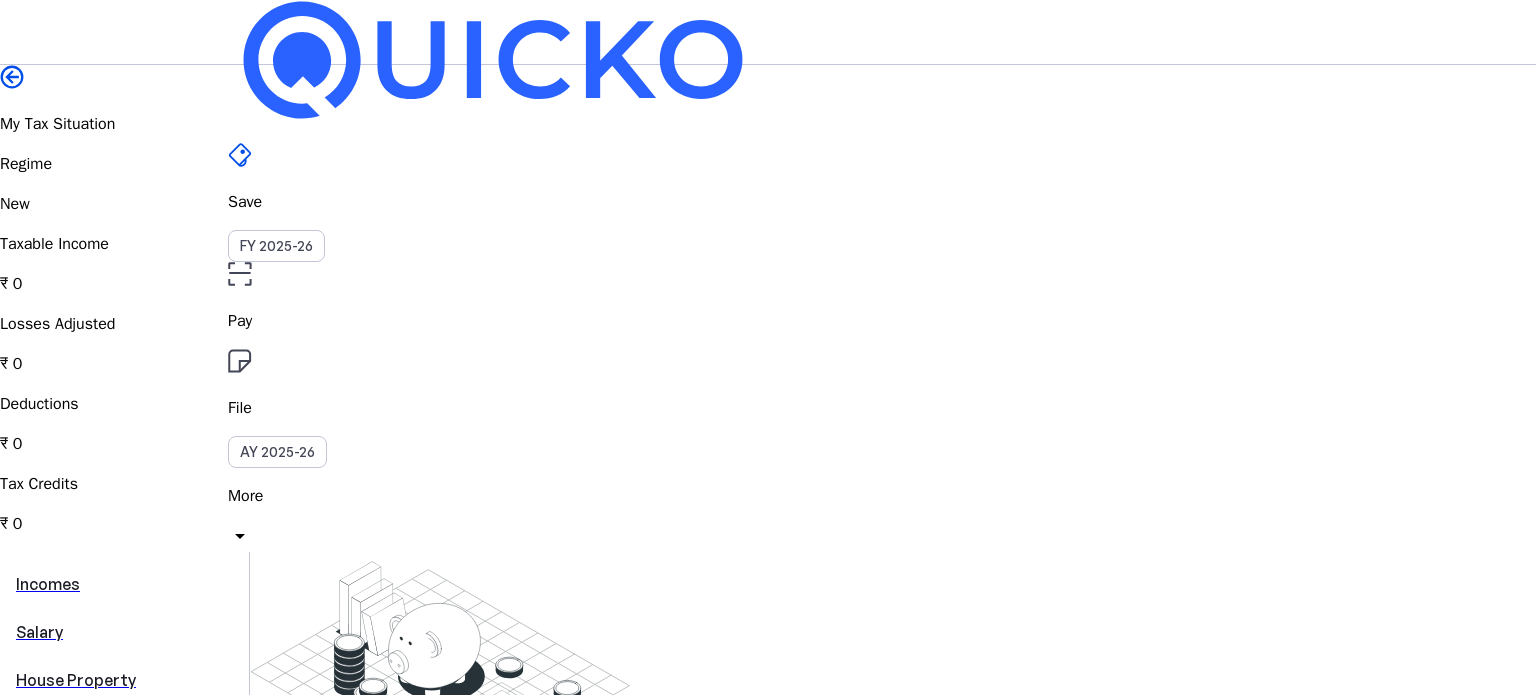 click on "Incomes" at bounding box center [124, 584] 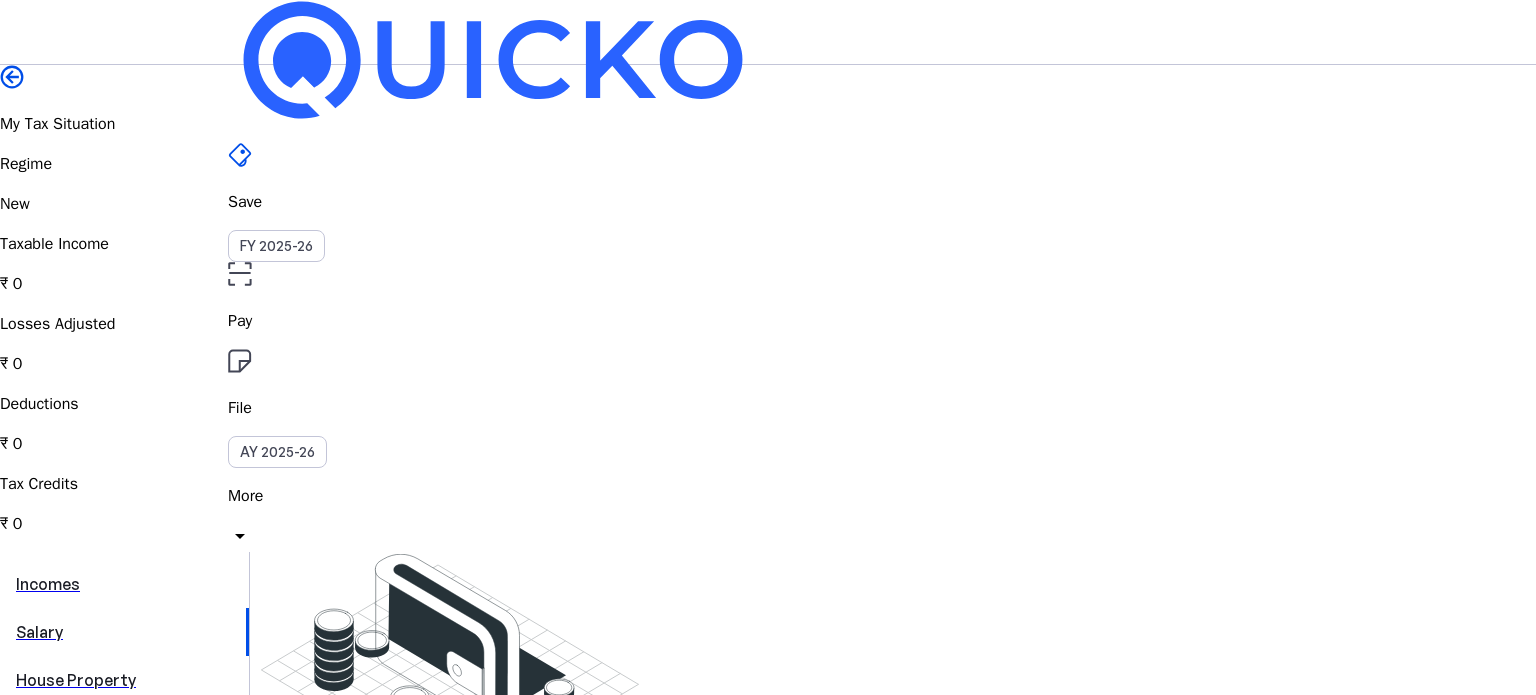 click on "View all your salaries Click below to add your salaries add  Add Salary" at bounding box center [893, 743] 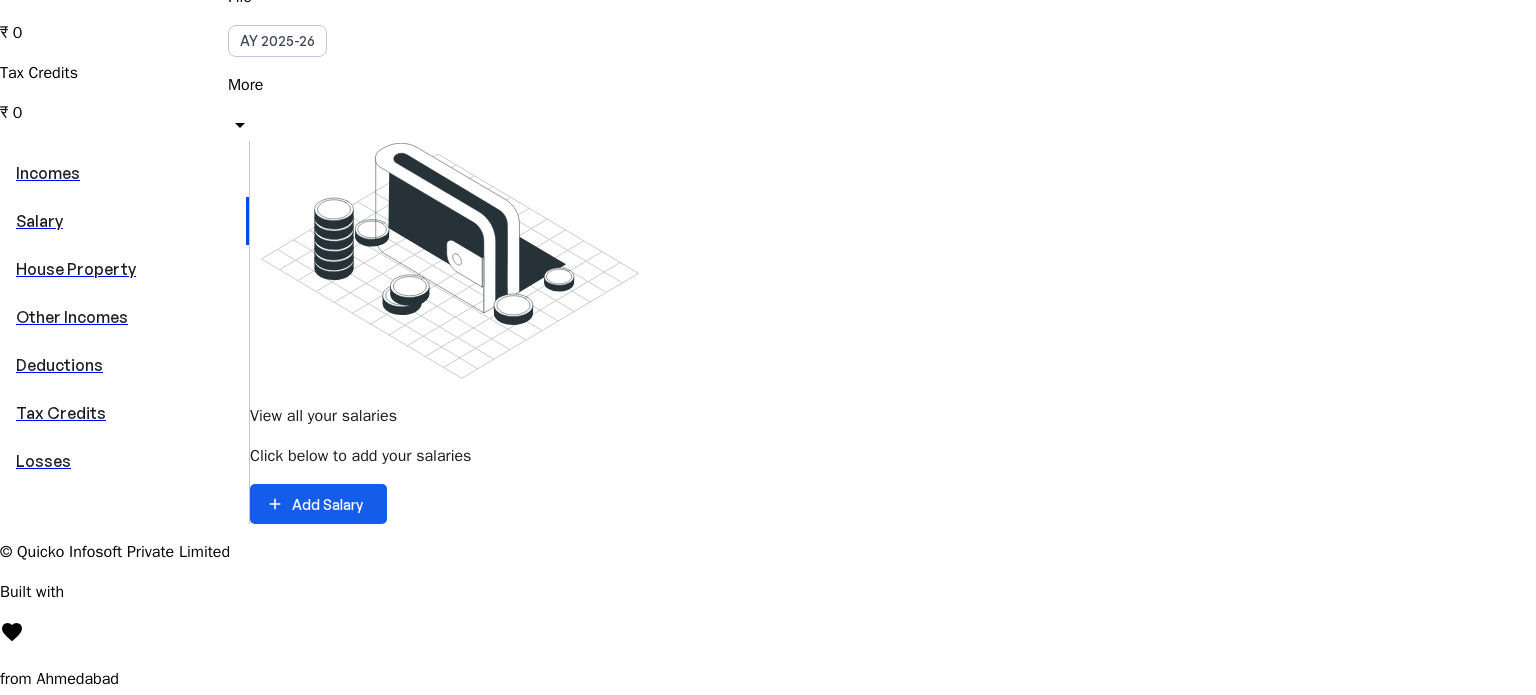 click on "Add Salary" at bounding box center (327, 504) 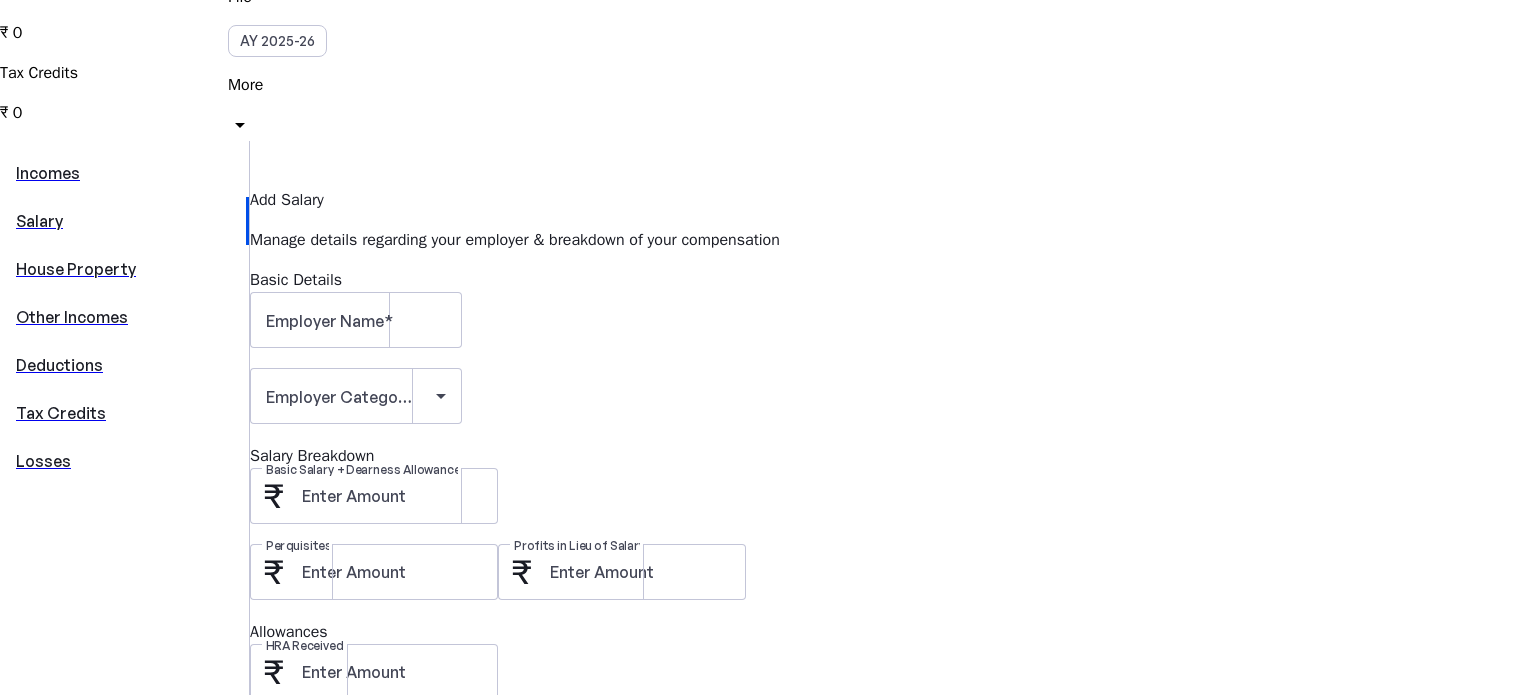 scroll, scrollTop: 0, scrollLeft: 0, axis: both 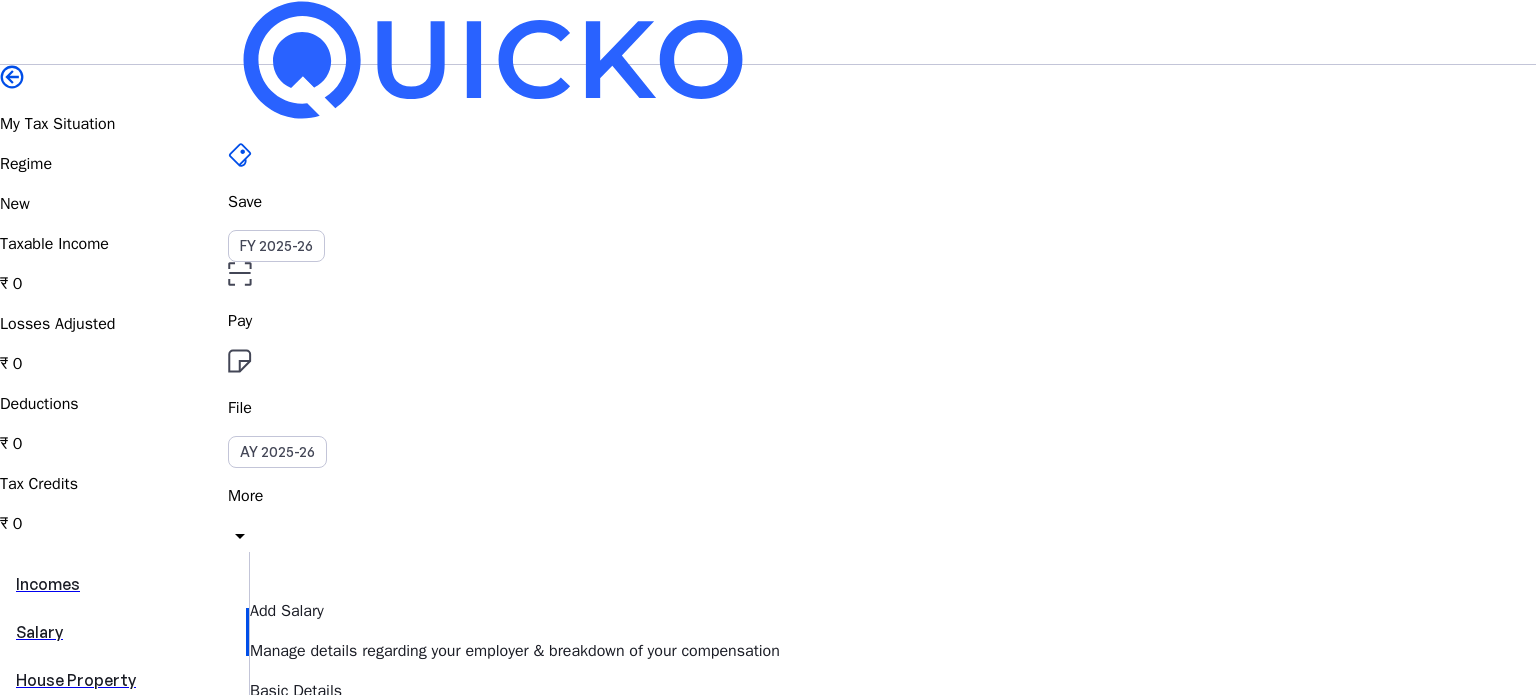 click on "Employer Name" at bounding box center [325, 732] 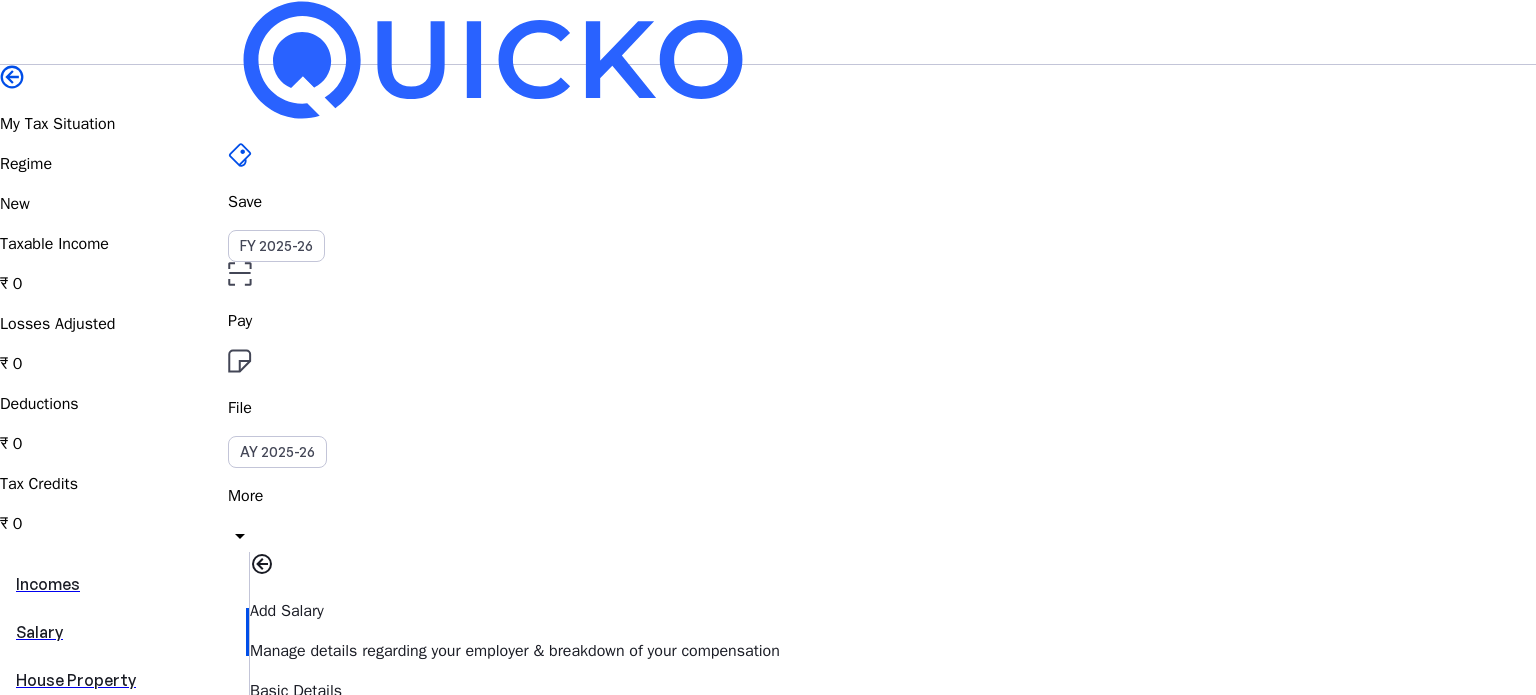 click on "Other" at bounding box center (156, 2308) 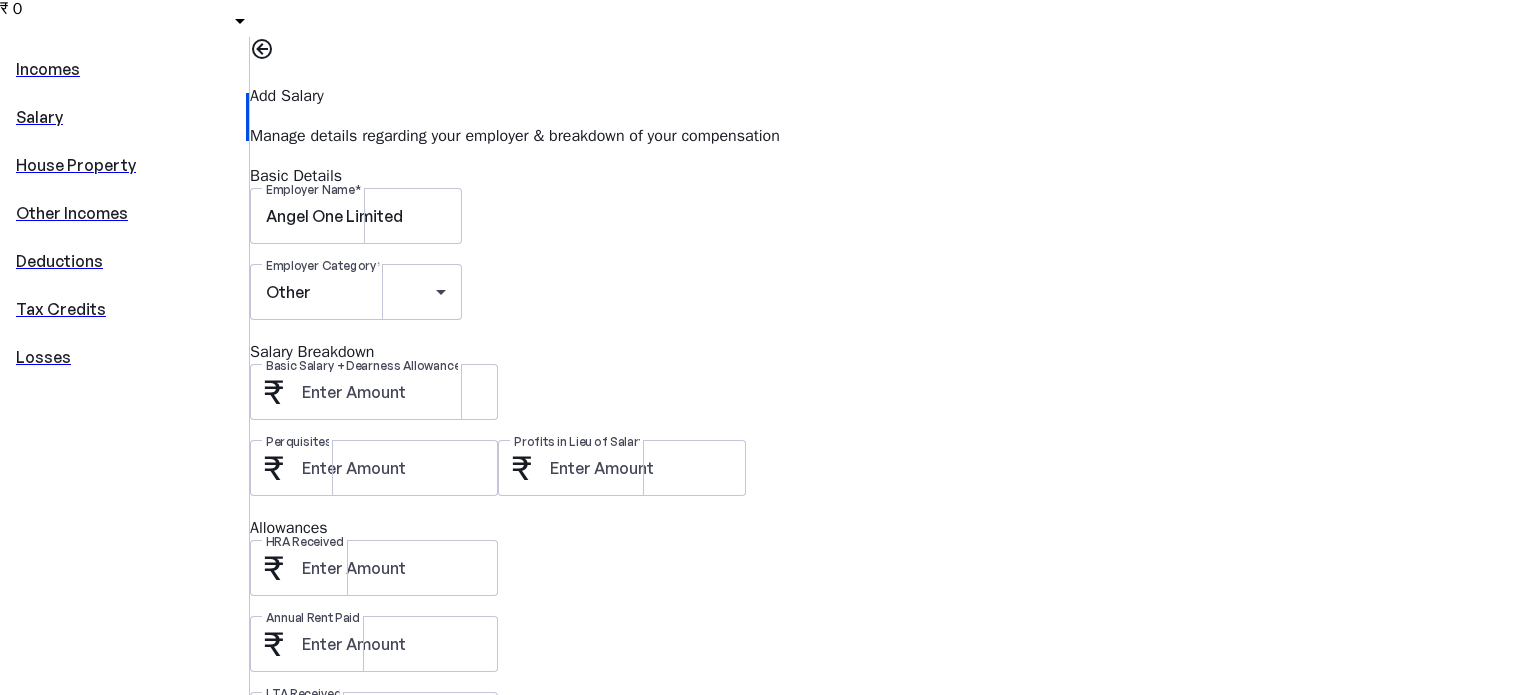 scroll, scrollTop: 1, scrollLeft: 0, axis: vertical 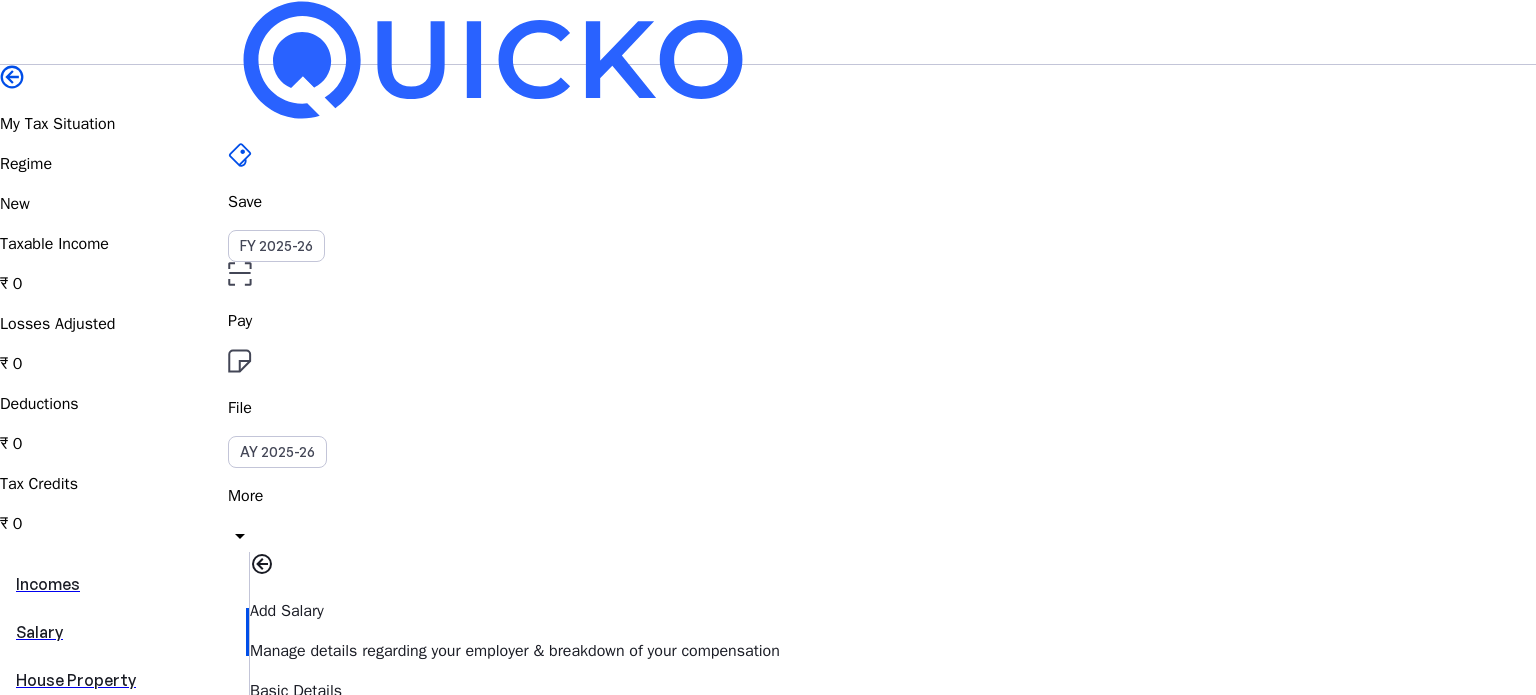 click on "Other Incomes" at bounding box center [124, 728] 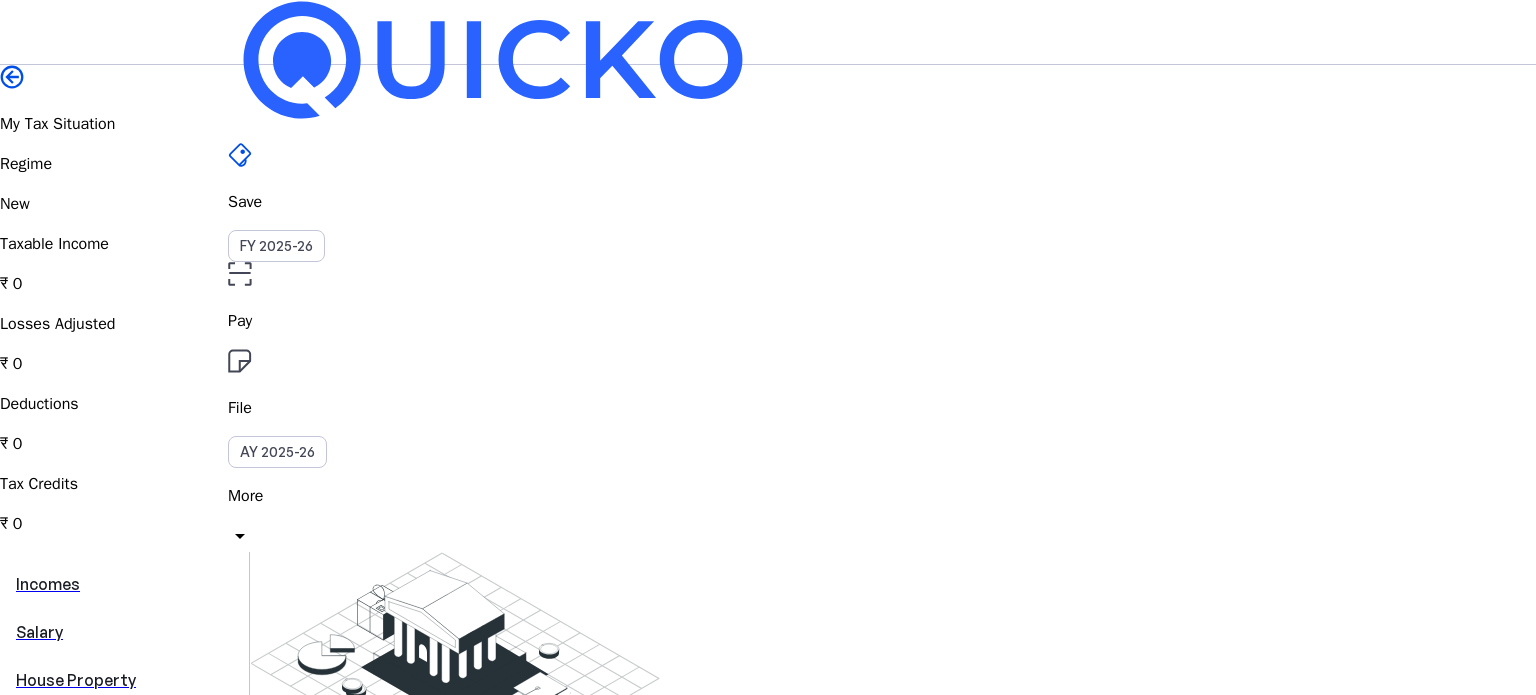 click on "View all your Other Incomes here Click below to add your other incomes and calculate your taxability  add  Add Other Income" at bounding box center (893, 742) 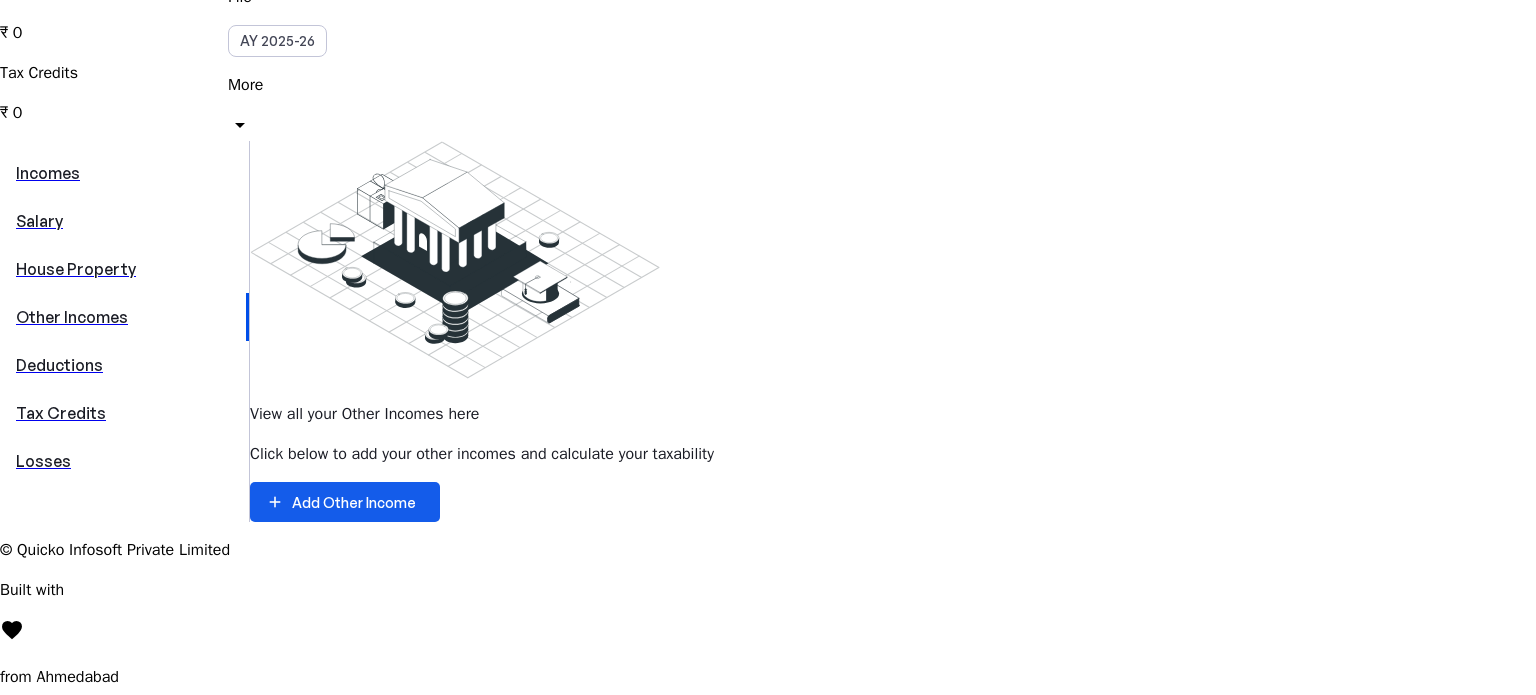 click on "Add Other Income" at bounding box center [354, 502] 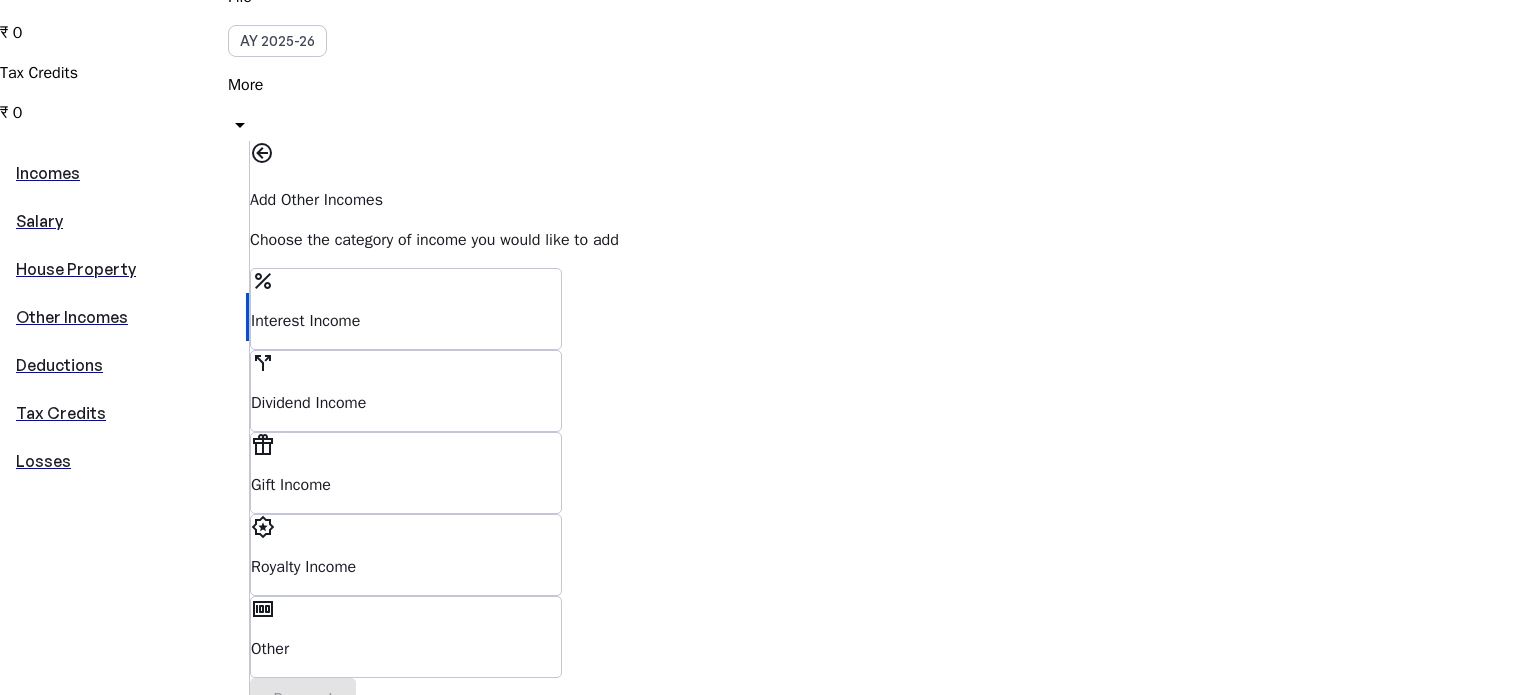 scroll, scrollTop: 0, scrollLeft: 0, axis: both 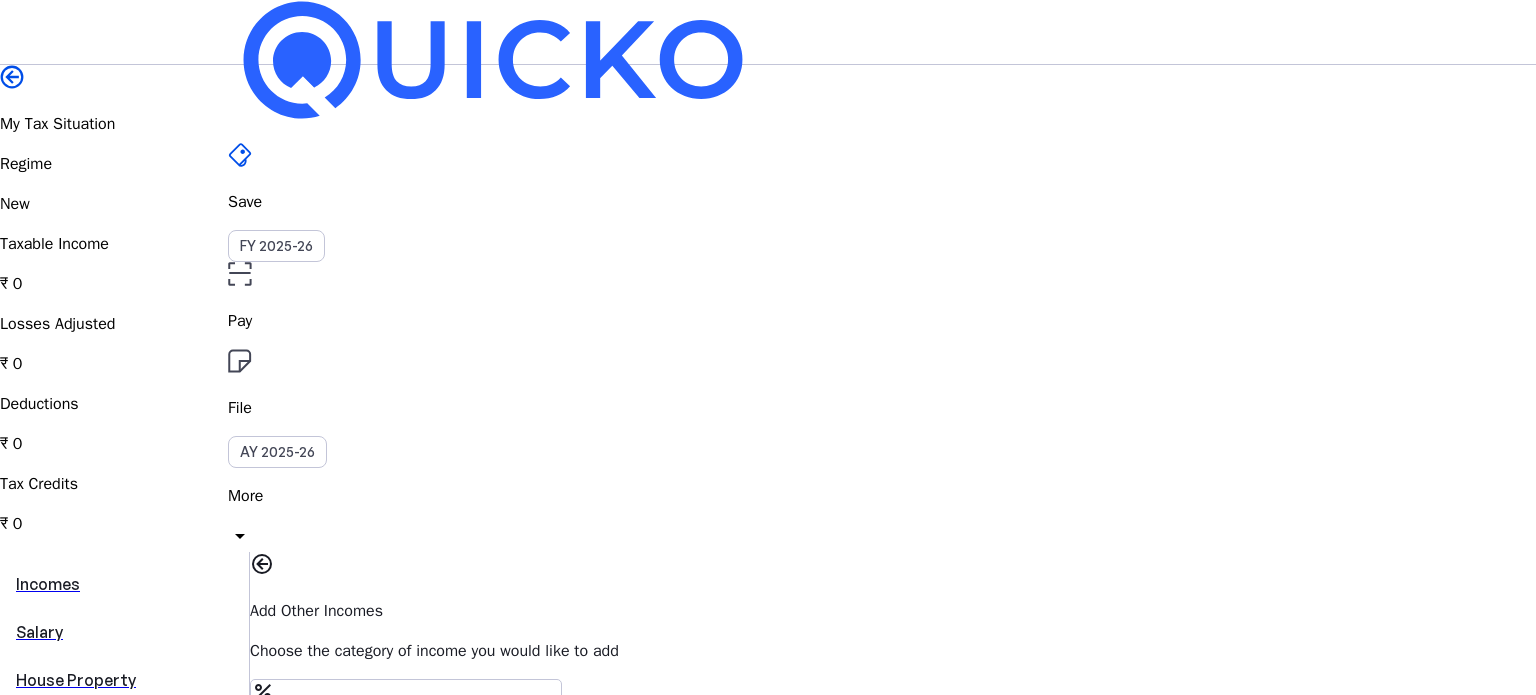 click on "Save FY [YEAR]-[YEAR]  Pay   File AY [YEAR]-[YEAR]  More  arrow_drop_down  PS   Upgrade  My Tax Situation Regime New Taxable Income ₹ 0 Losses Adjusted ₹ 0 Deductions ₹ 0 Tax Credits ₹ 0  Incomes   Salary   House Property   Other Incomes   Deductions   Tax Credits   Losses  Add Other Incomes Choose the category of income you would like to add percent Interest Income call_split Dividend Income featured_seasonal_and_gifts Gift Income award_star Royalty Income money Other Proceed © Quicko Infosoft Private Limited Built with favorite from Ahmedabad" at bounding box center [768, 648] 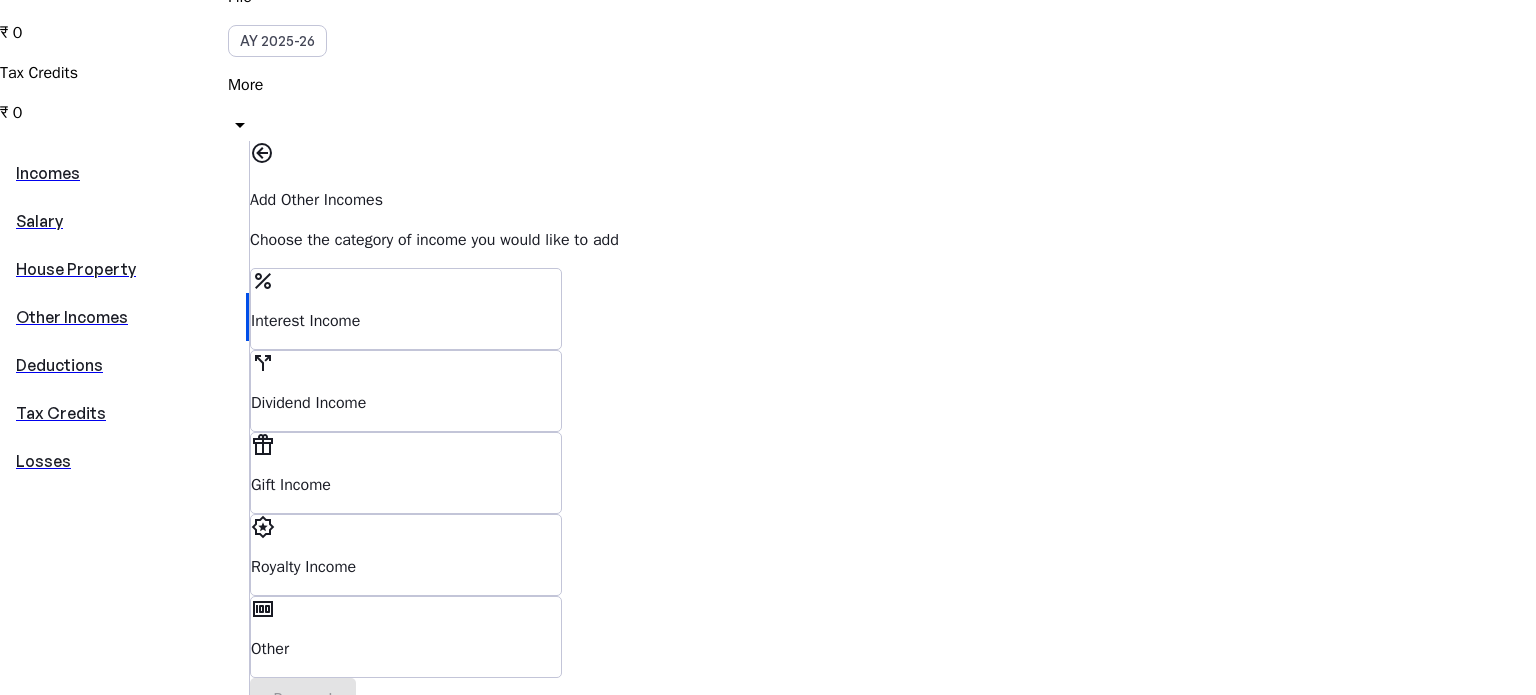 click on "Other" at bounding box center (406, 649) 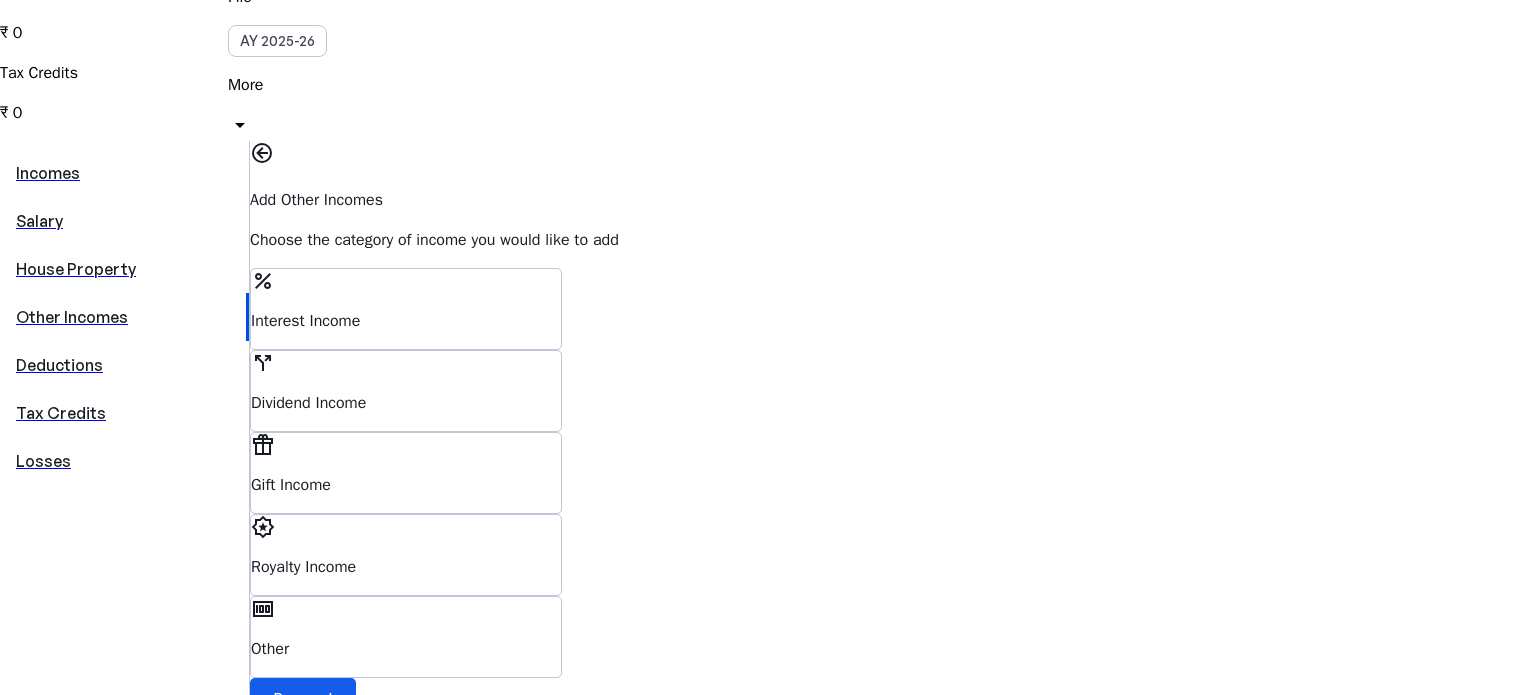 click on "Proceed" at bounding box center (303, 698) 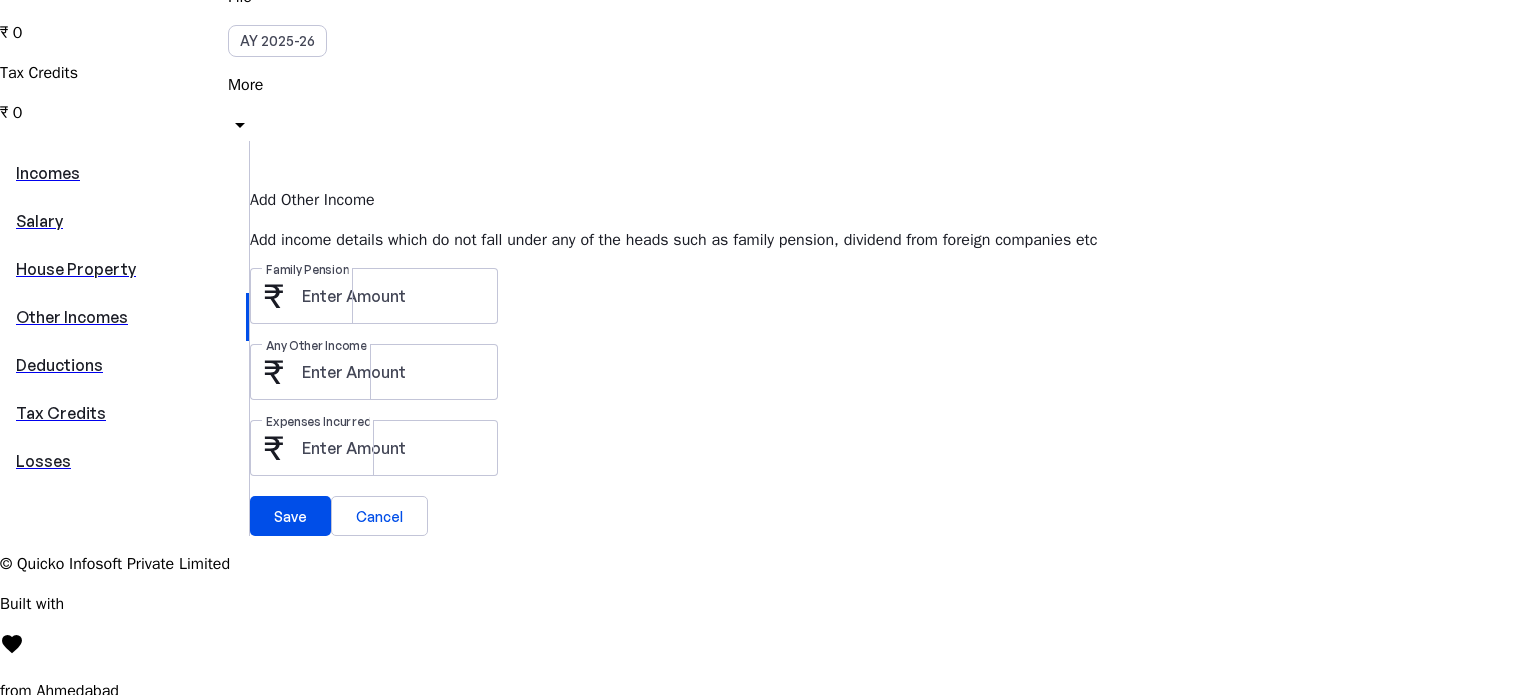 scroll, scrollTop: 0, scrollLeft: 0, axis: both 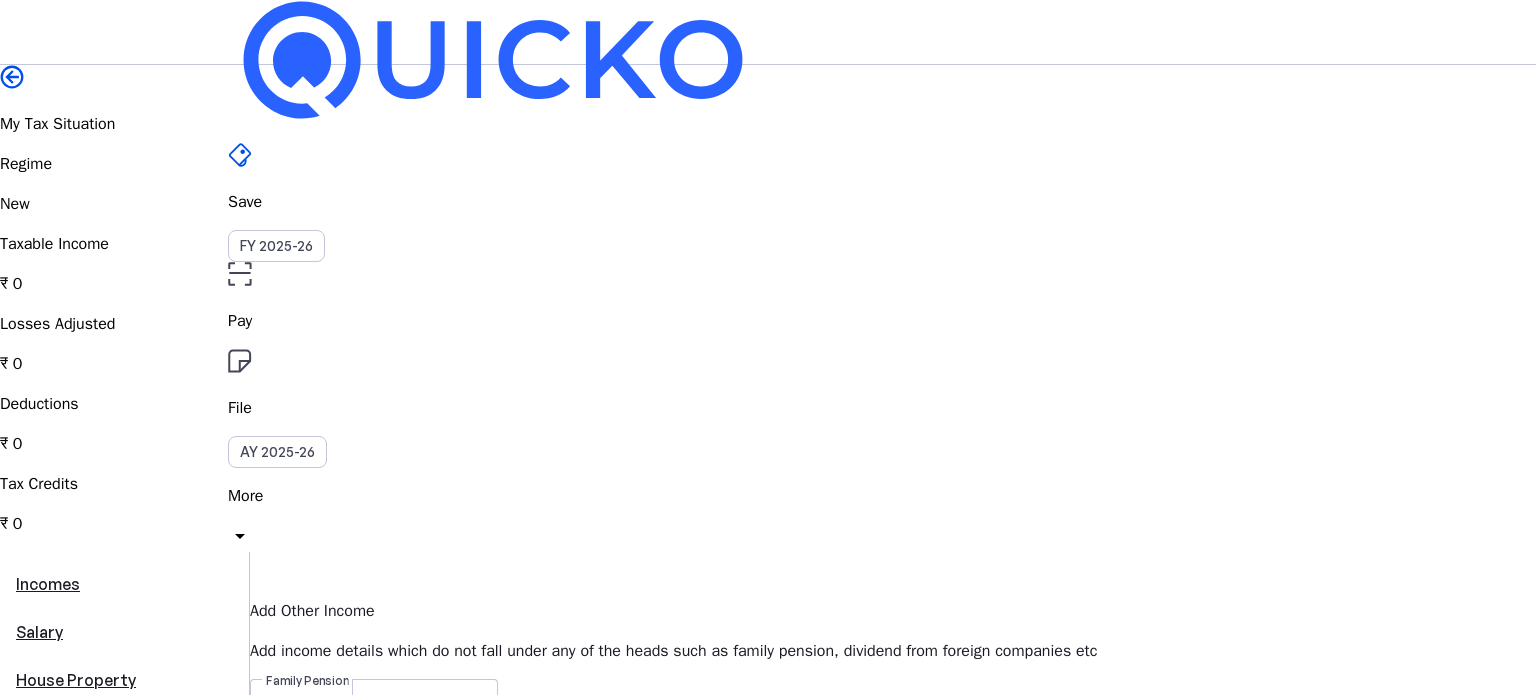 click on "Incomes   Salary   House Property   Other Incomes   Deductions   Tax Credits   Losses  Add Other Income Add income details which do not fall under any of the heads such as family pension, dividend from foreign companies etc Family Pension Any Other Income Expenses Incurred Save Cancel" at bounding box center (768, 749) 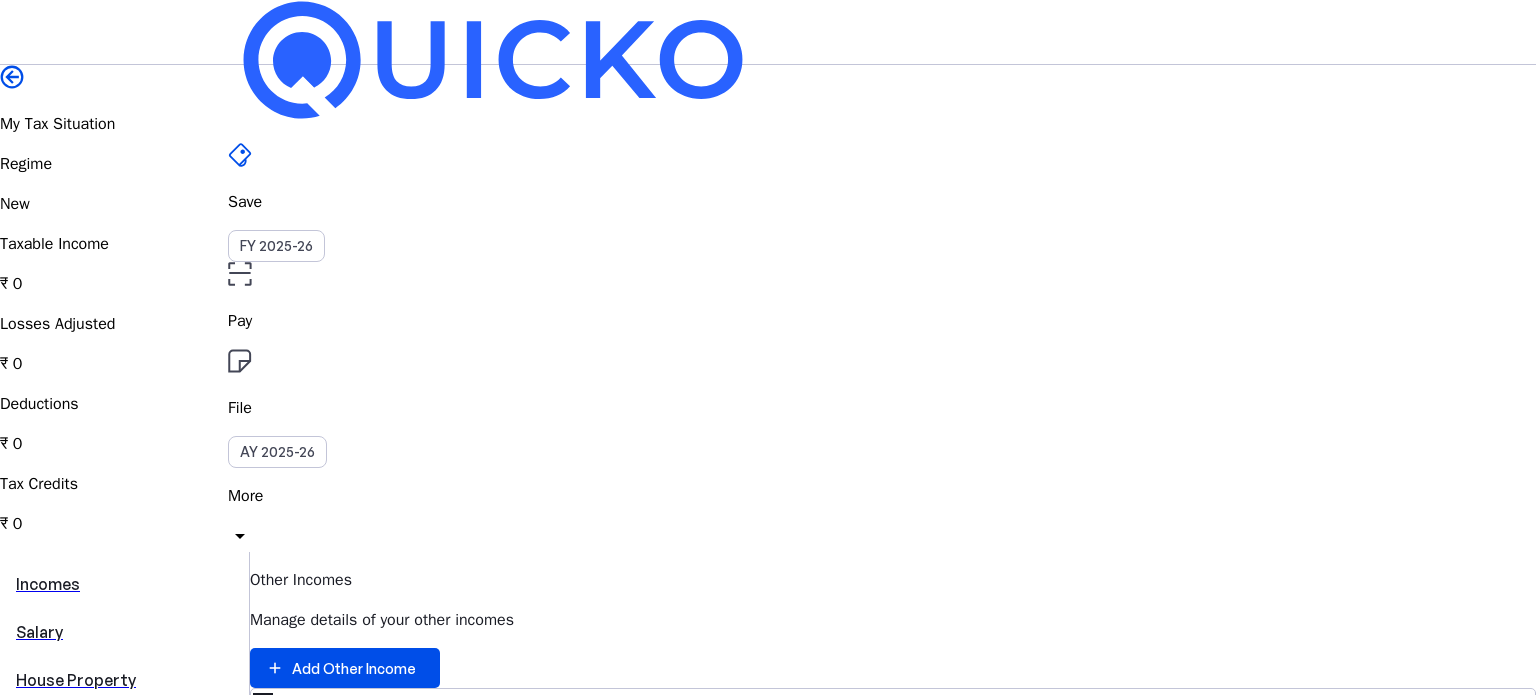 scroll, scrollTop: 0, scrollLeft: 0, axis: both 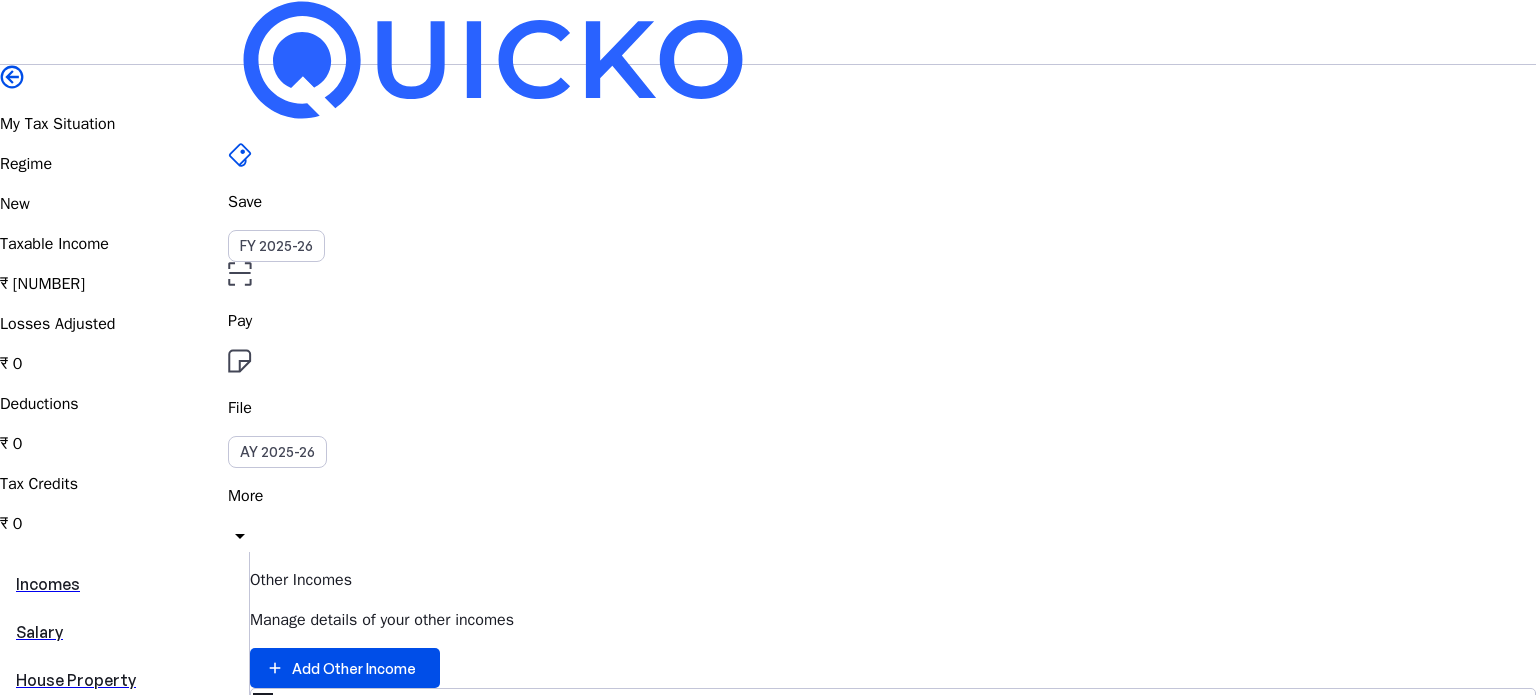 click on "Other Incomes" at bounding box center (124, 728) 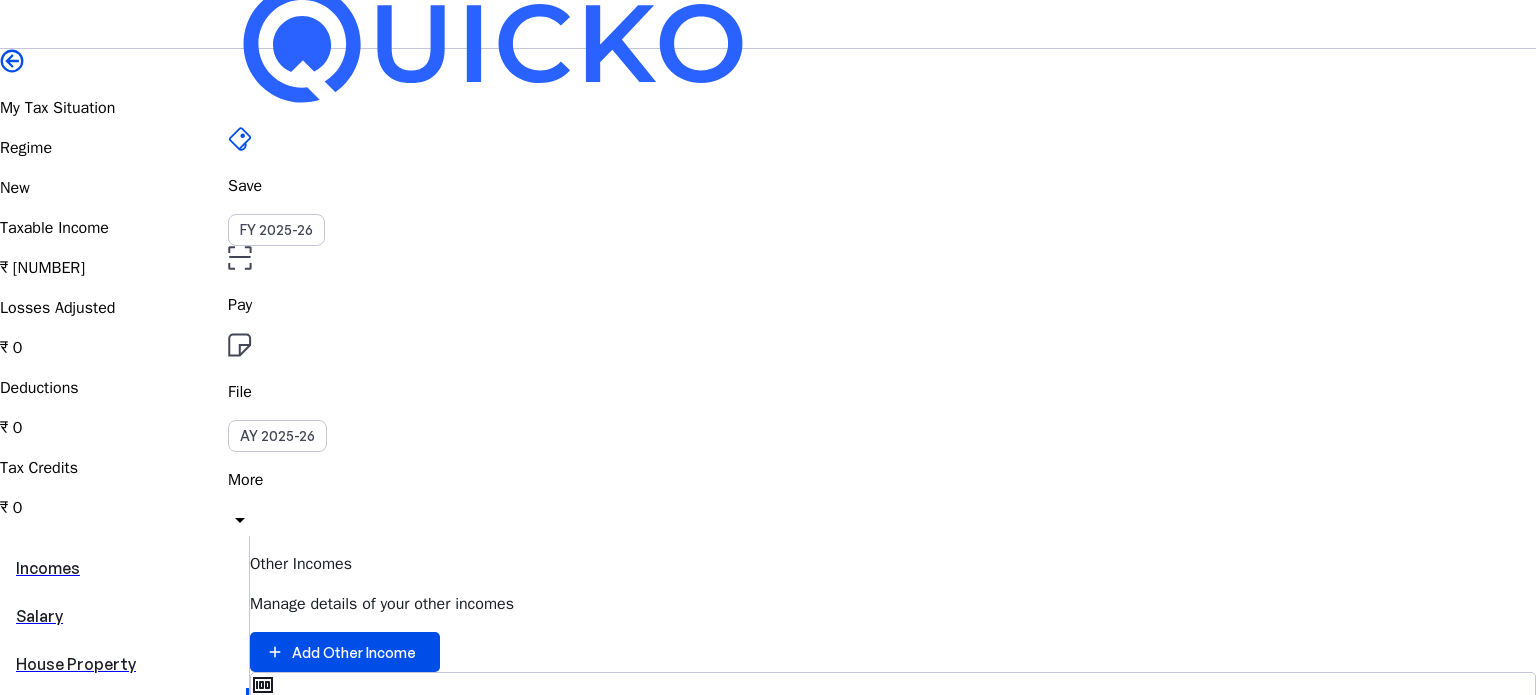 scroll, scrollTop: 80, scrollLeft: 0, axis: vertical 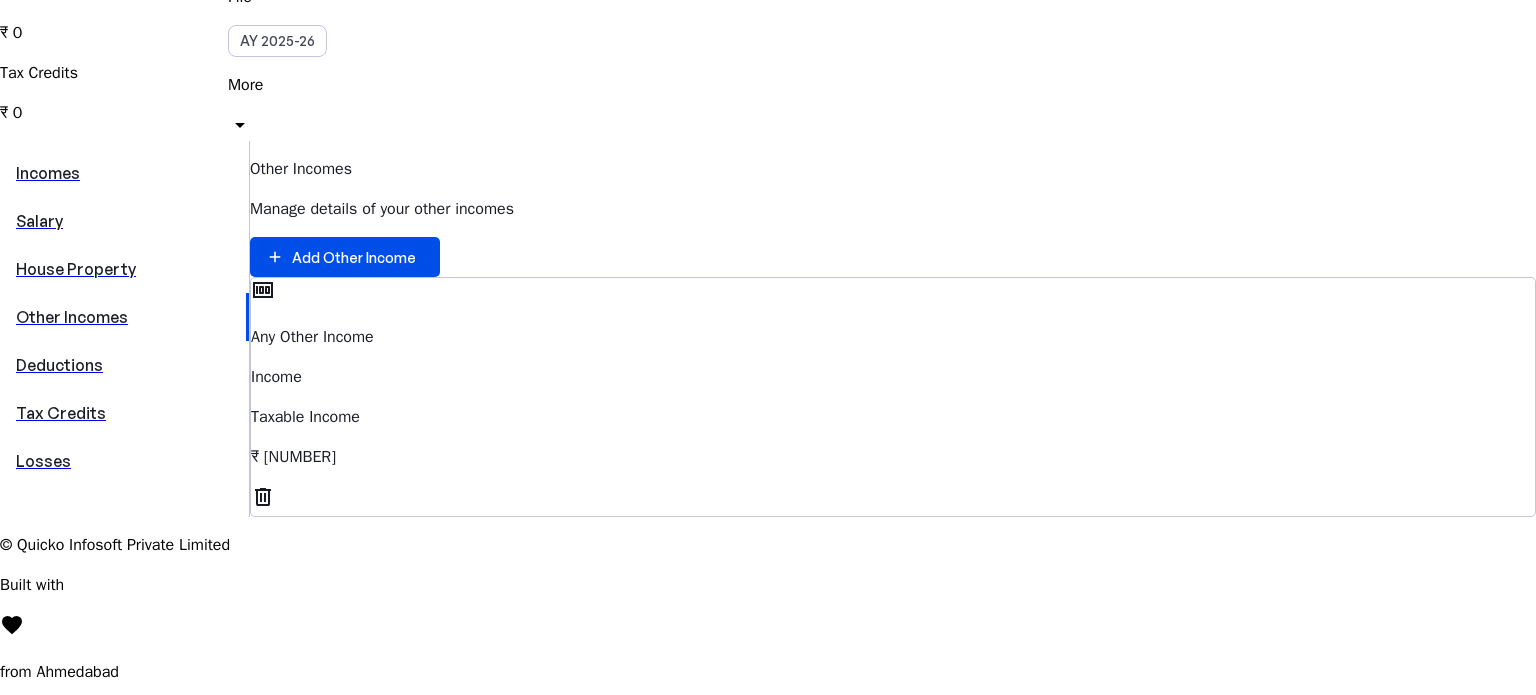 click on "Incomes   Salary   House Property   Other Incomes   Deductions   Tax Credits   Losses  Other Incomes Manage details of your other incomes add  Add Other Income  money Any Other Income Income Taxable Income ₹ [NUMBER] delete" at bounding box center (768, 329) 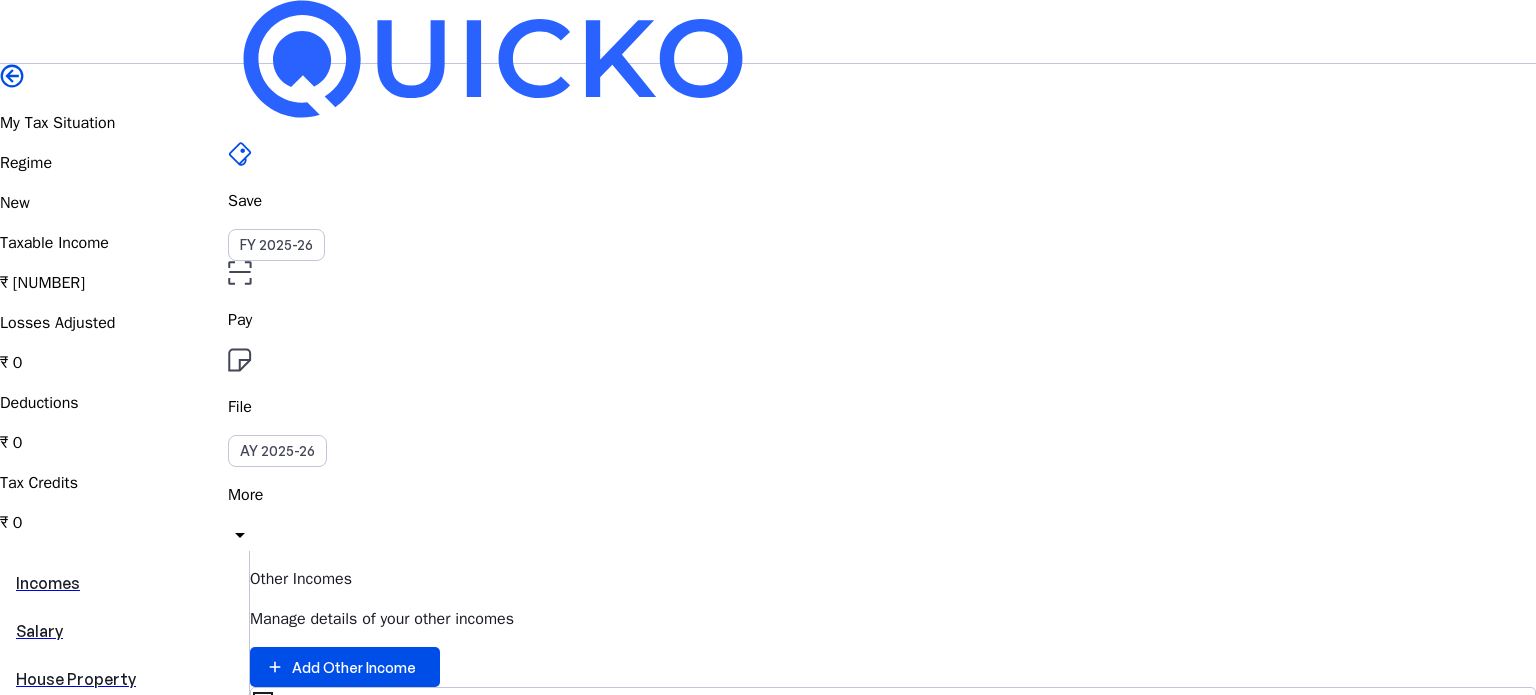 scroll, scrollTop: 0, scrollLeft: 0, axis: both 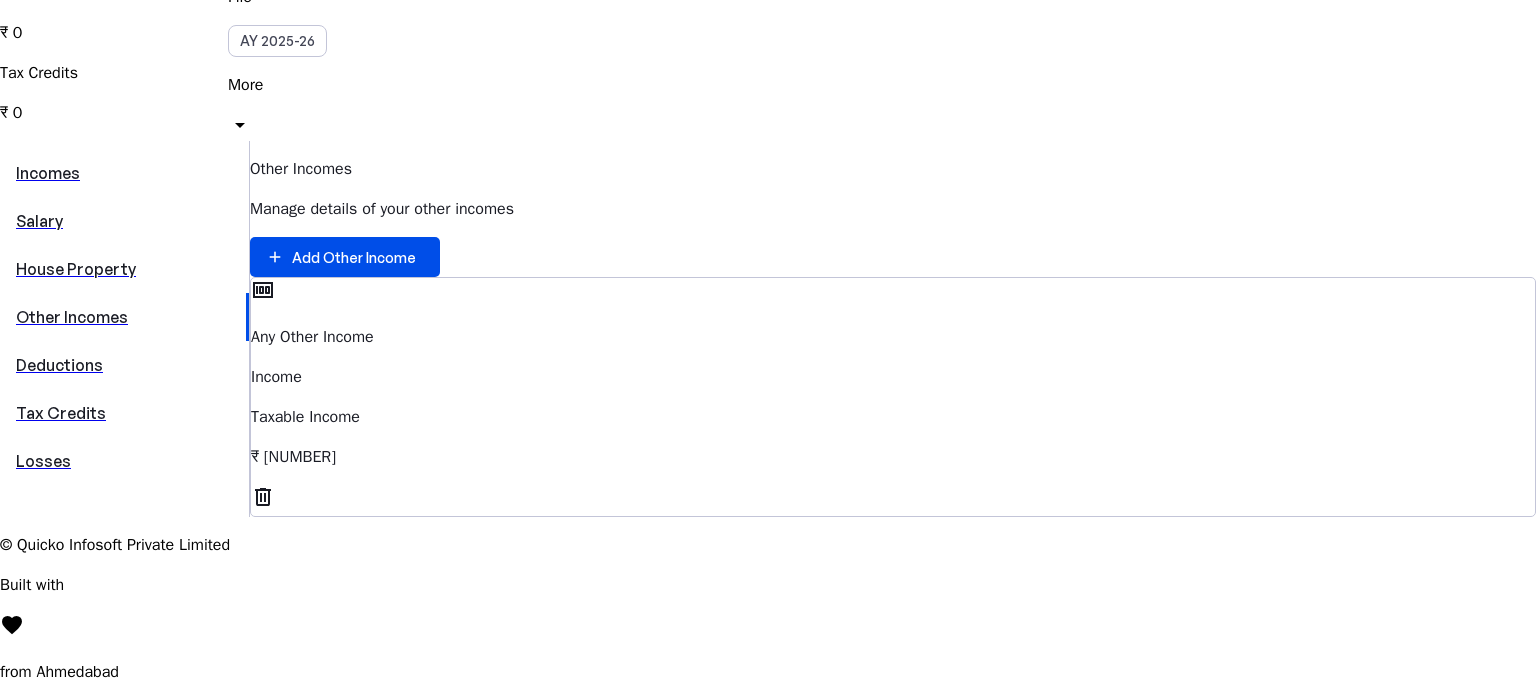 click on "Tax Credits" at bounding box center [124, 413] 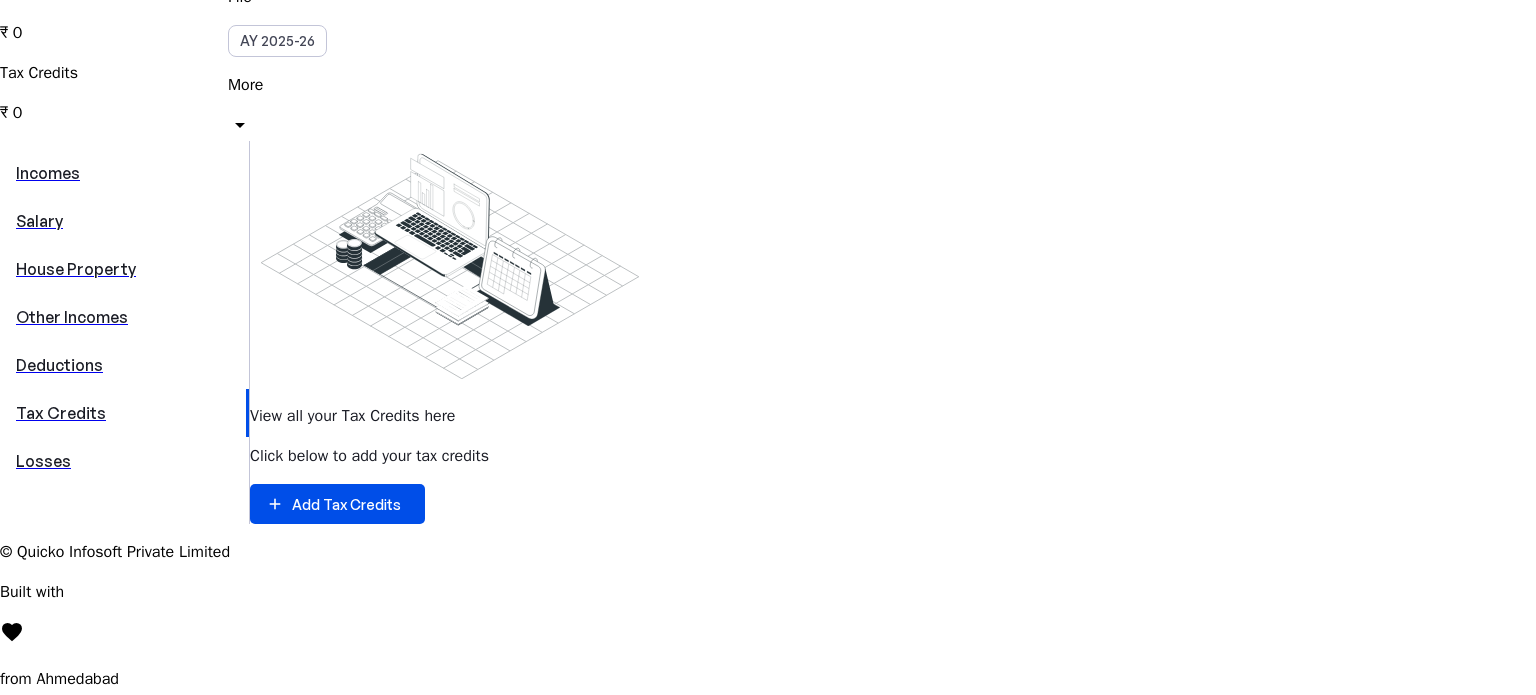 scroll, scrollTop: 0, scrollLeft: 0, axis: both 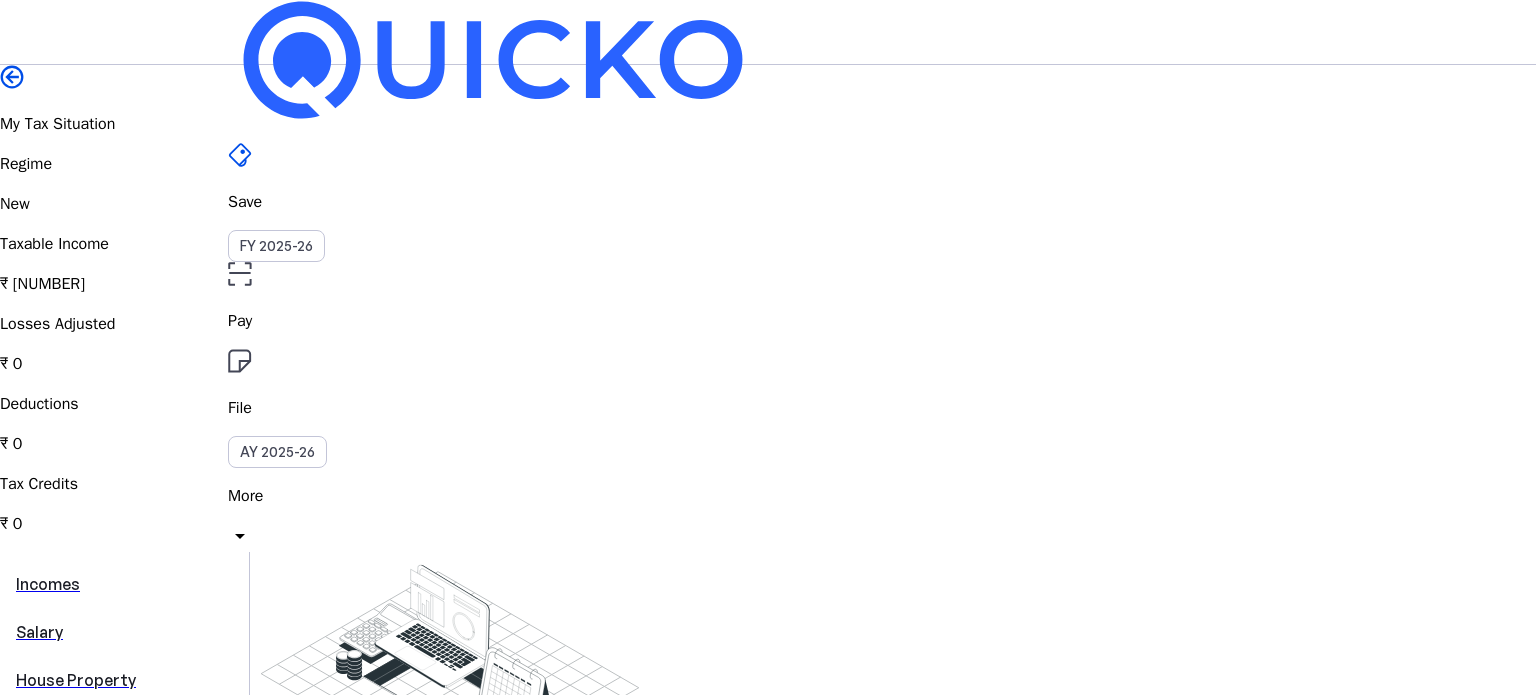 click on "arrow_drop_down" at bounding box center [240, 536] 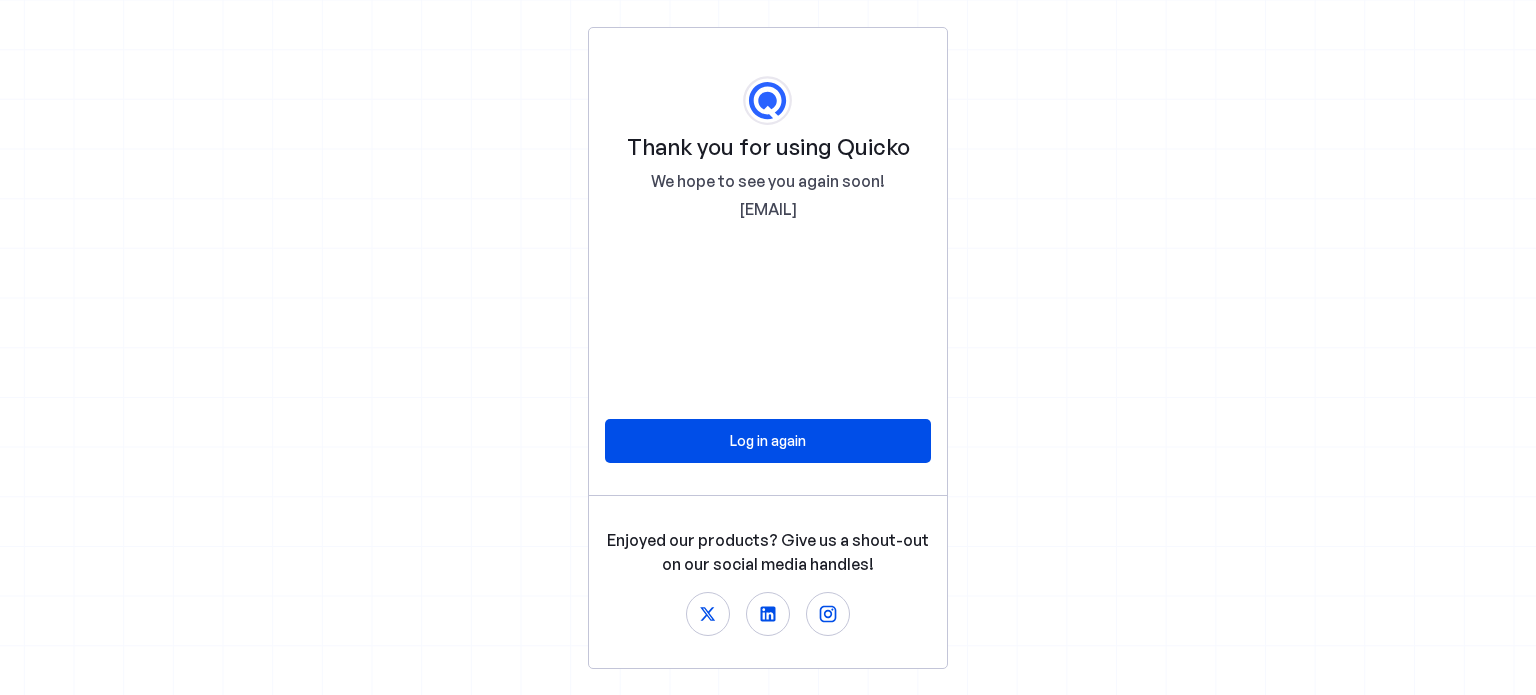scroll, scrollTop: 0, scrollLeft: 0, axis: both 